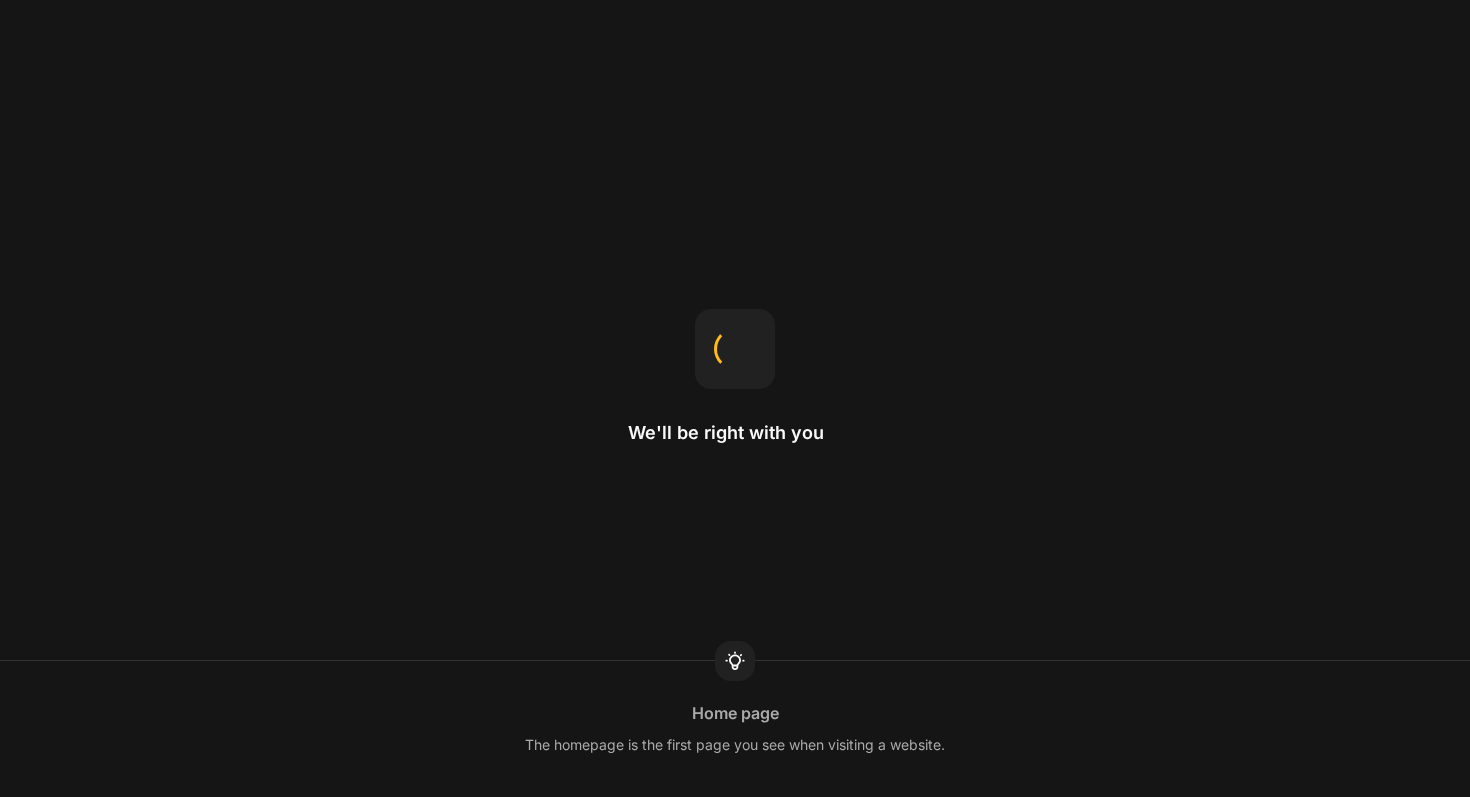 scroll, scrollTop: 0, scrollLeft: 0, axis: both 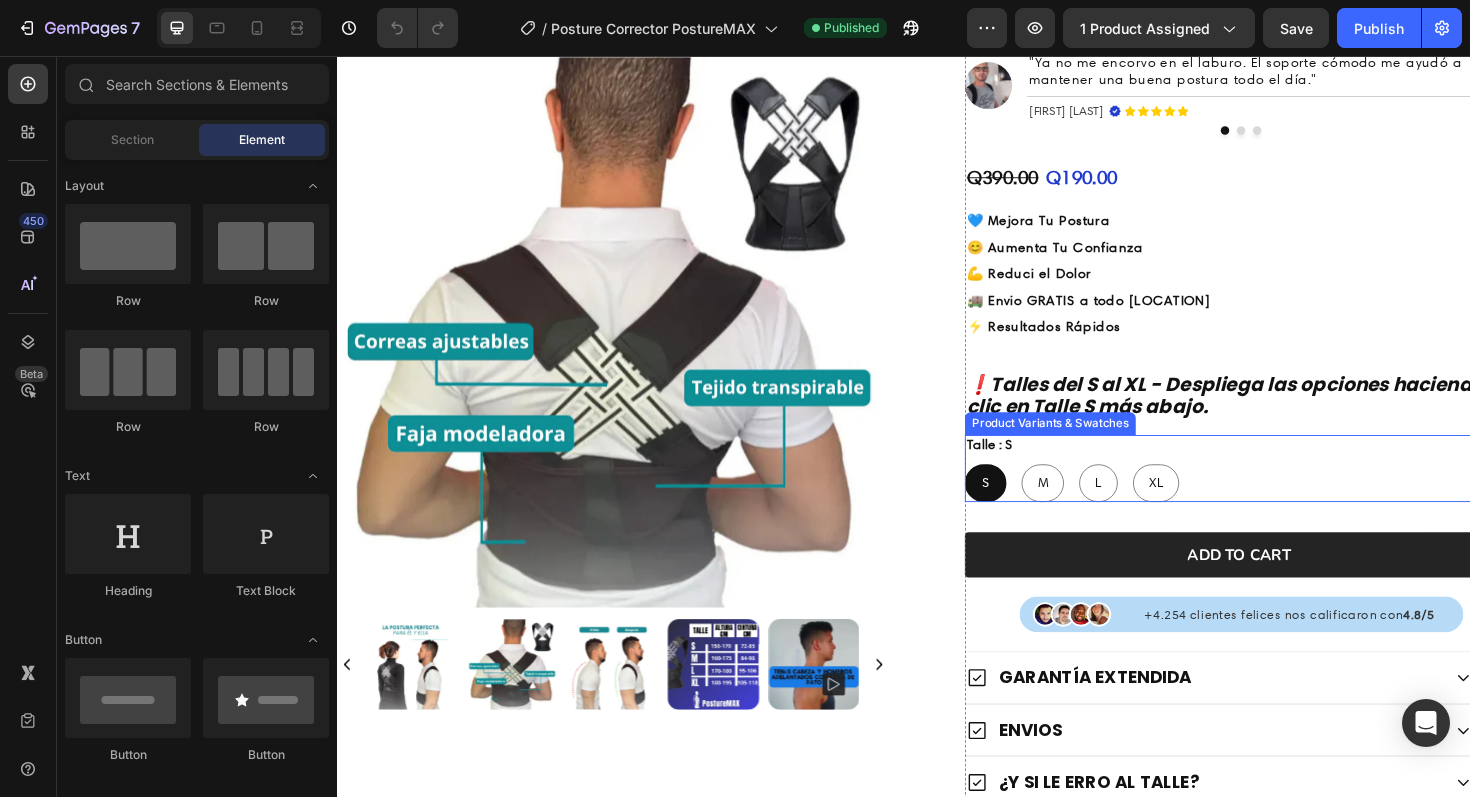 click on "S S     S M M     M L L     L XL XL     XL" at bounding box center [1294, 509] 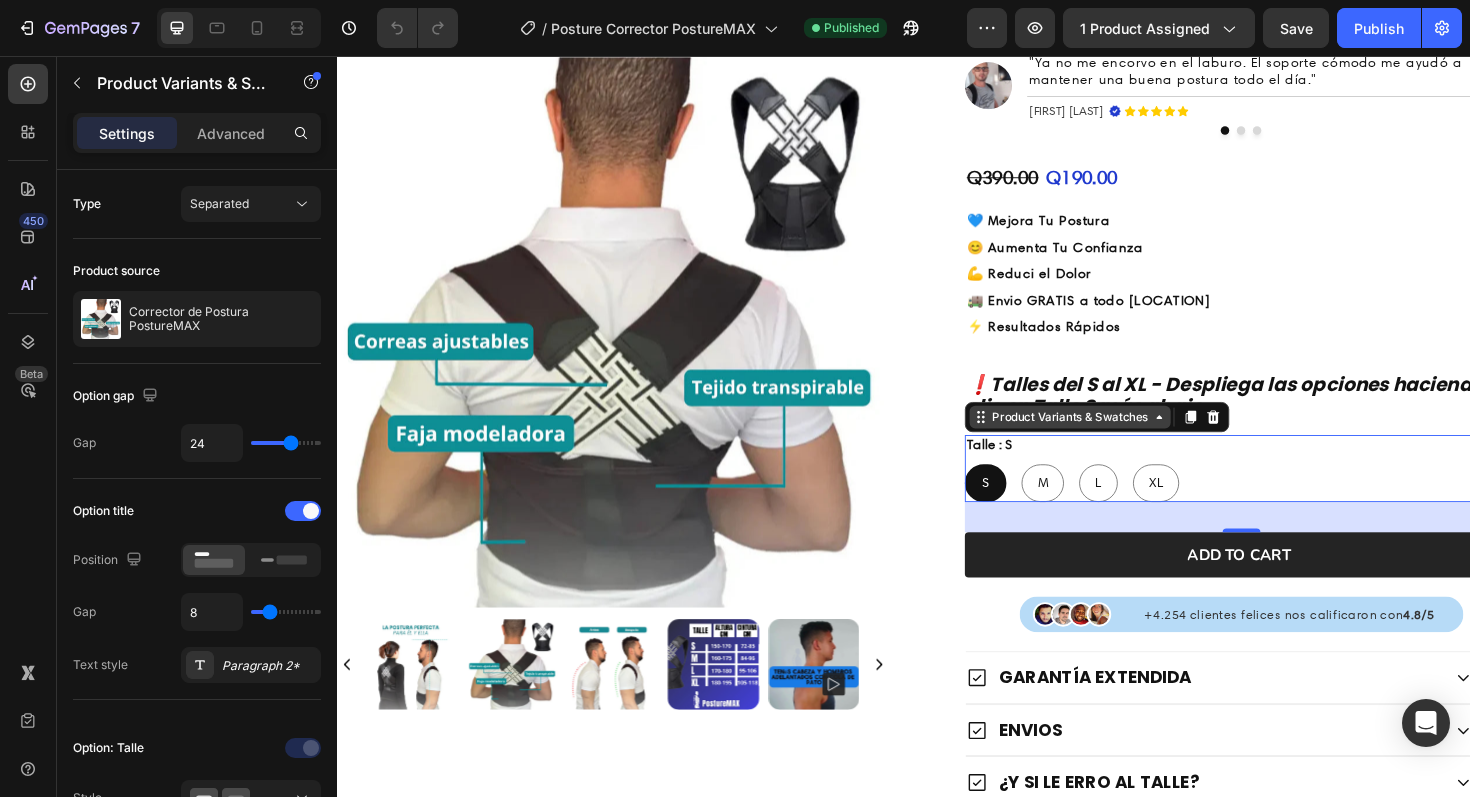 click 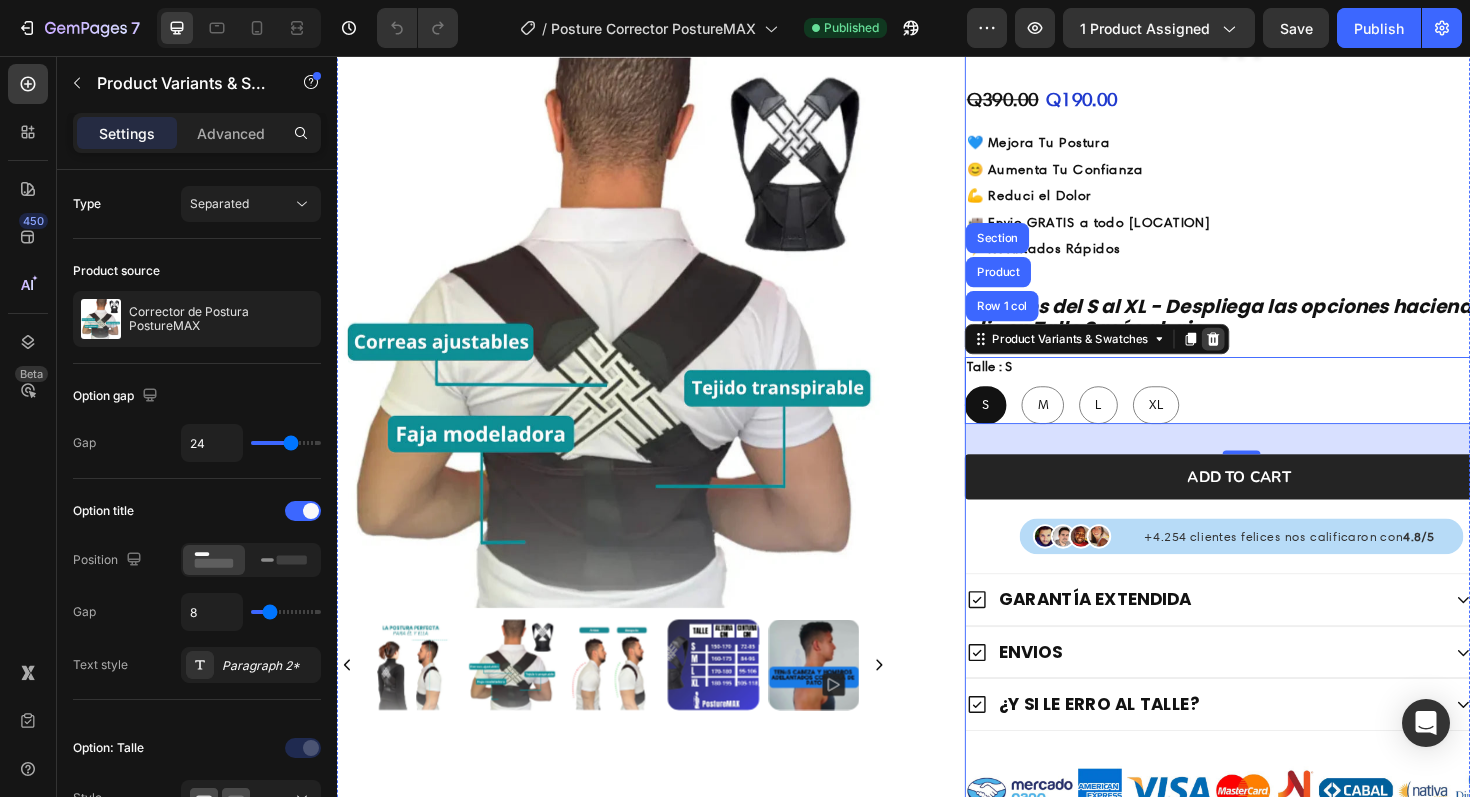 scroll, scrollTop: 564, scrollLeft: 0, axis: vertical 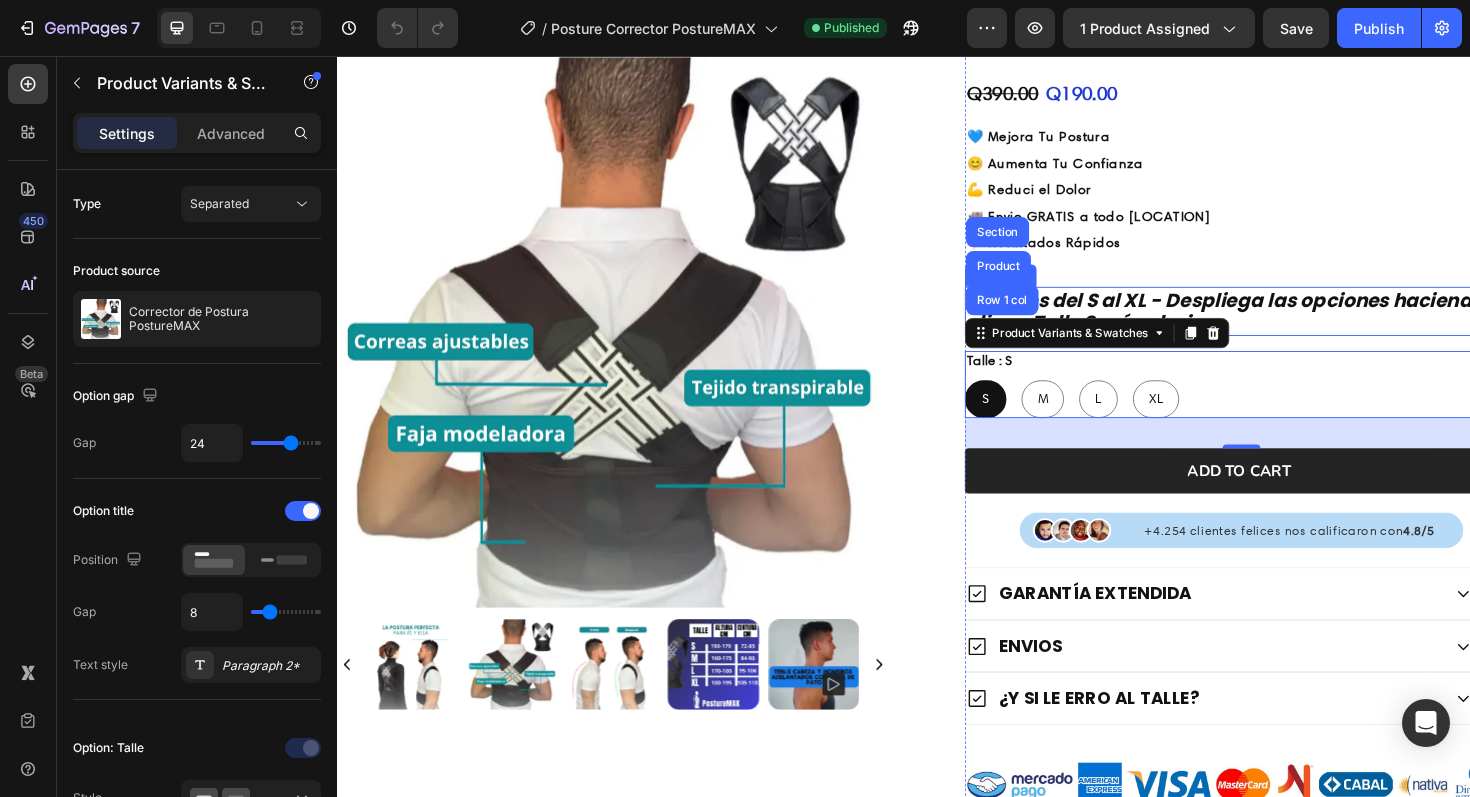 click on "❗️Talles del S al XL - Despliega las opciones haciendo clic en Talle S más abajo." at bounding box center [1294, 327] 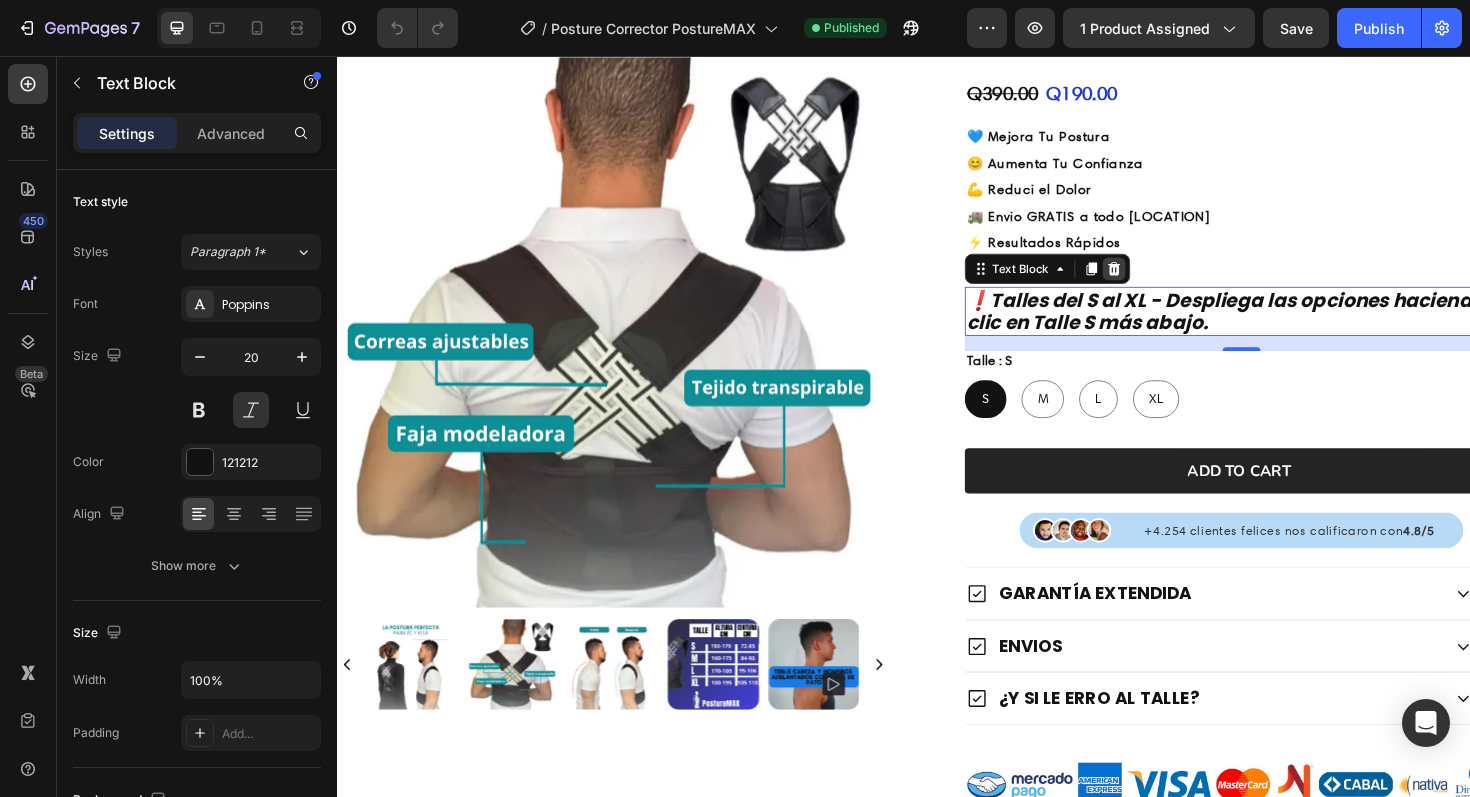 click 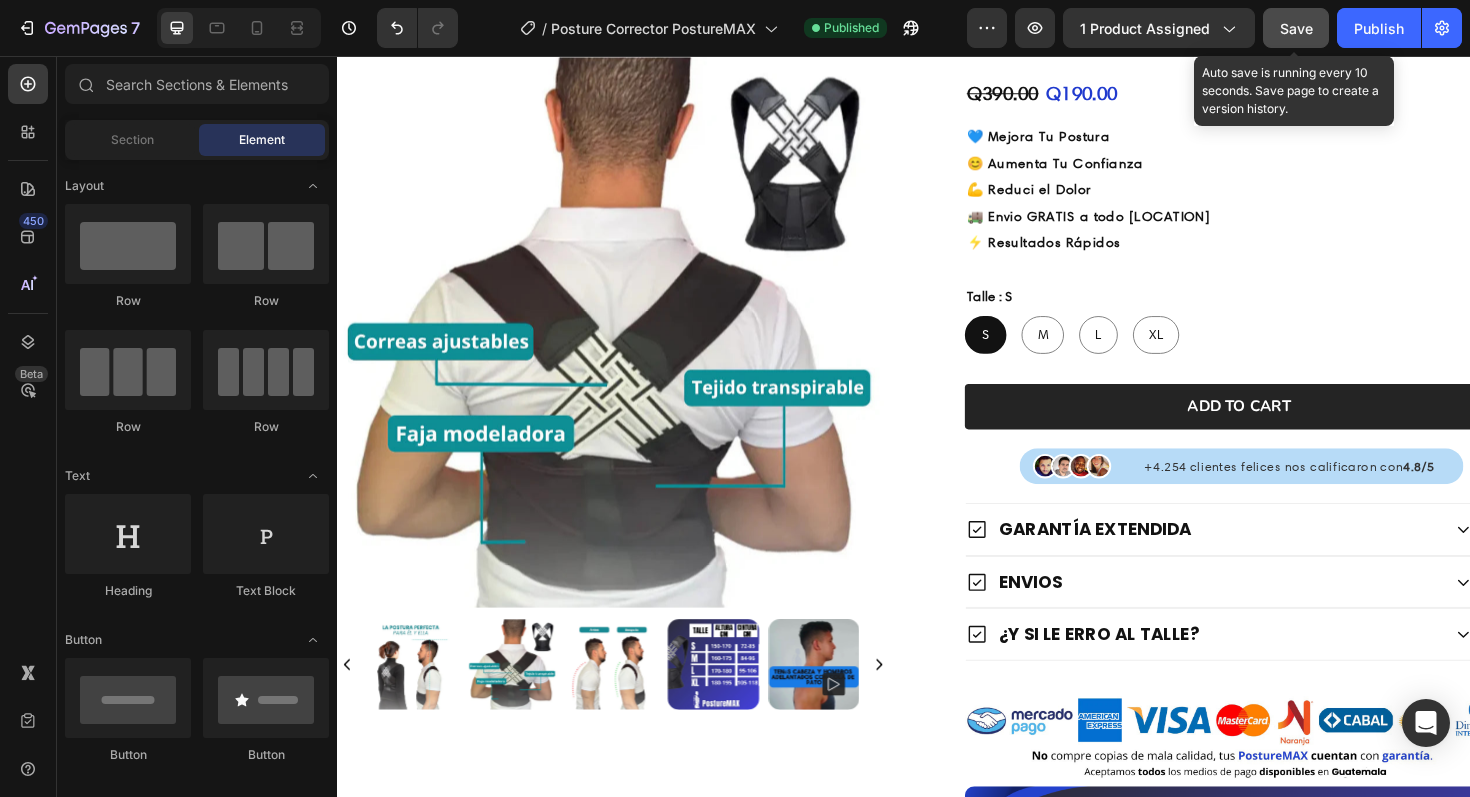 click on "Save" at bounding box center [1296, 28] 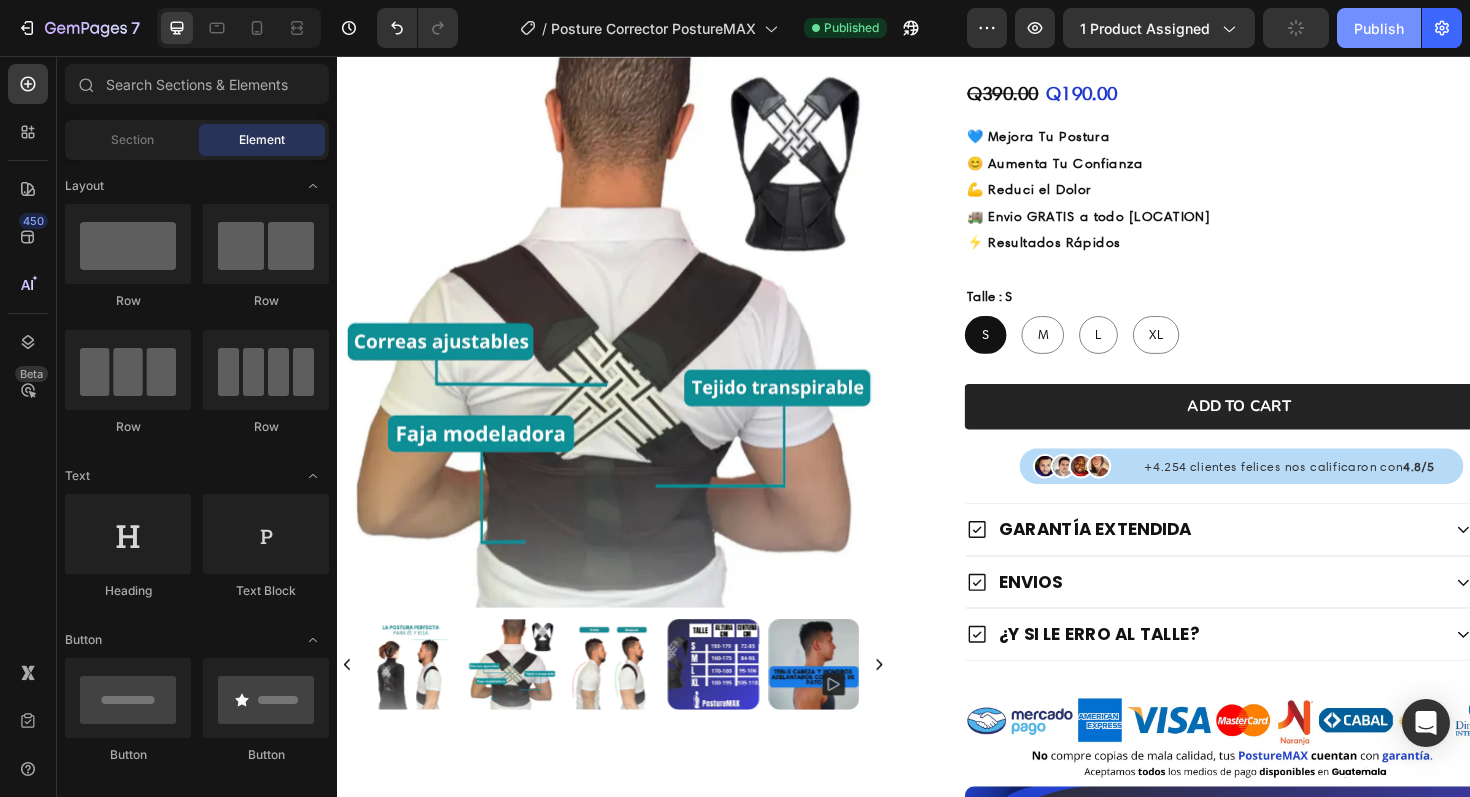 click on "Publish" at bounding box center [1379, 28] 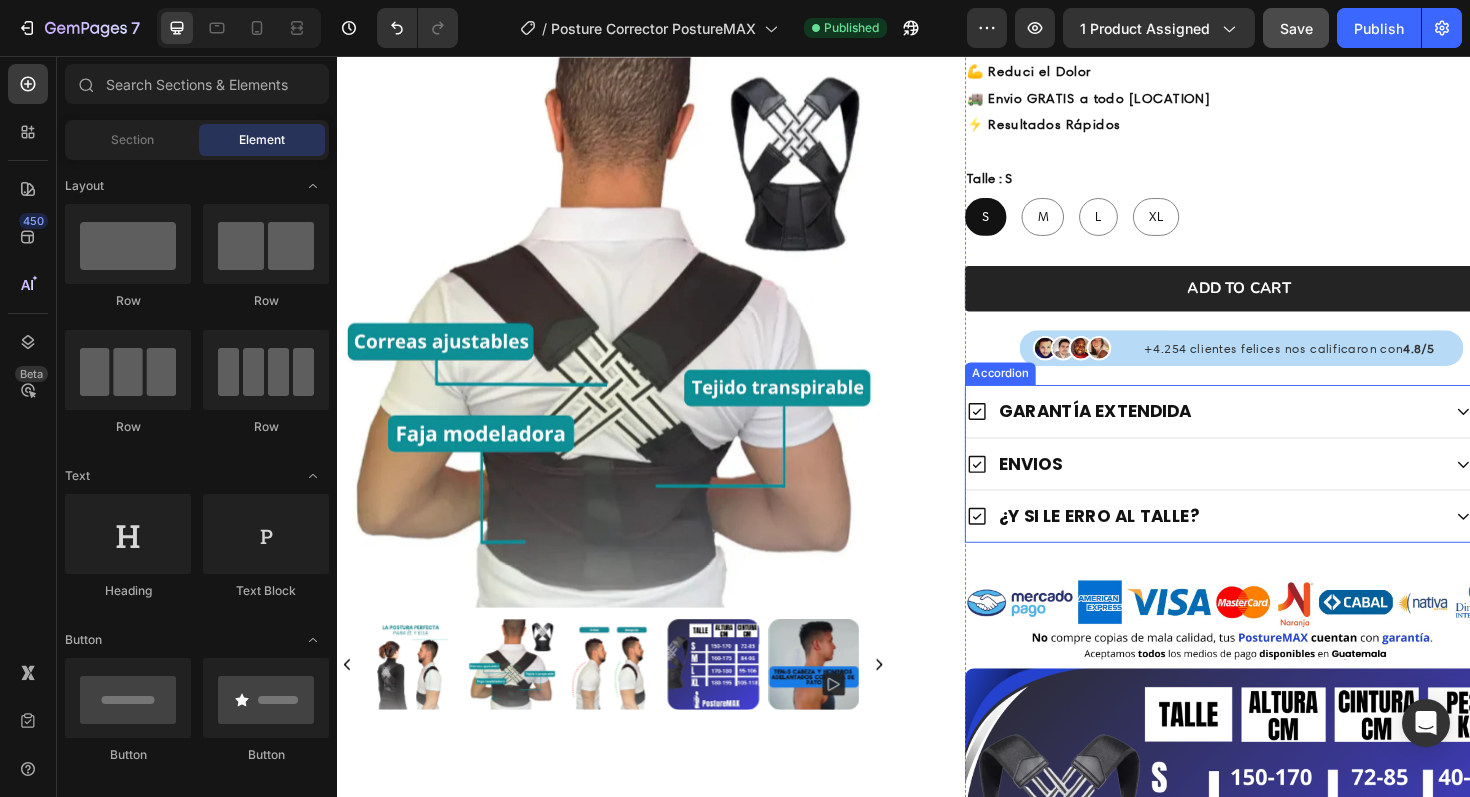 scroll, scrollTop: 715, scrollLeft: 0, axis: vertical 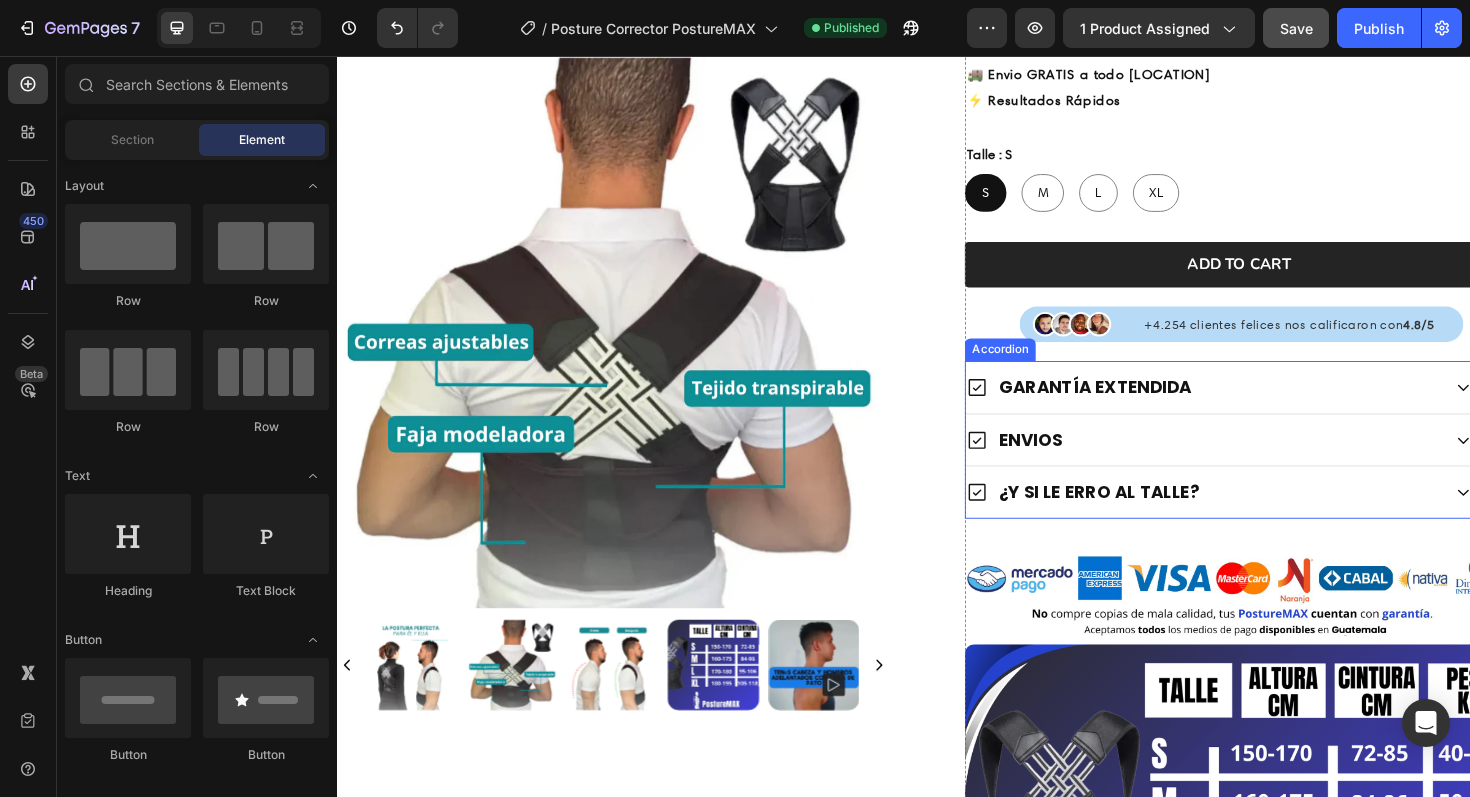 click on "GARANTÍA EXTENDIDA" at bounding box center [1254, 406] 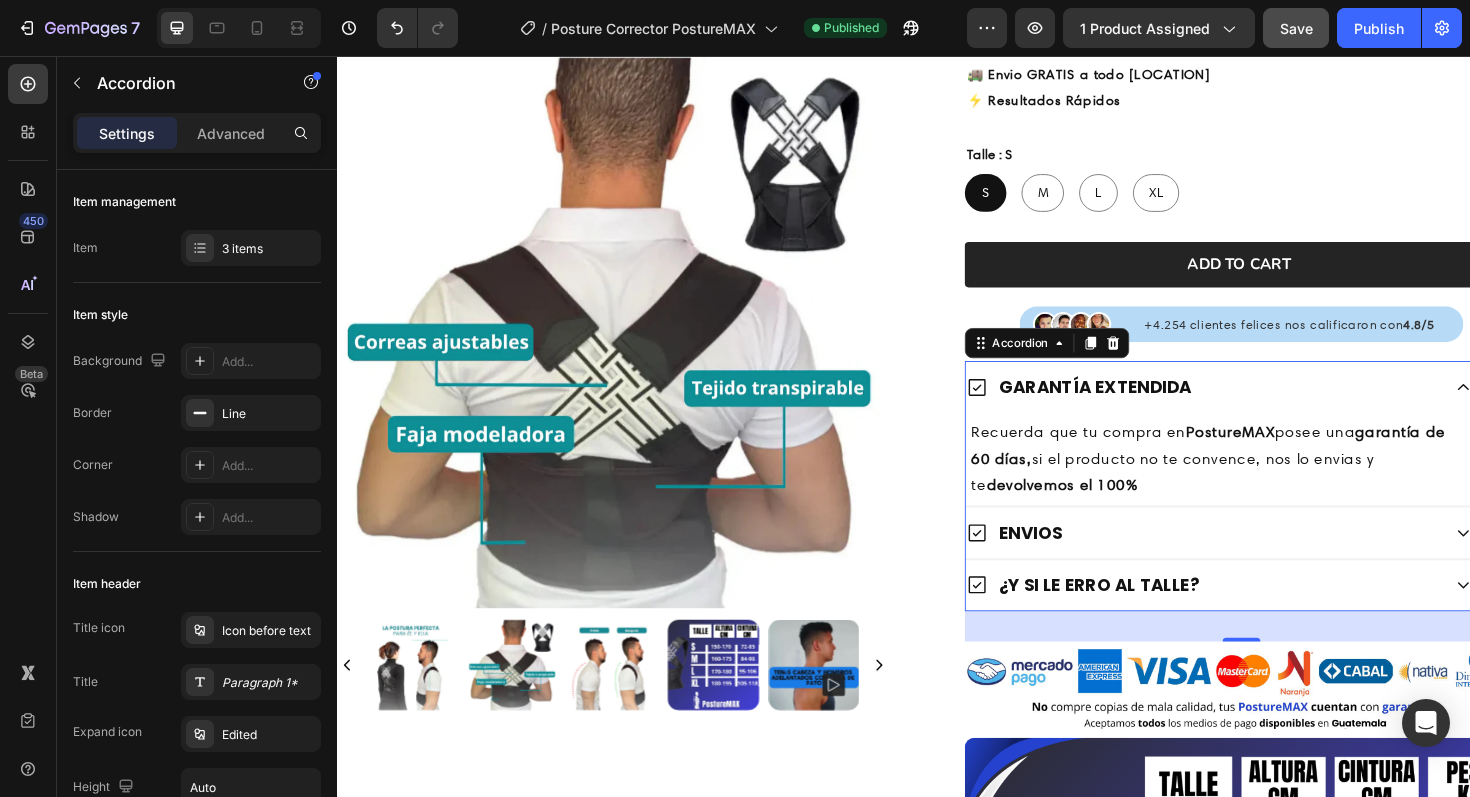 click on "ENVIOS" at bounding box center (1254, 560) 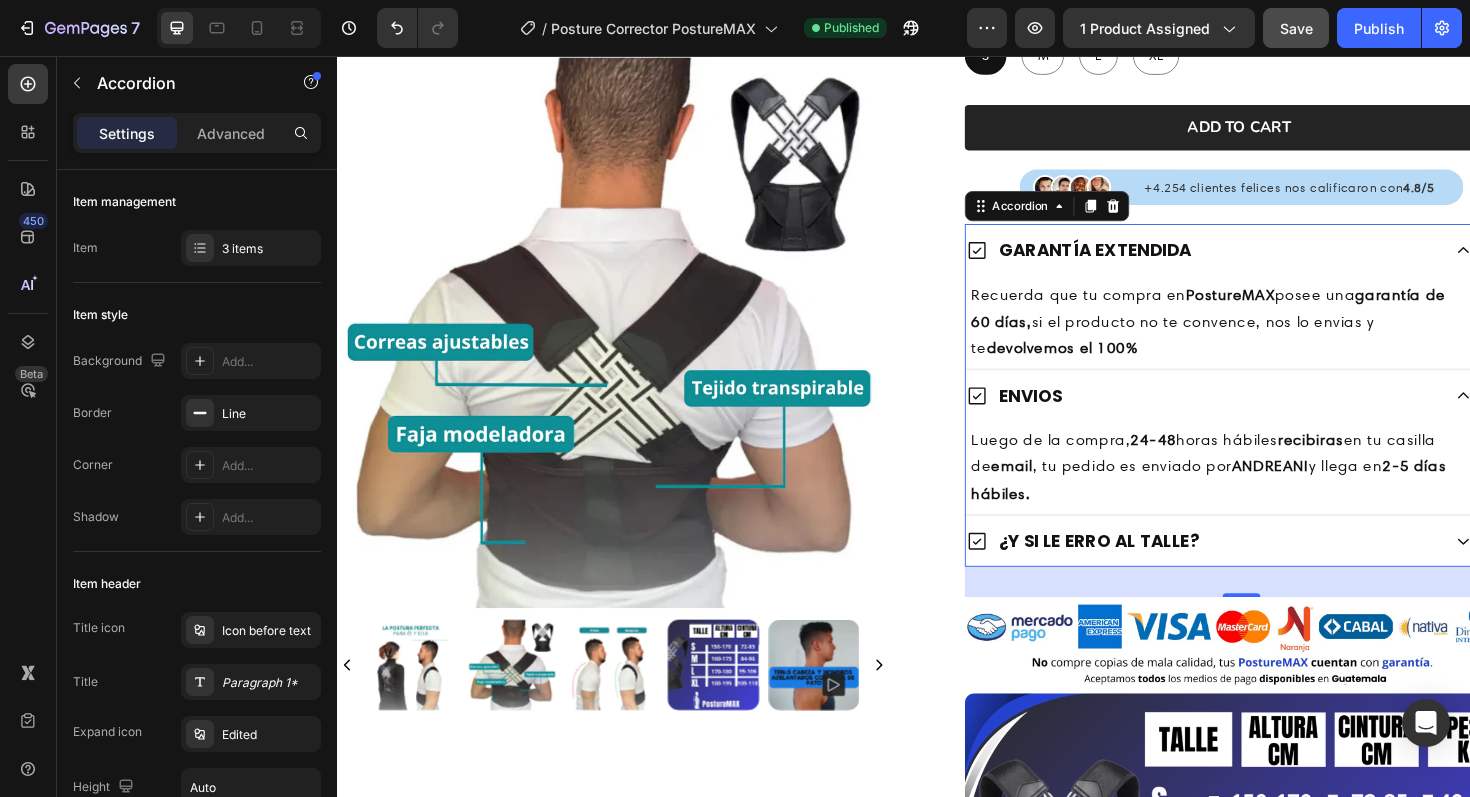 scroll, scrollTop: 869, scrollLeft: 0, axis: vertical 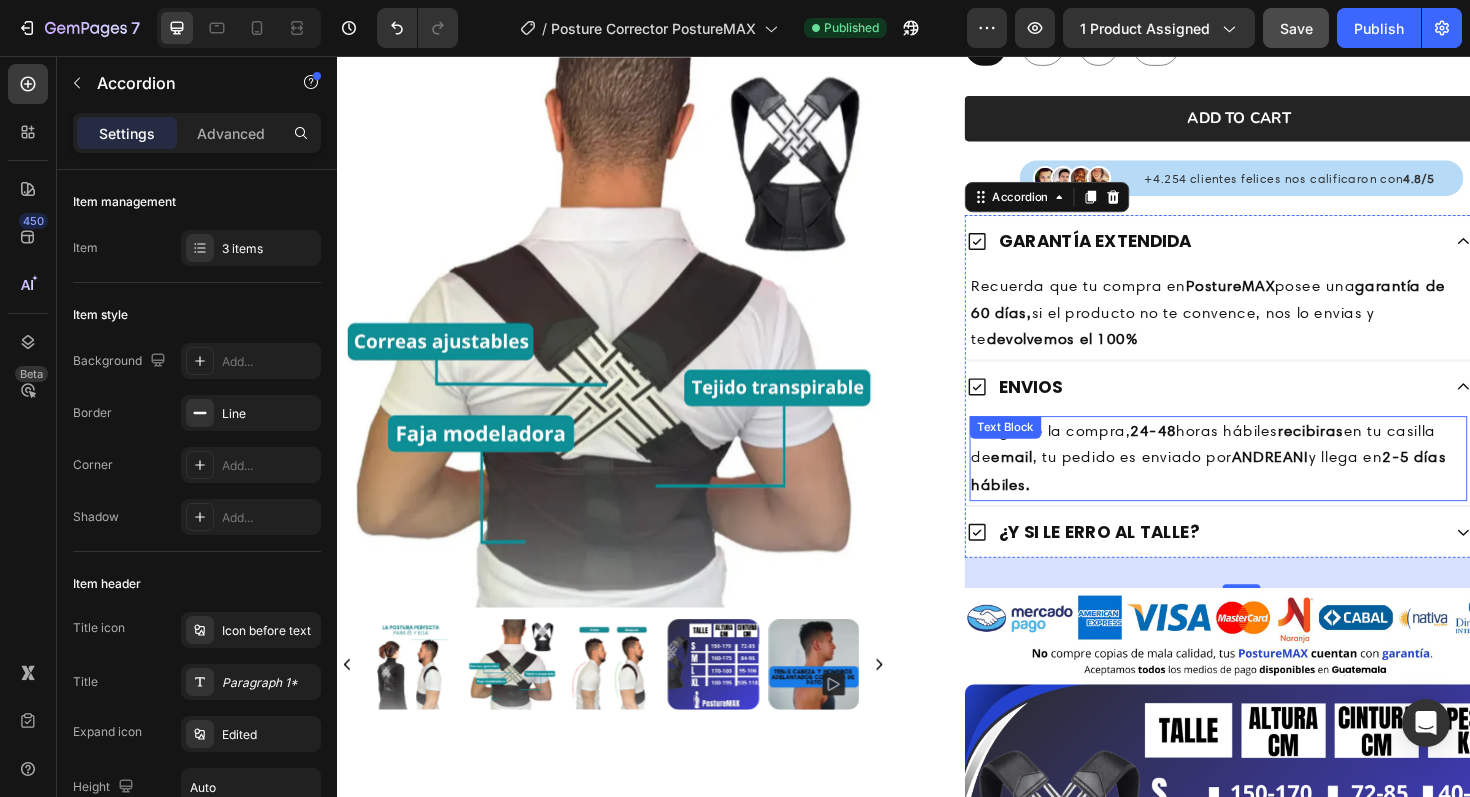 click on "Luego de la compra, 24-48 horas hábiles recibirás en tu casilla de email , tu pedido es enviado por ANDREANI y llega en 2-5 días hábiles." at bounding box center [1270, 483] 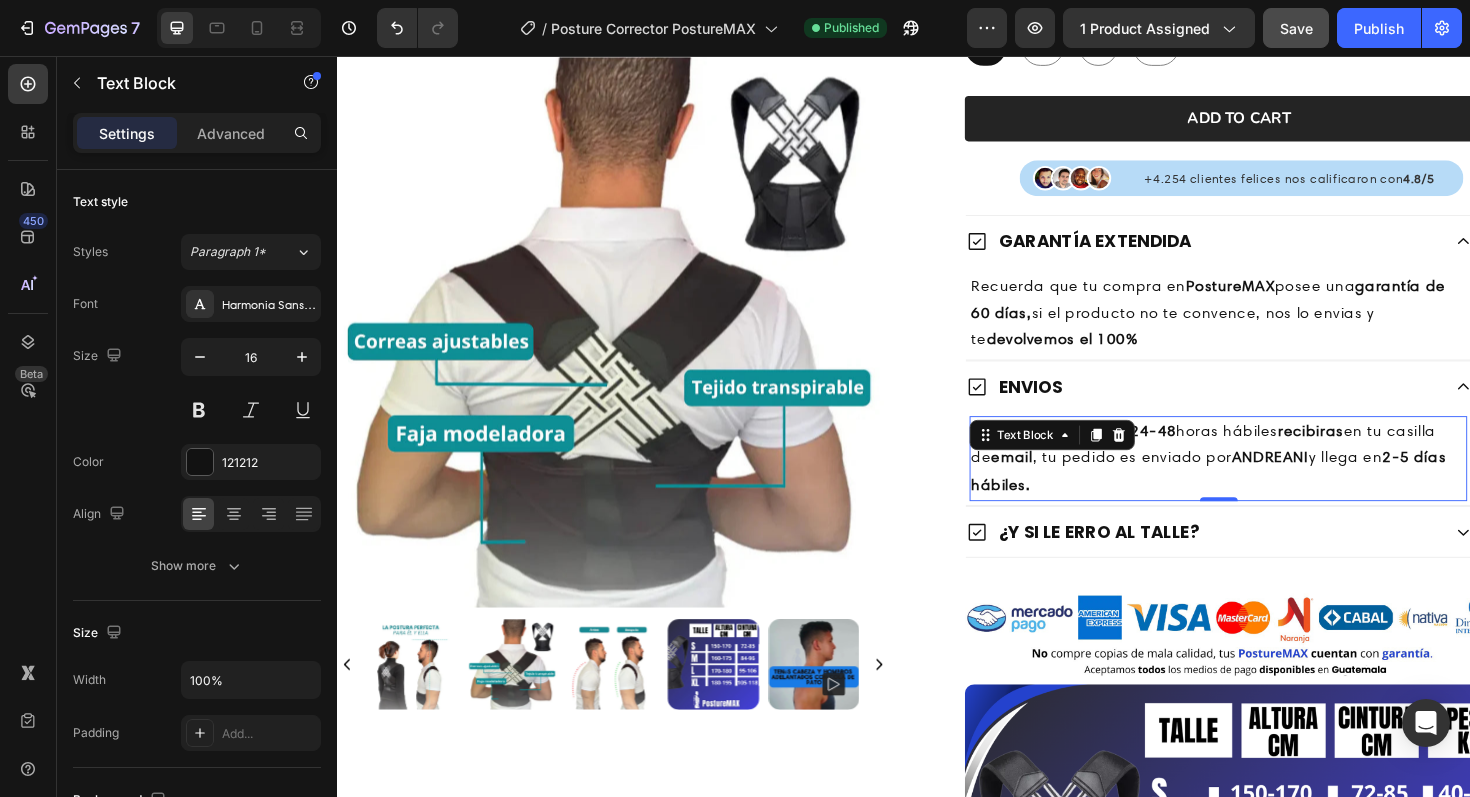 click on "Luego de la compra, 24-48 horas hábiles recibirás en tu casilla de email , tu pedido es enviado por ANDREANI y llega en 2-5 días hábiles." at bounding box center (1270, 483) 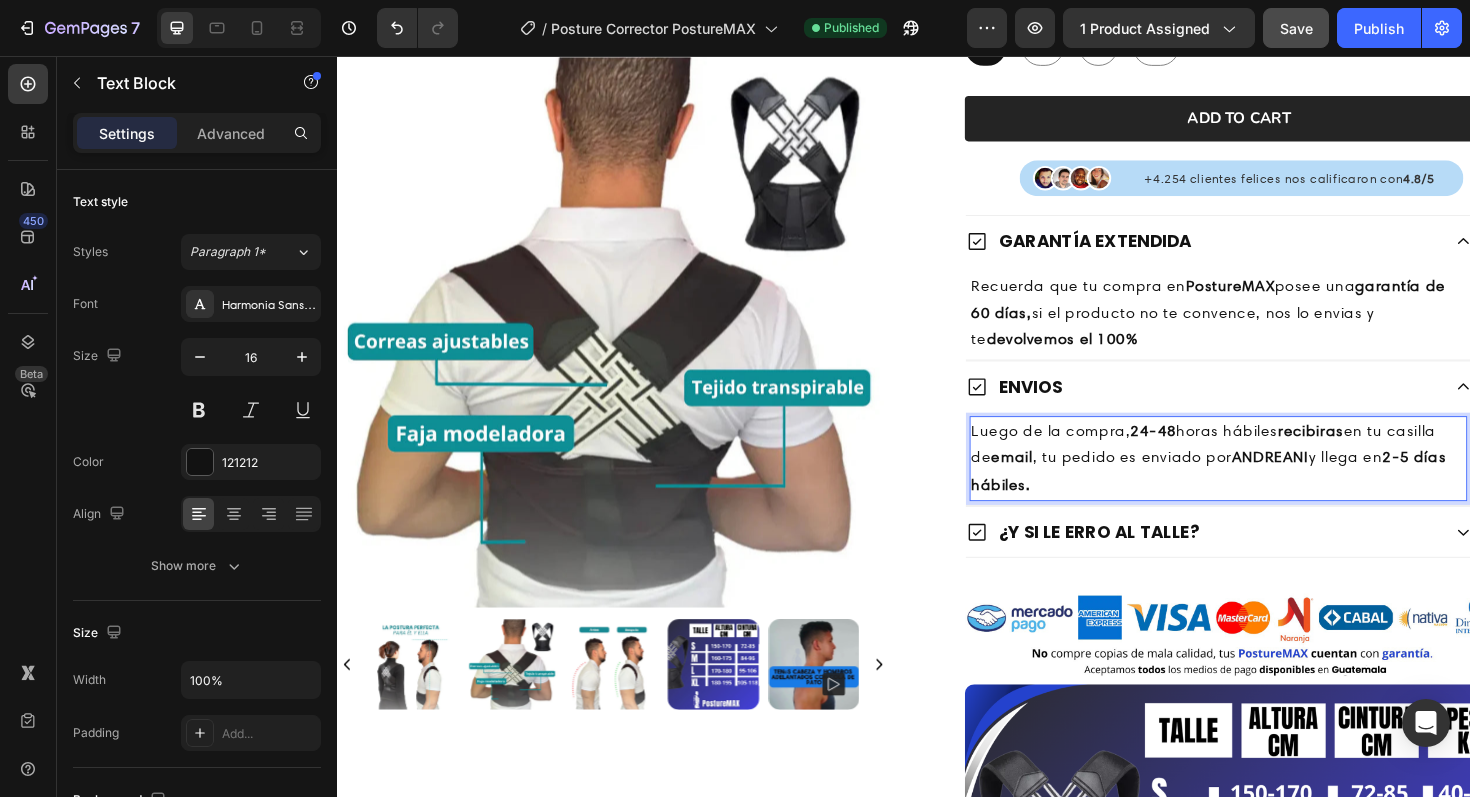 click on "Luego de la compra, 24-48 horas hábiles recibirás en tu casilla de email , tu pedido es enviado por ANDREANI y llega en 2-5 días hábiles." at bounding box center [1270, 483] 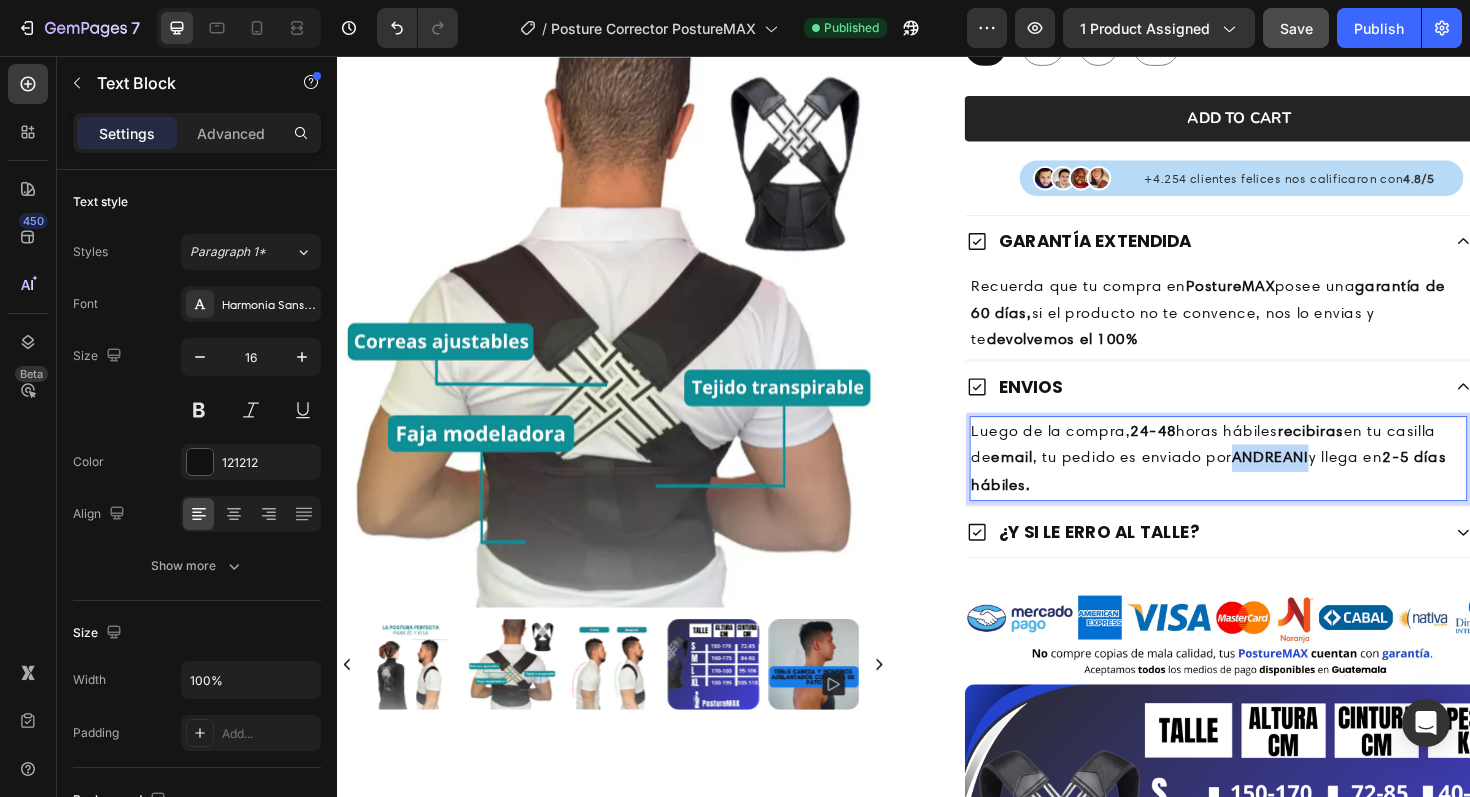 click on "ANDREANI" at bounding box center (1326, 481) 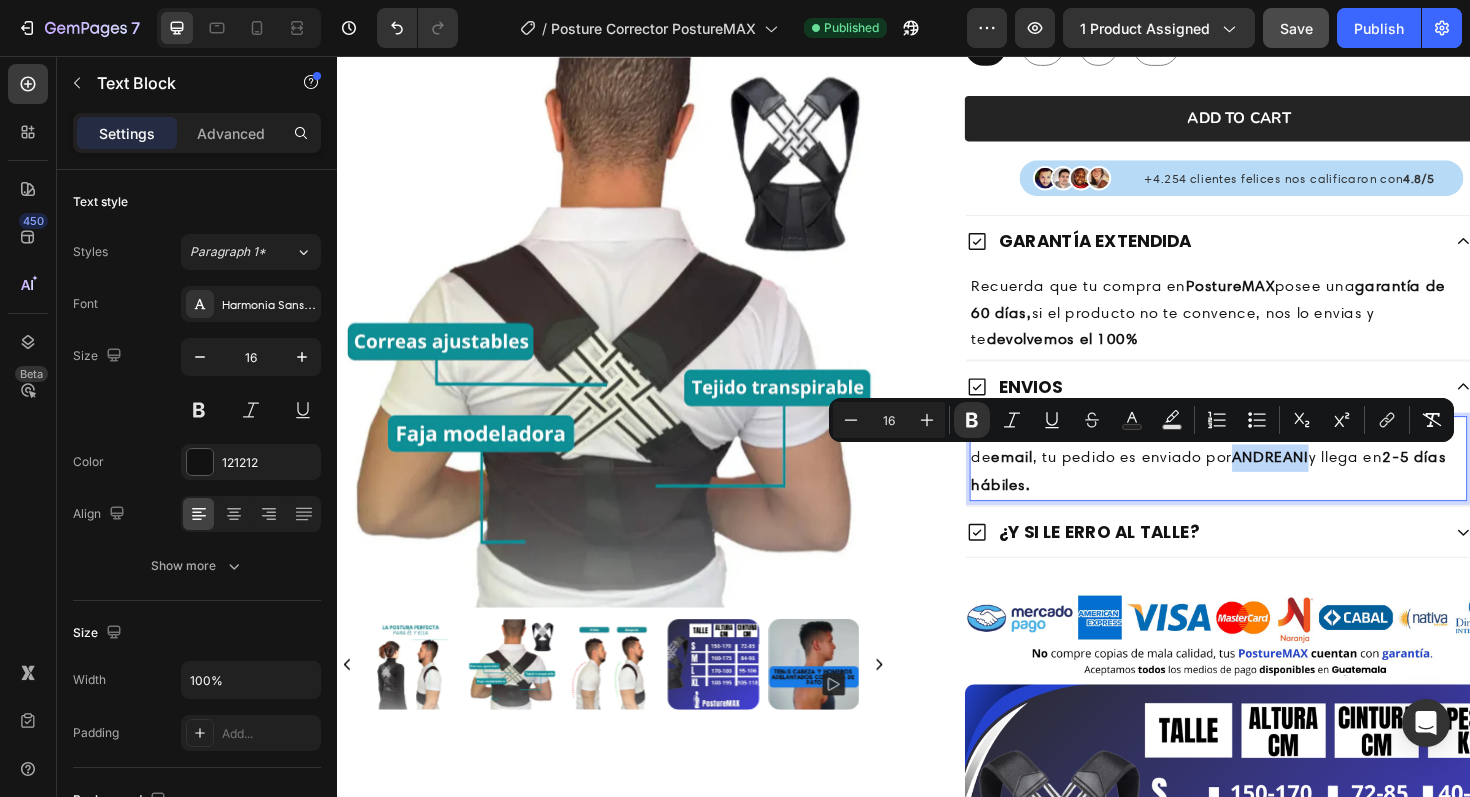 click on "ANDREANI" at bounding box center [1326, 481] 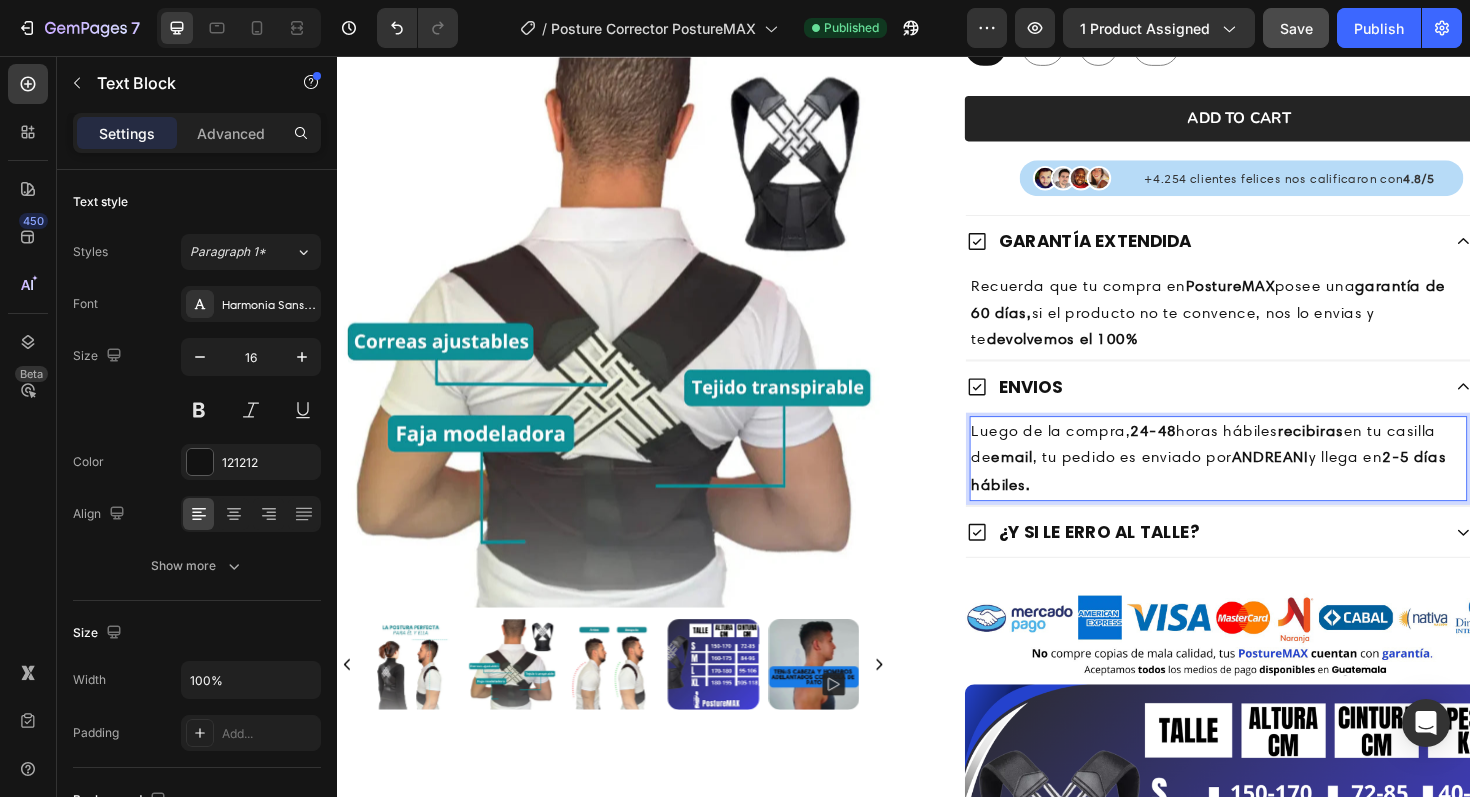 click on "ANDREANI" at bounding box center [1326, 481] 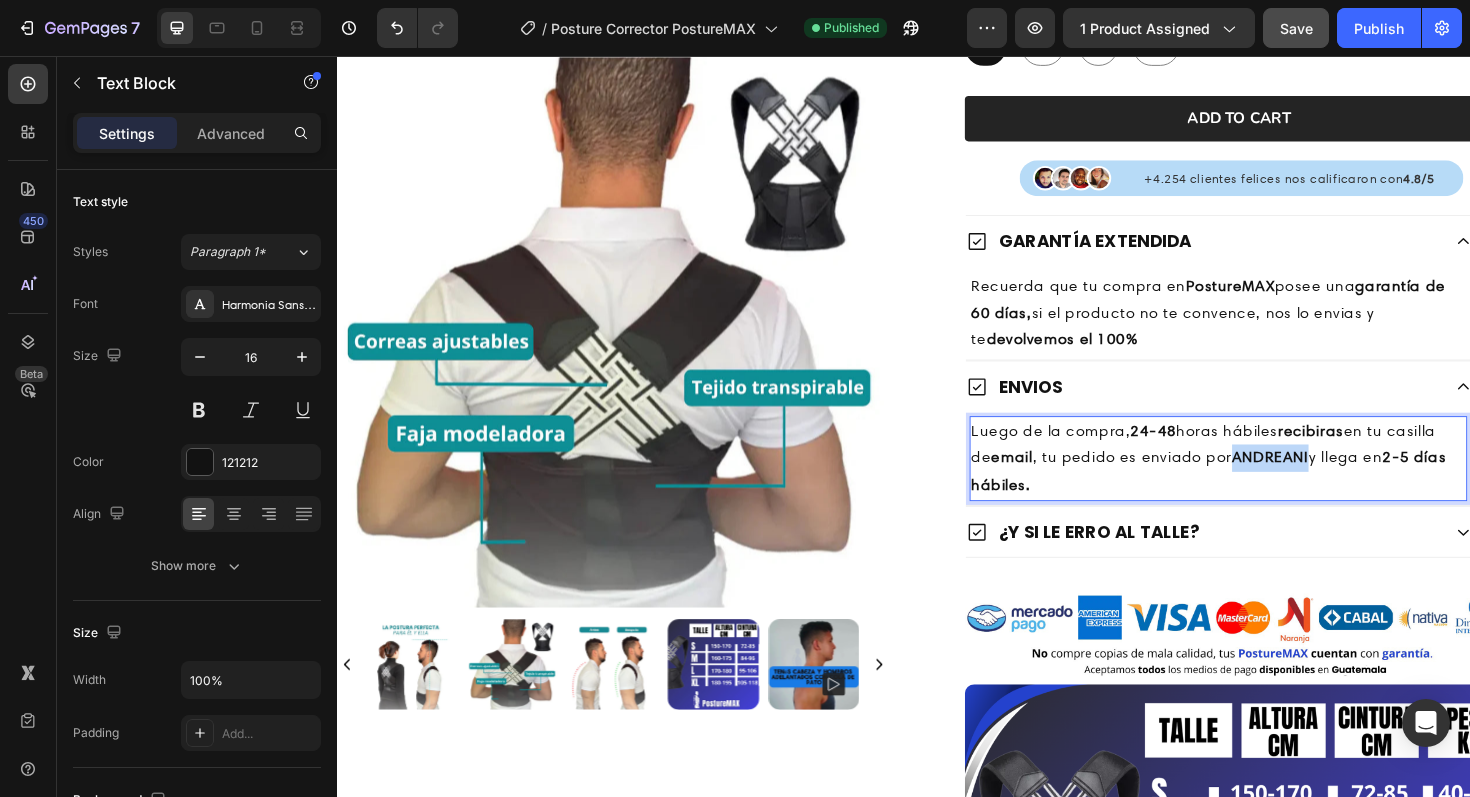 click on "ANDREANI" at bounding box center (1326, 481) 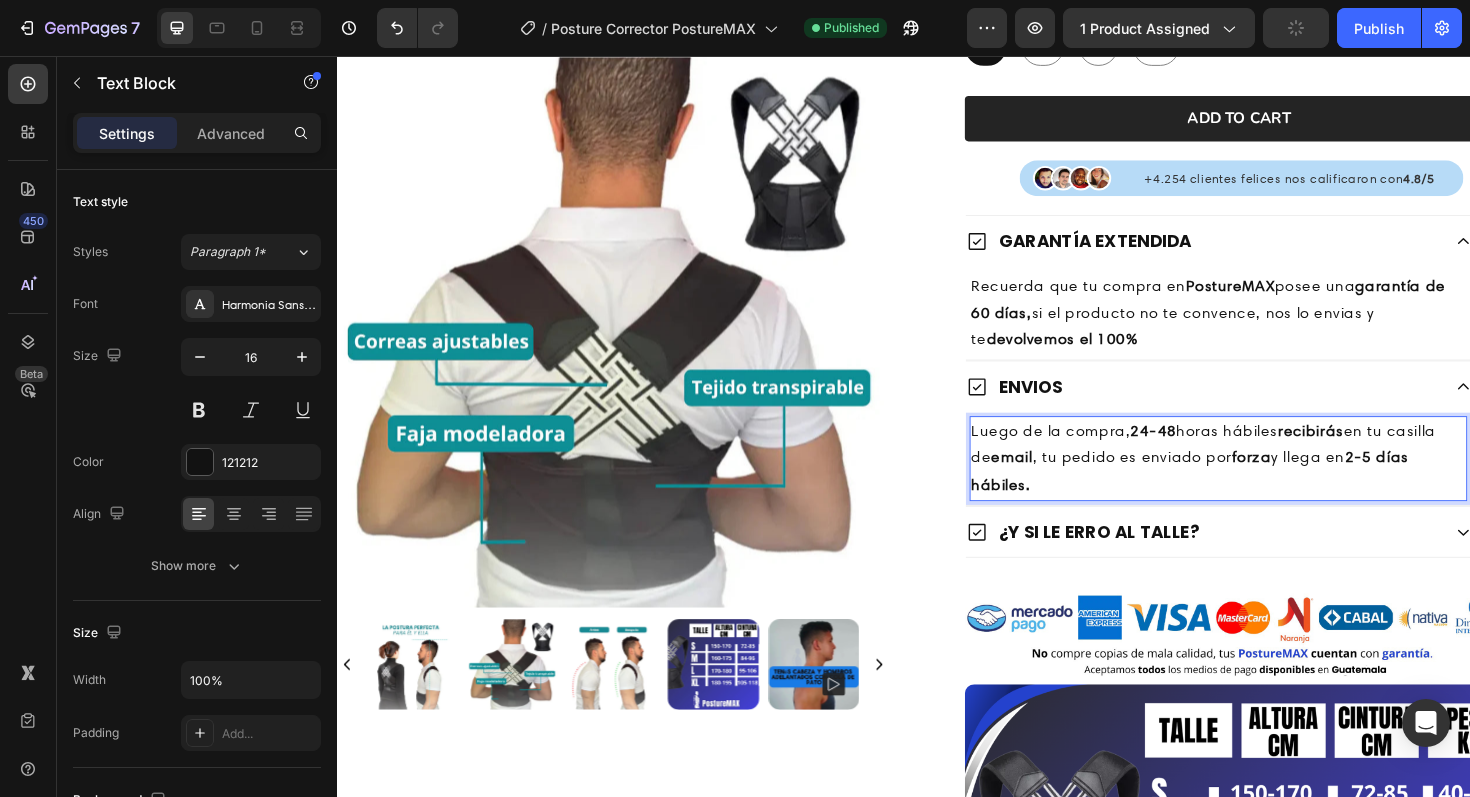 click on "Luego de la compra,  24-48  horas hábiles  recibirás  en tu casilla de  email , tu pedido es enviado por  forza  y llega en  2-5 días hábiles." at bounding box center [1270, 483] 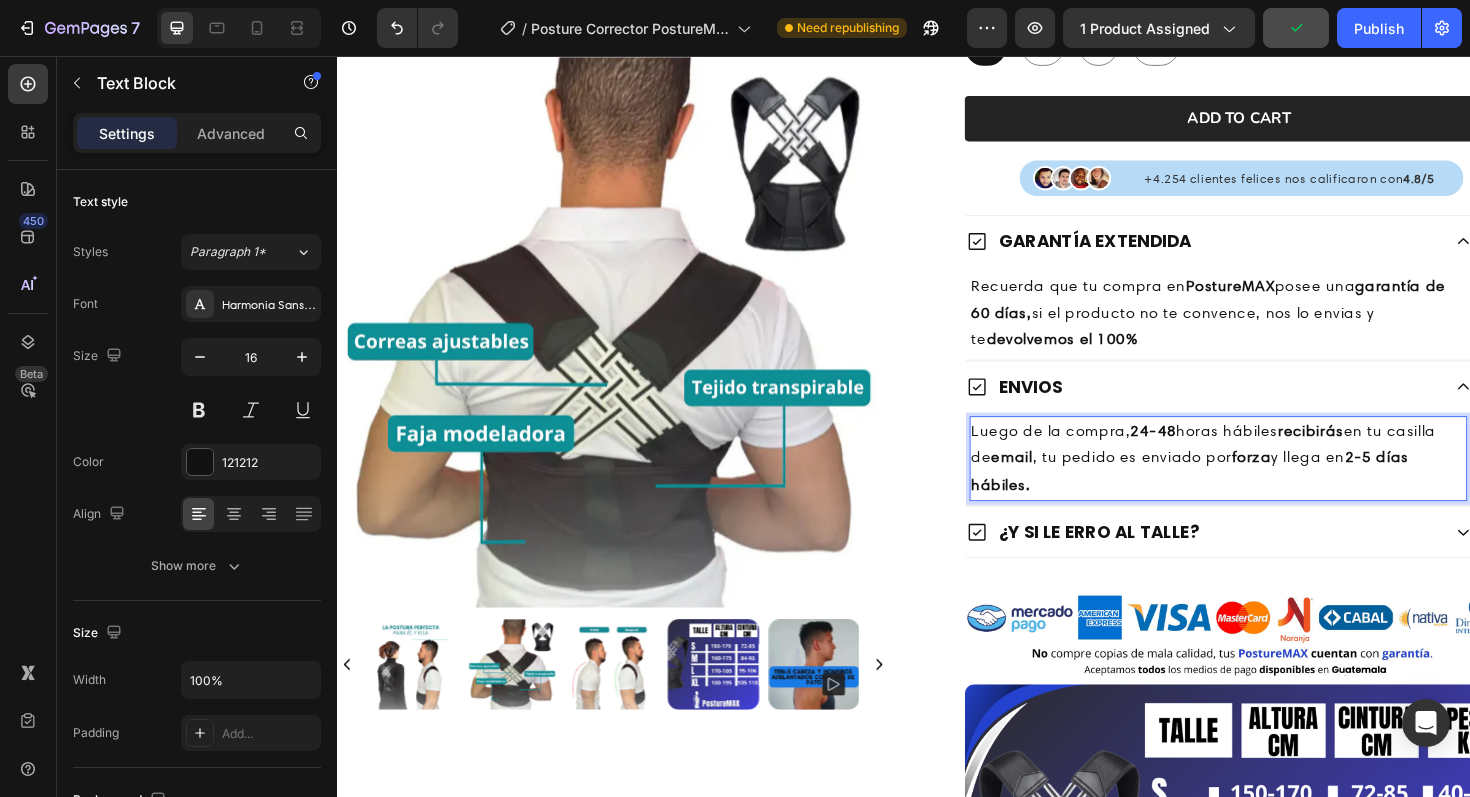 click on "Luego de la compra,  24-48  horas hábiles  recibirás  en tu casilla de  email , tu pedido es enviado por  forza  y llega en  2-5 días hábiles." at bounding box center (1270, 483) 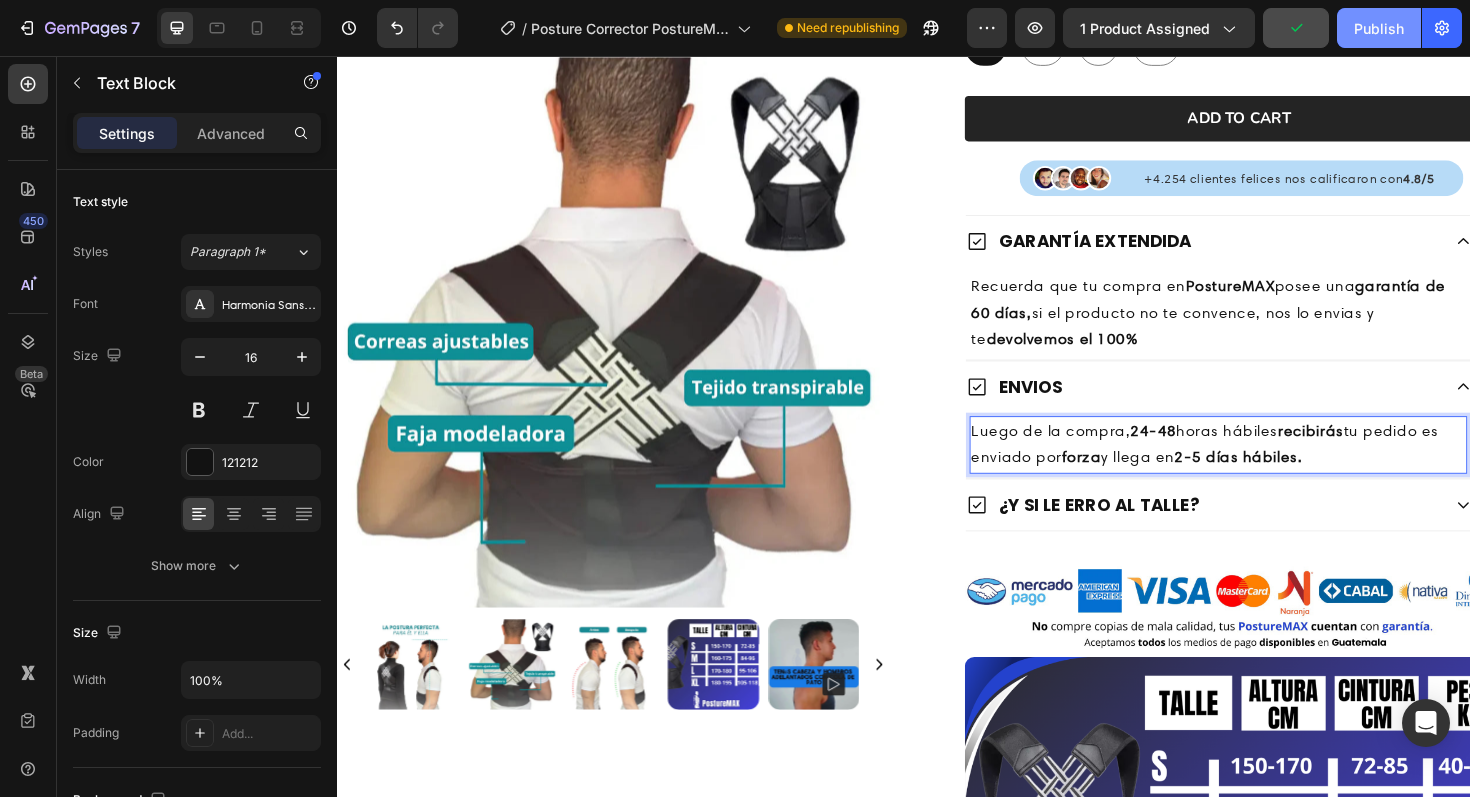 click on "Publish" at bounding box center (1379, 28) 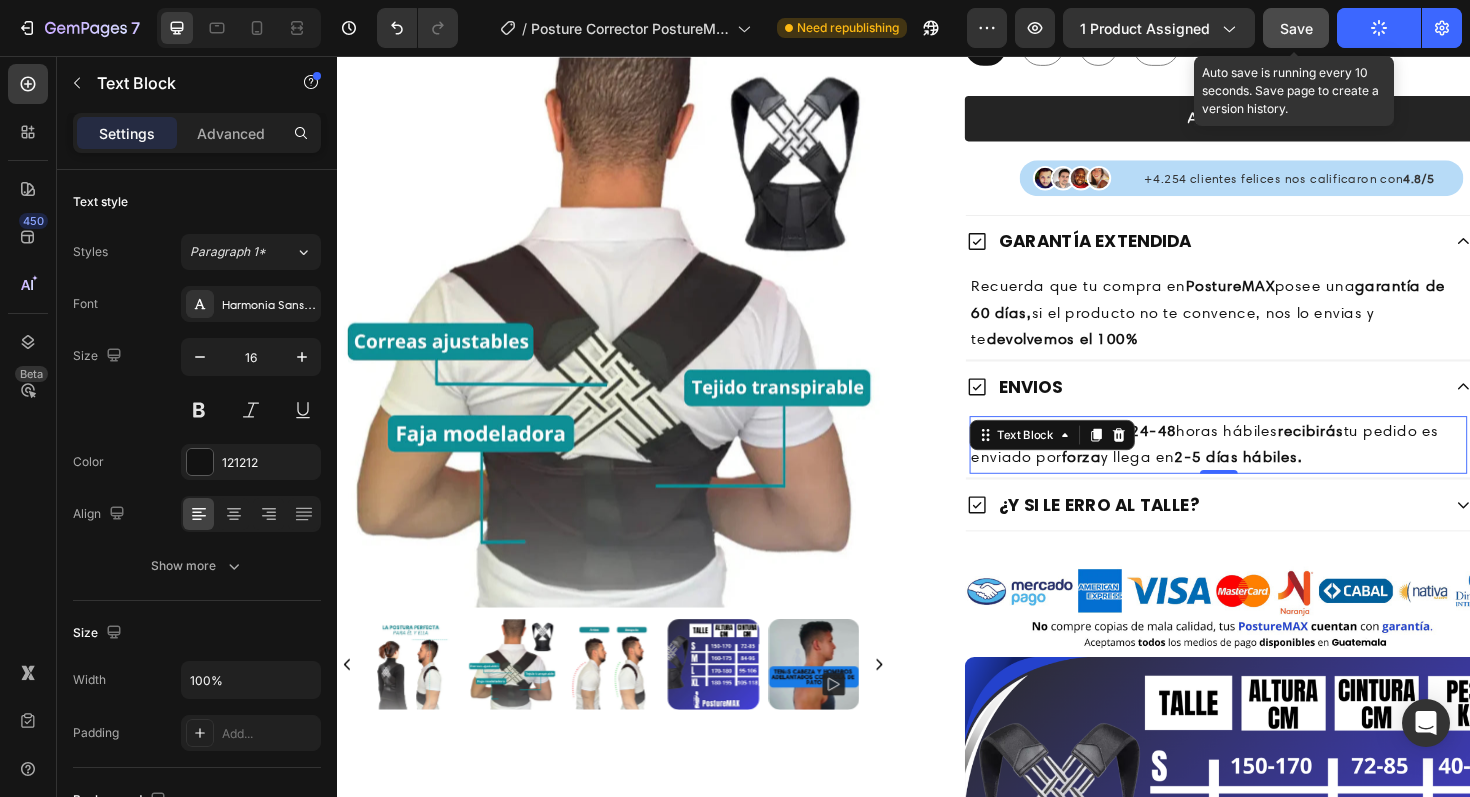 click on "Save" at bounding box center (1296, 28) 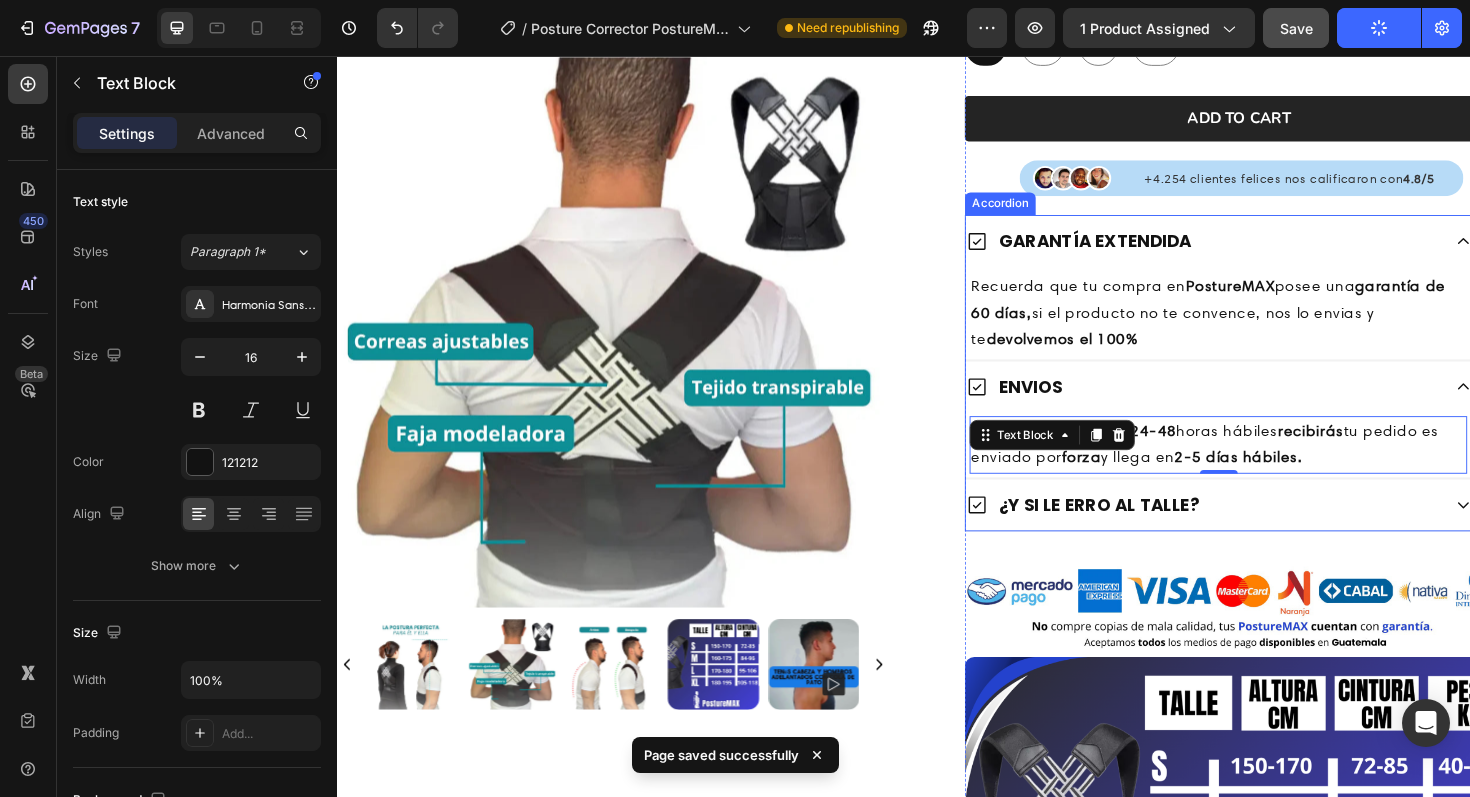 click on "¿Y SI LE ERRO AL TALLE?" at bounding box center [1254, 531] 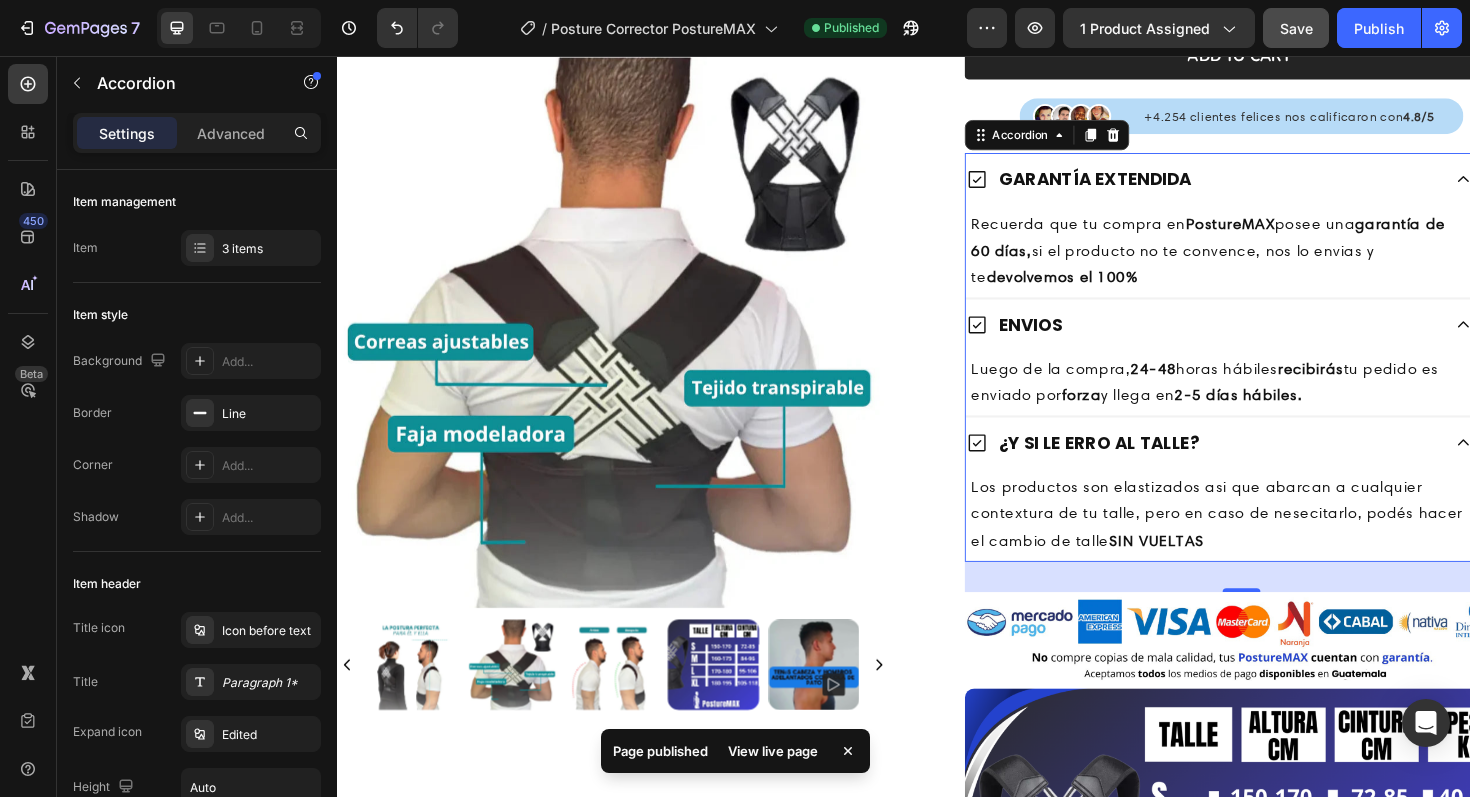 scroll, scrollTop: 936, scrollLeft: 0, axis: vertical 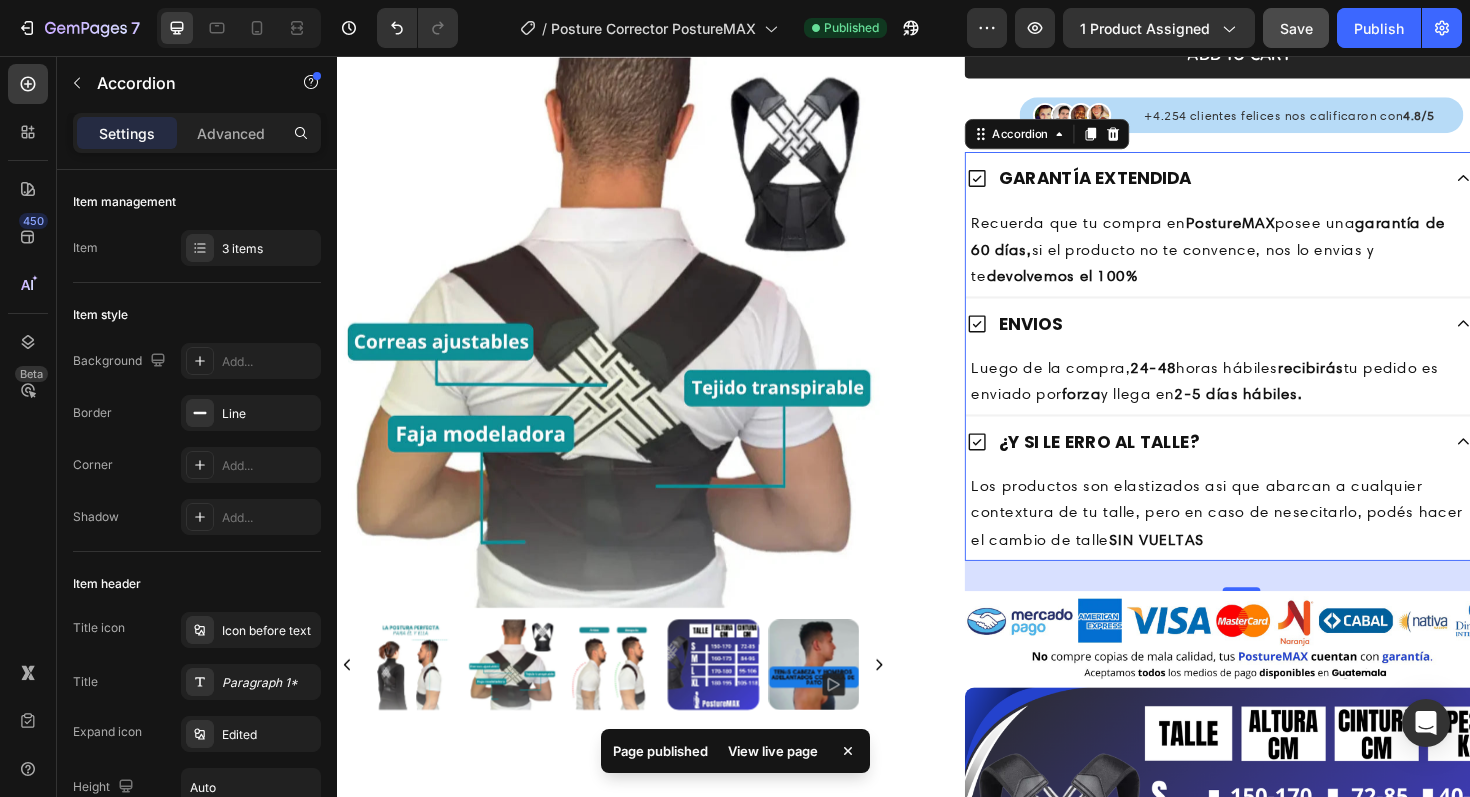 click 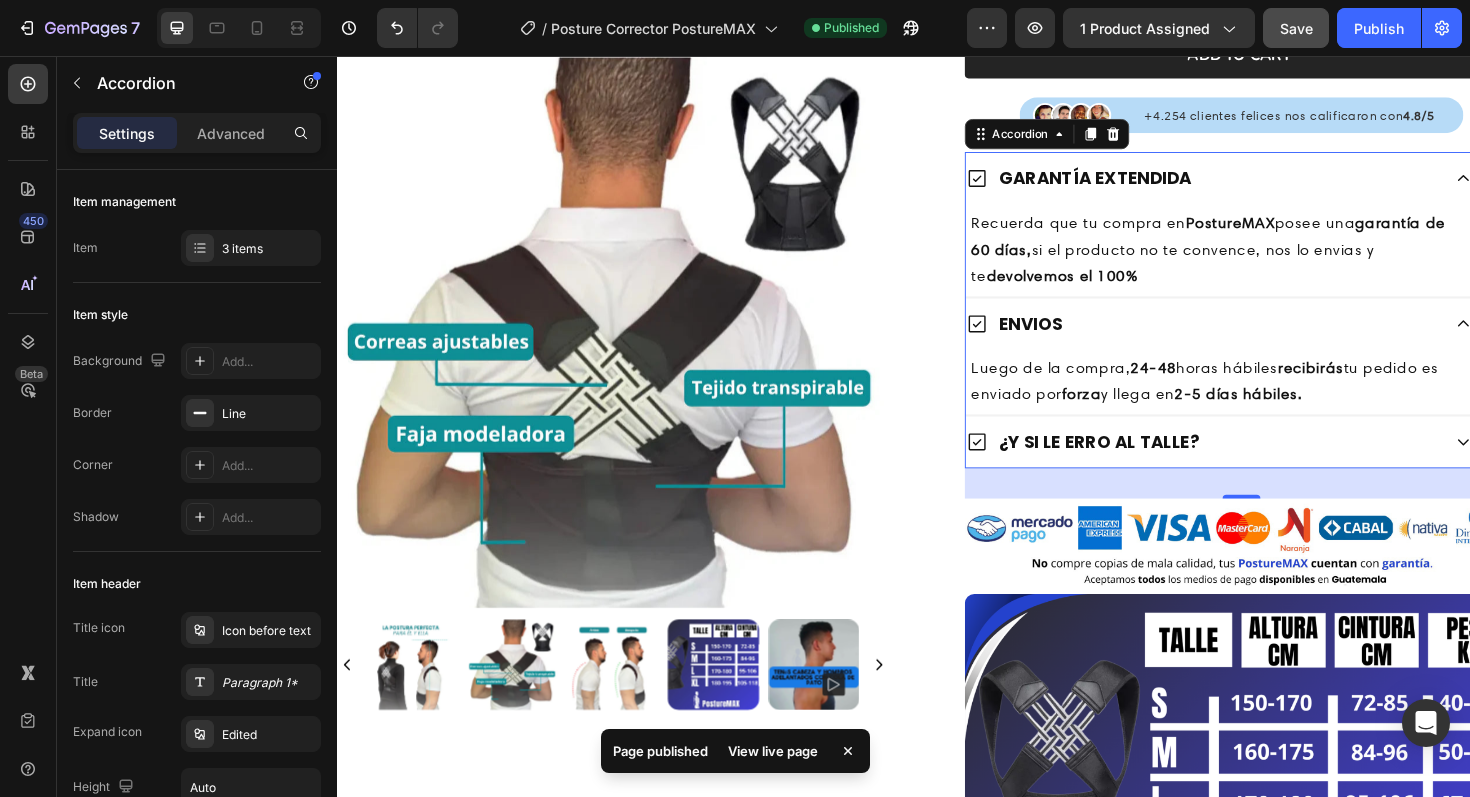 click 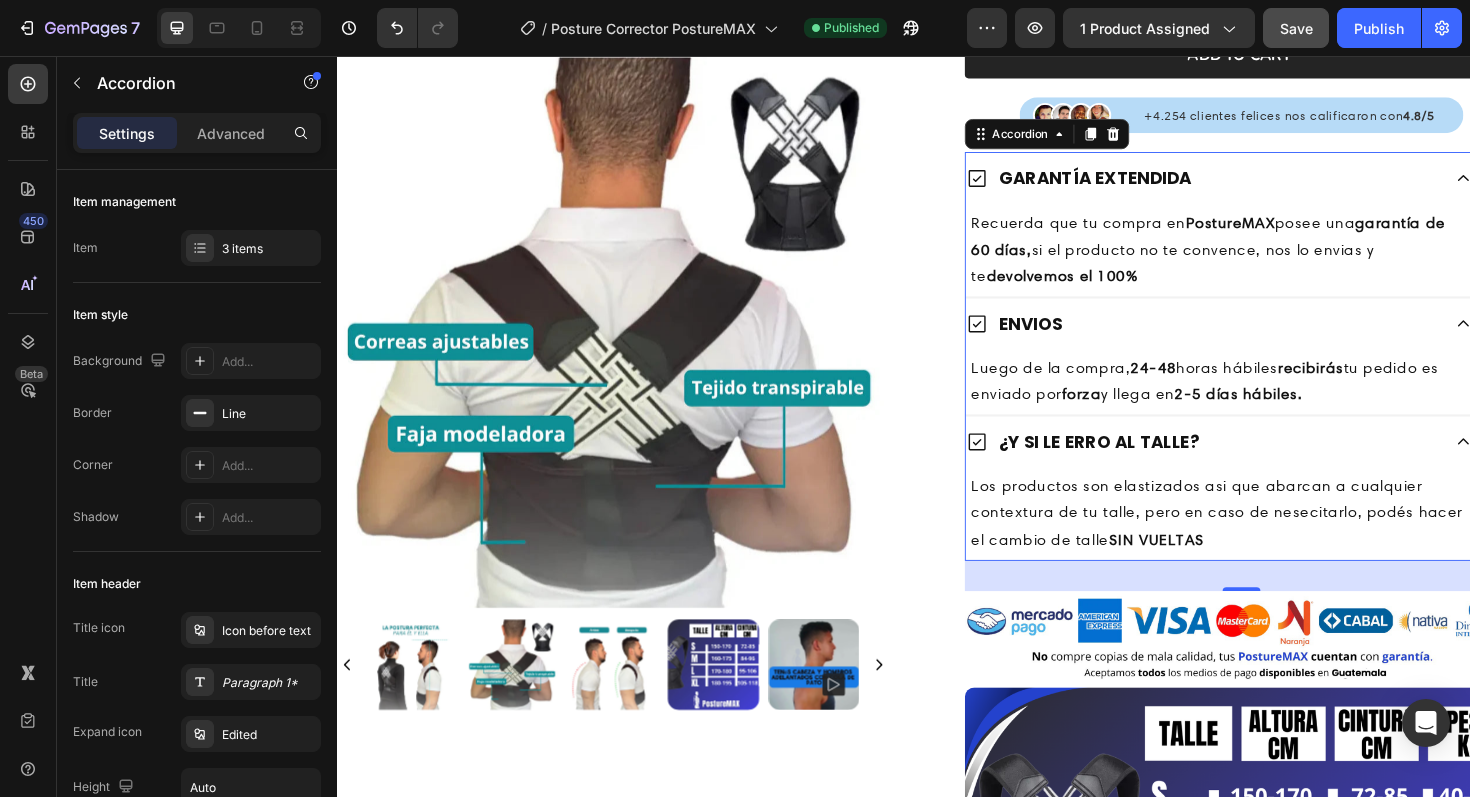 click on "¿Y SI LE ERRO AL TALLE?" at bounding box center (1270, 464) 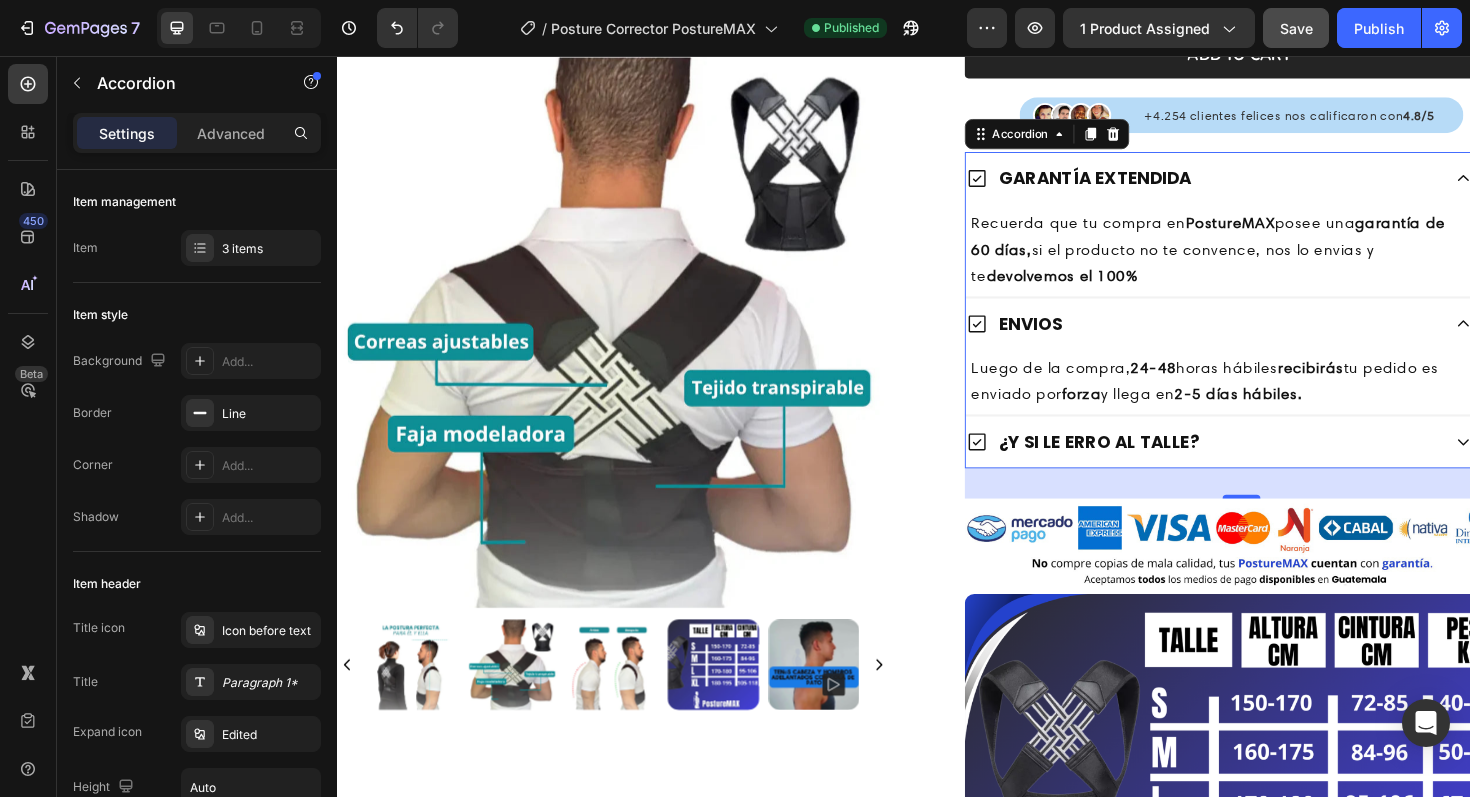 click on "¿Y SI LE ERRO AL TALLE?" at bounding box center (1144, 464) 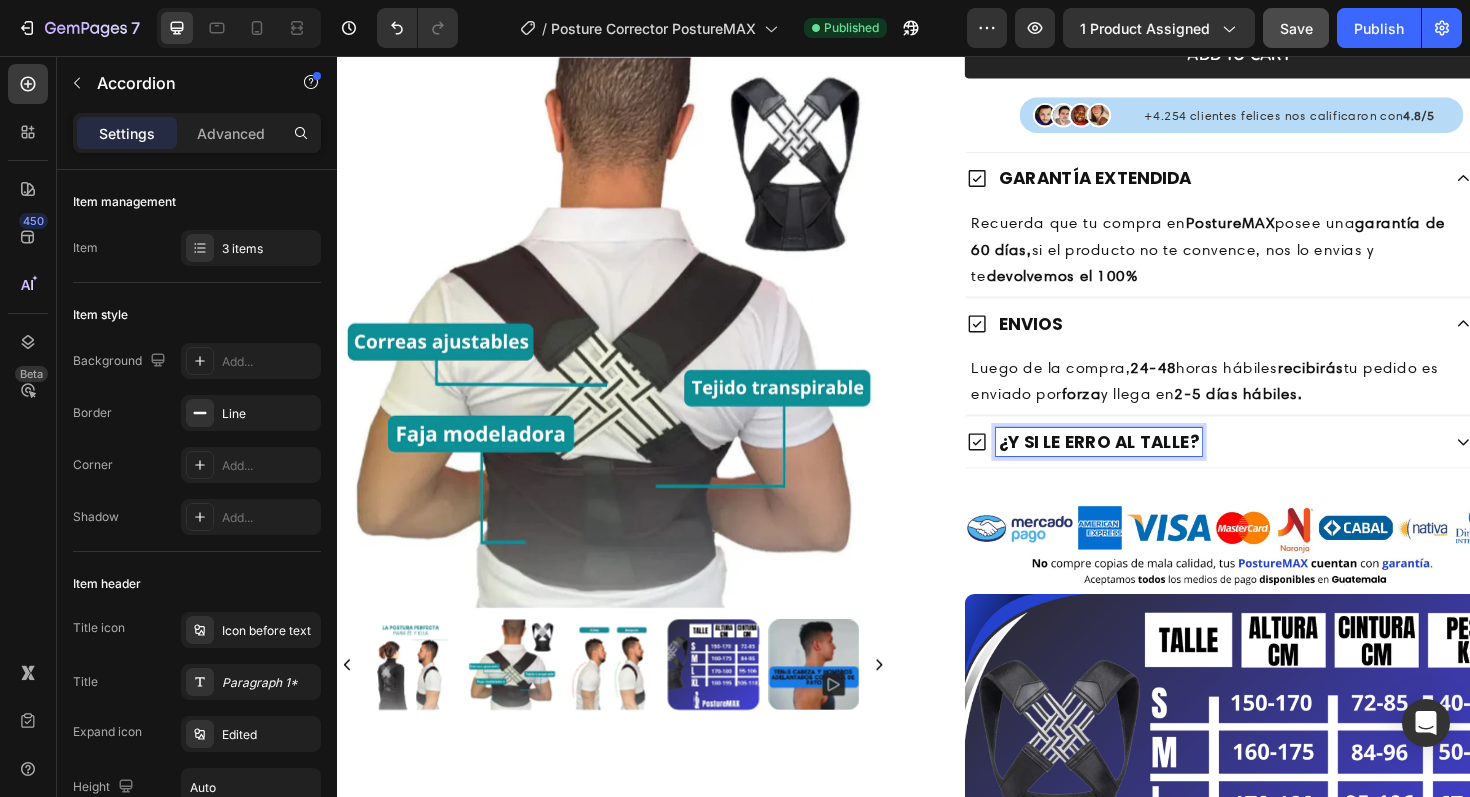 click on "¿Y SI LE ERRO AL TALLE?" at bounding box center (1144, 464) 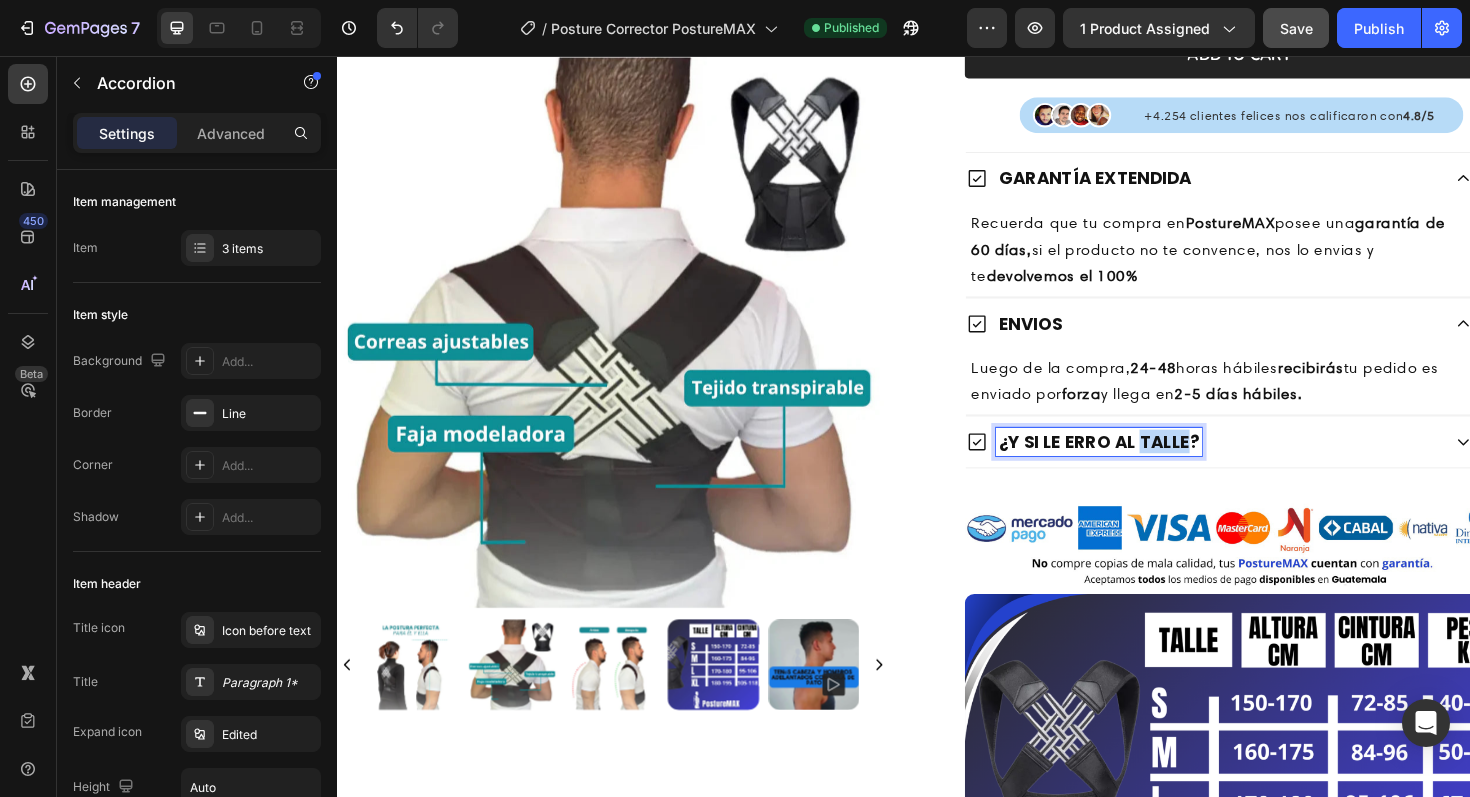 click on "¿Y SI LE ERRO AL TALLE?" at bounding box center (1144, 464) 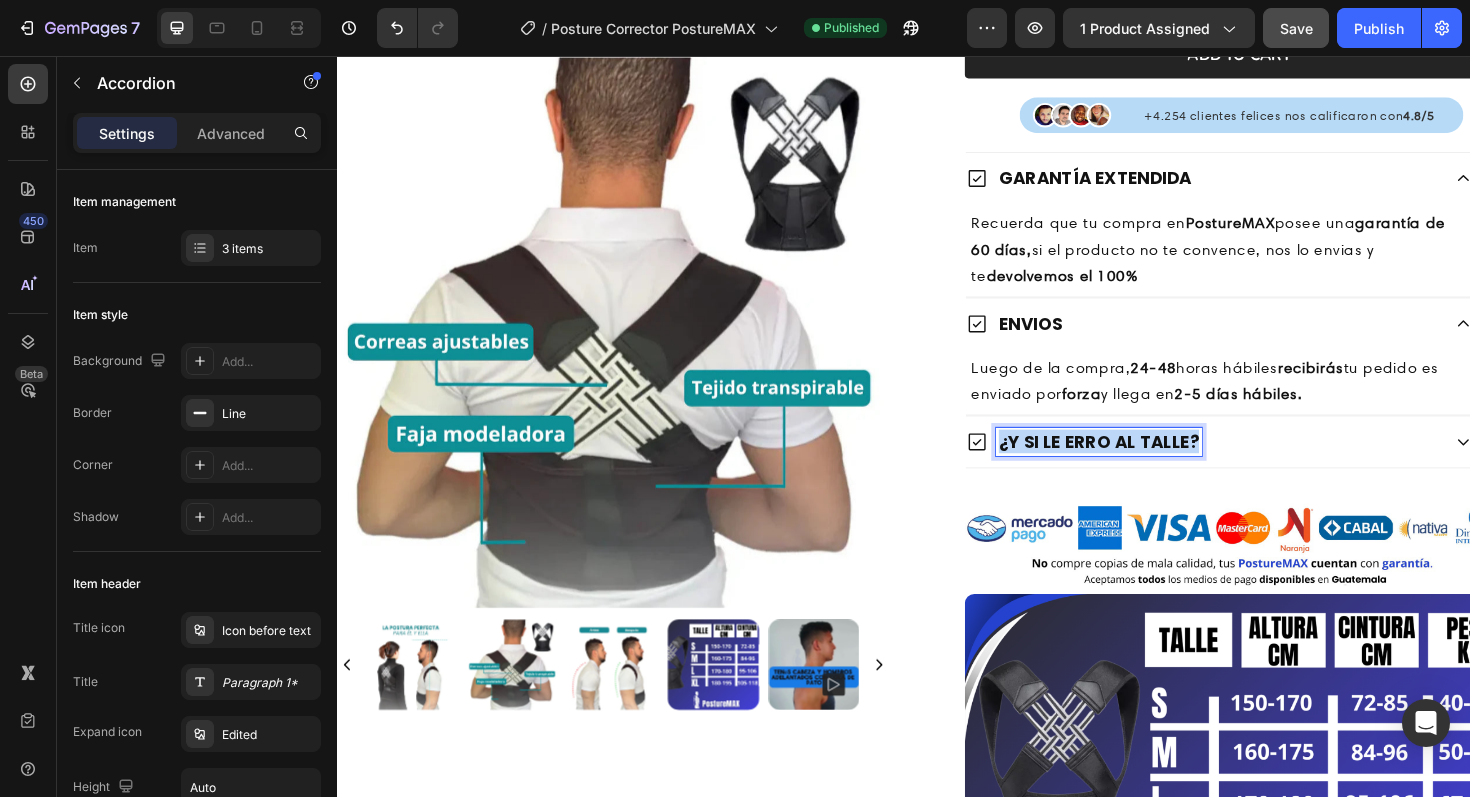 click on "¿Y SI LE ERRO AL TALLE?" at bounding box center (1144, 464) 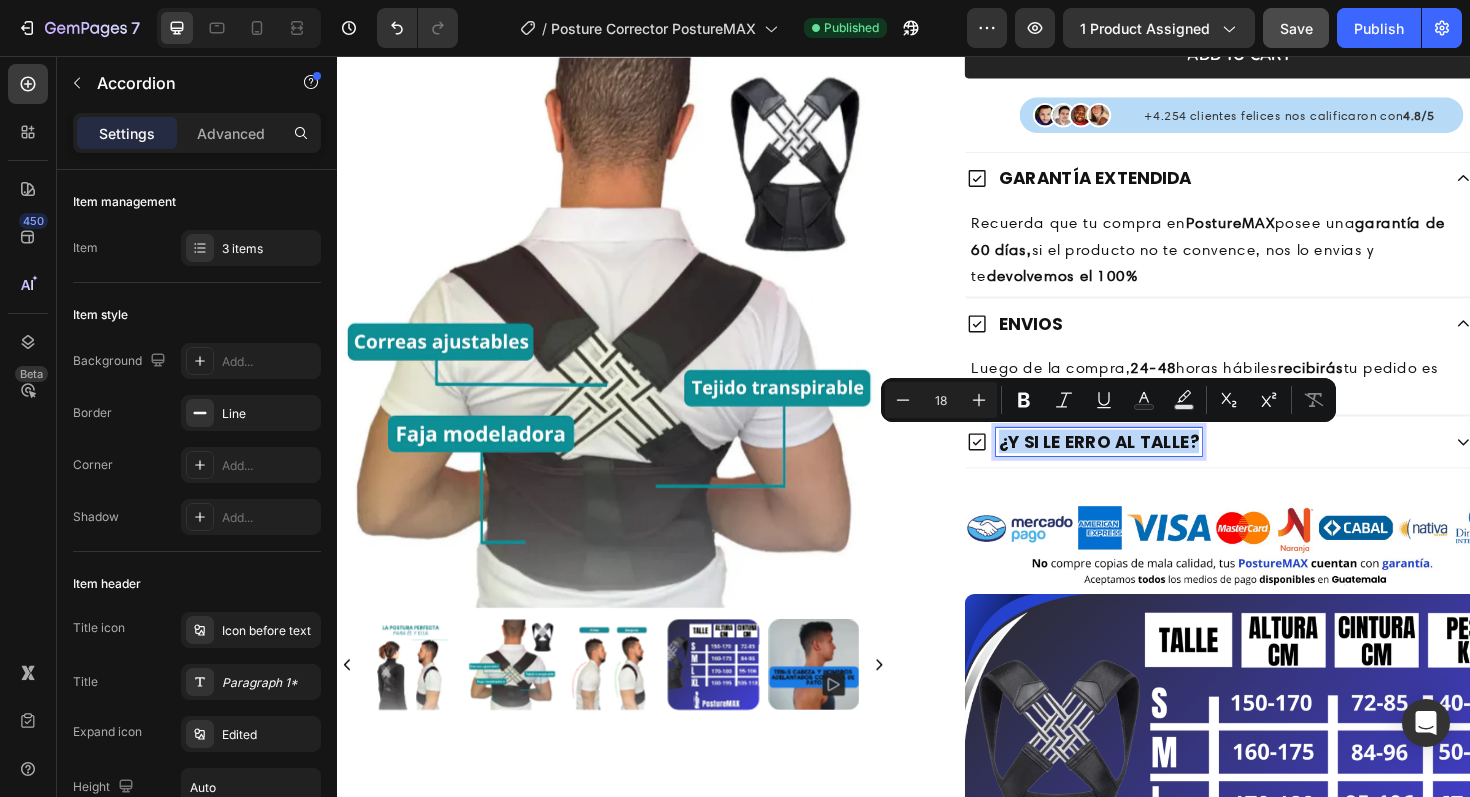 click on "¿Y SI LE ERRO AL TALLE?" at bounding box center [1254, 464] 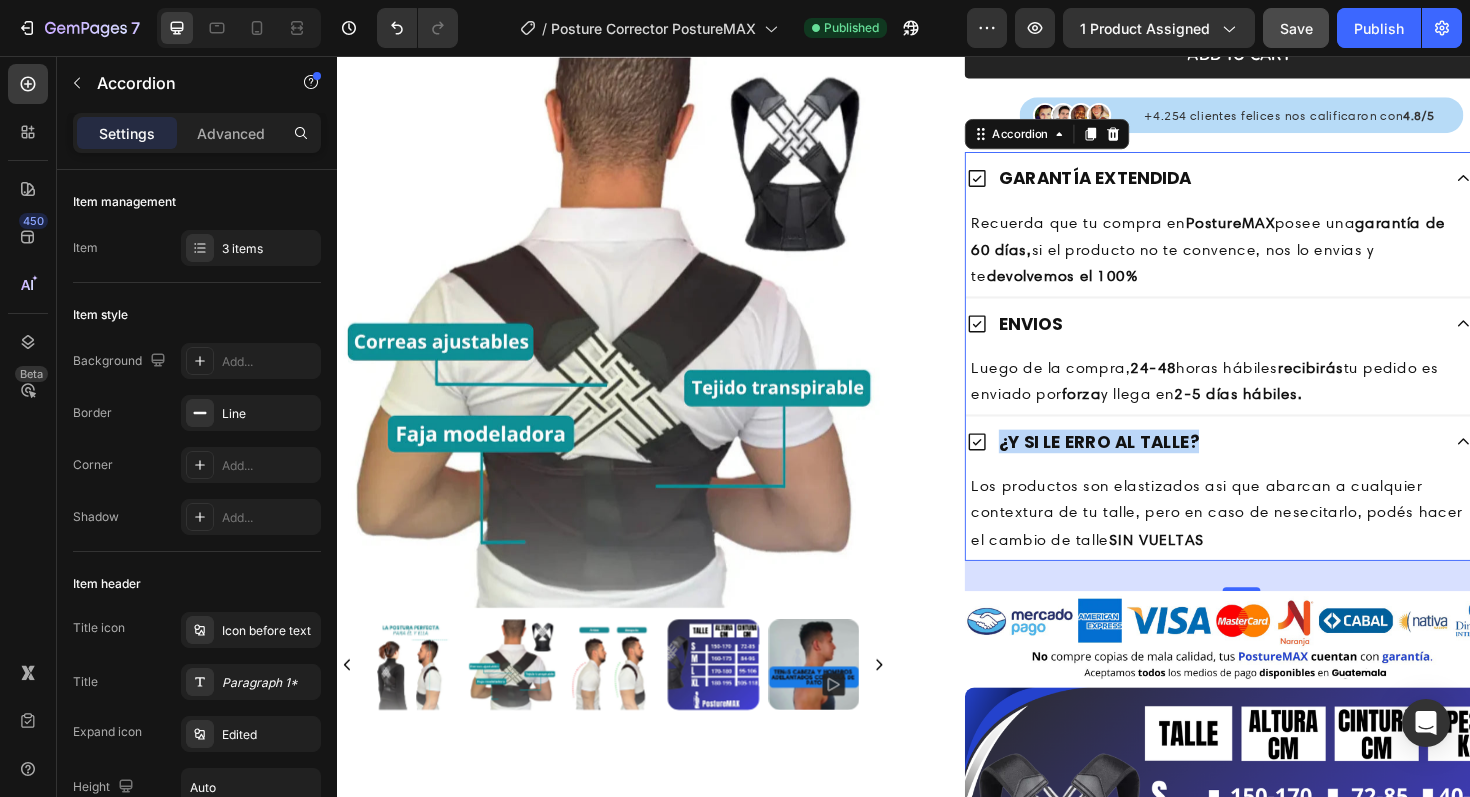 click 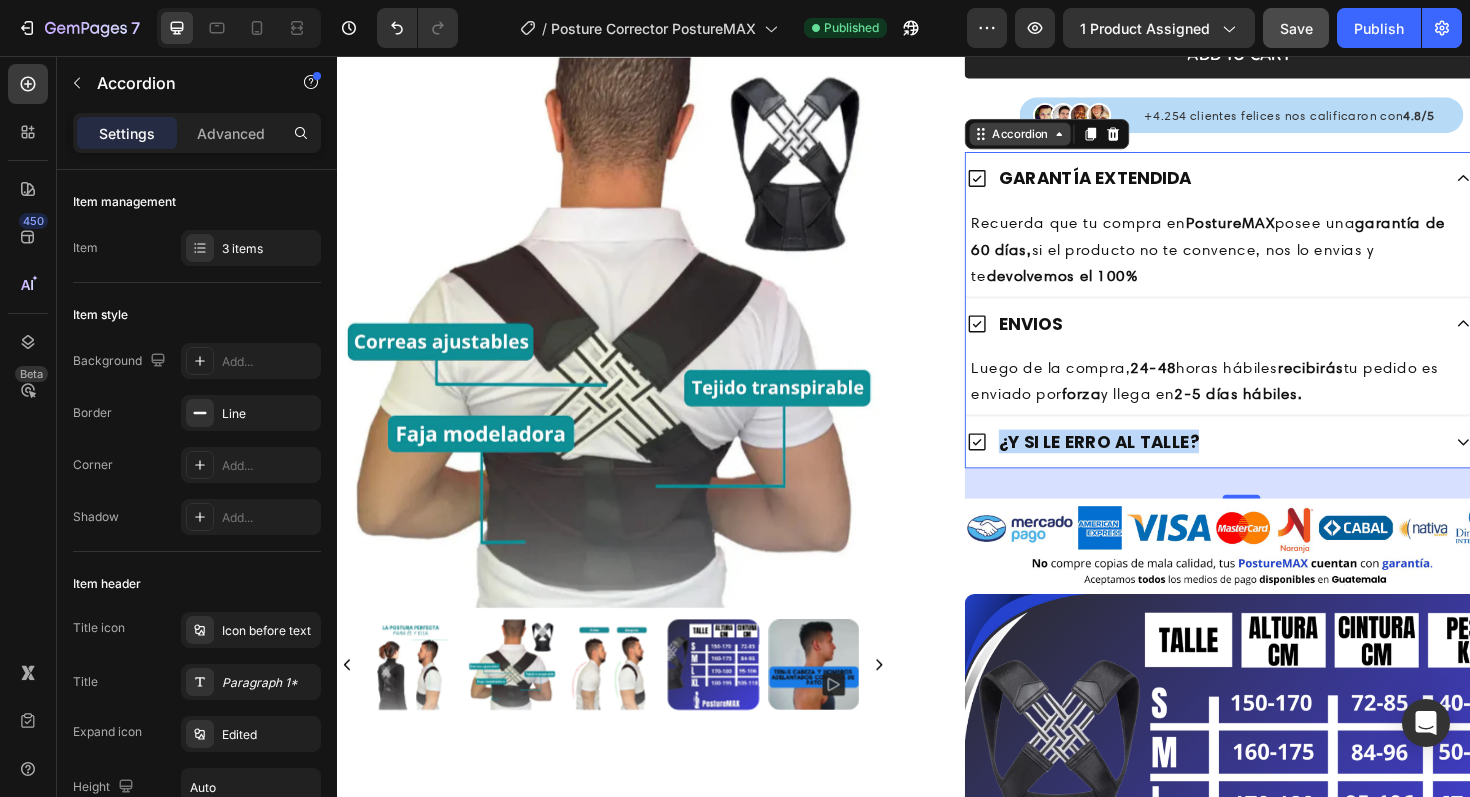 click 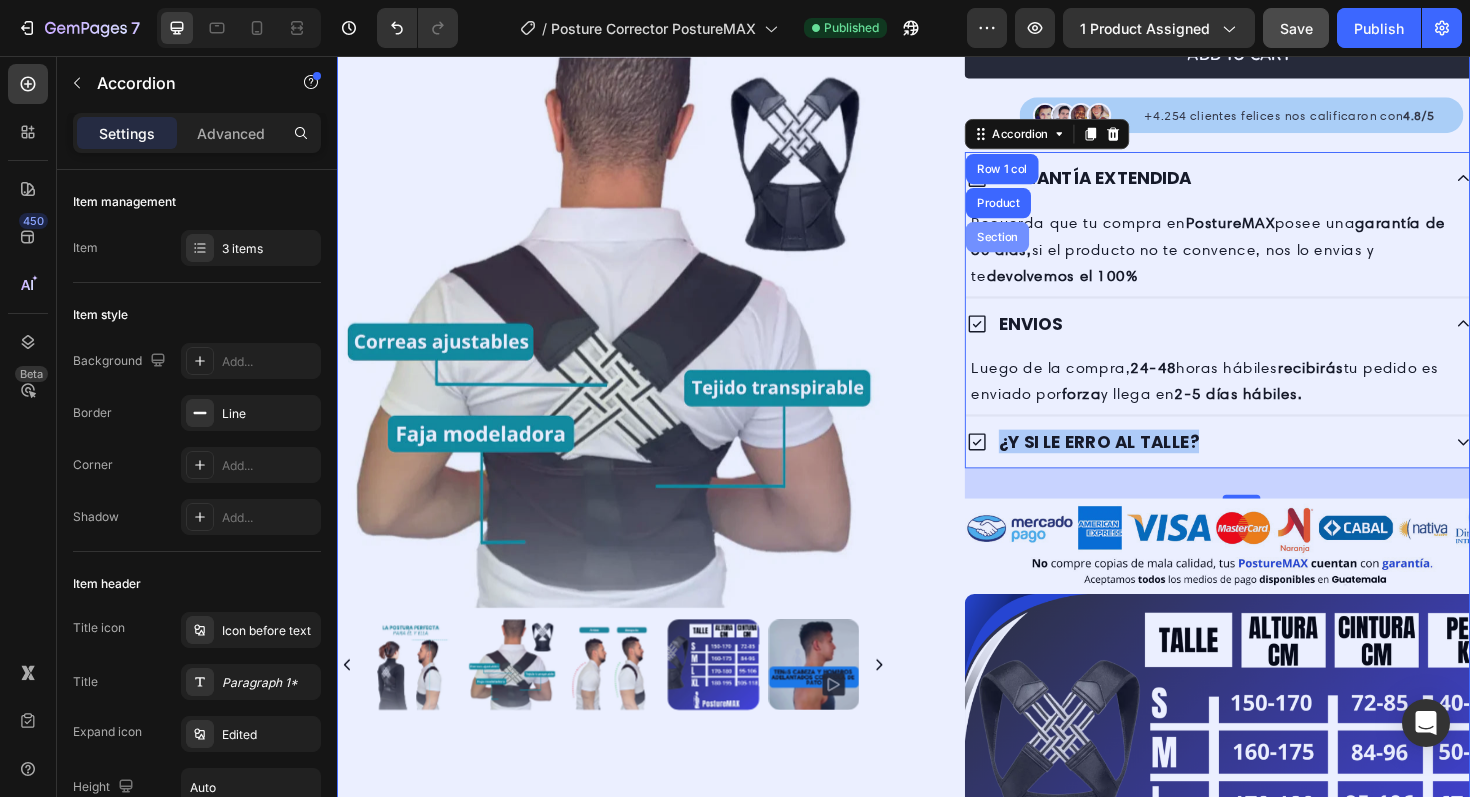 click on "Section" at bounding box center [1036, 248] 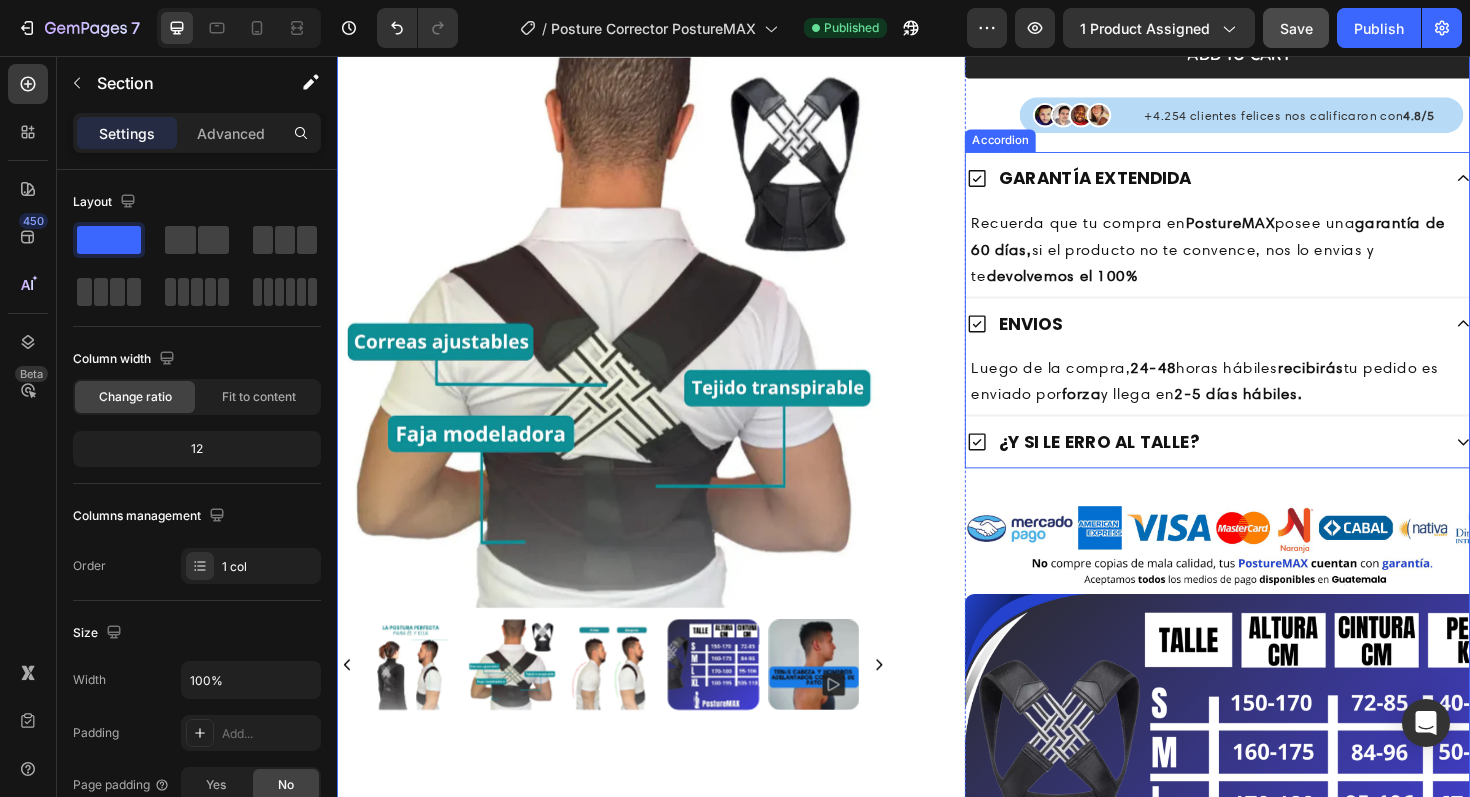 click on "Accordion" at bounding box center (1039, 146) 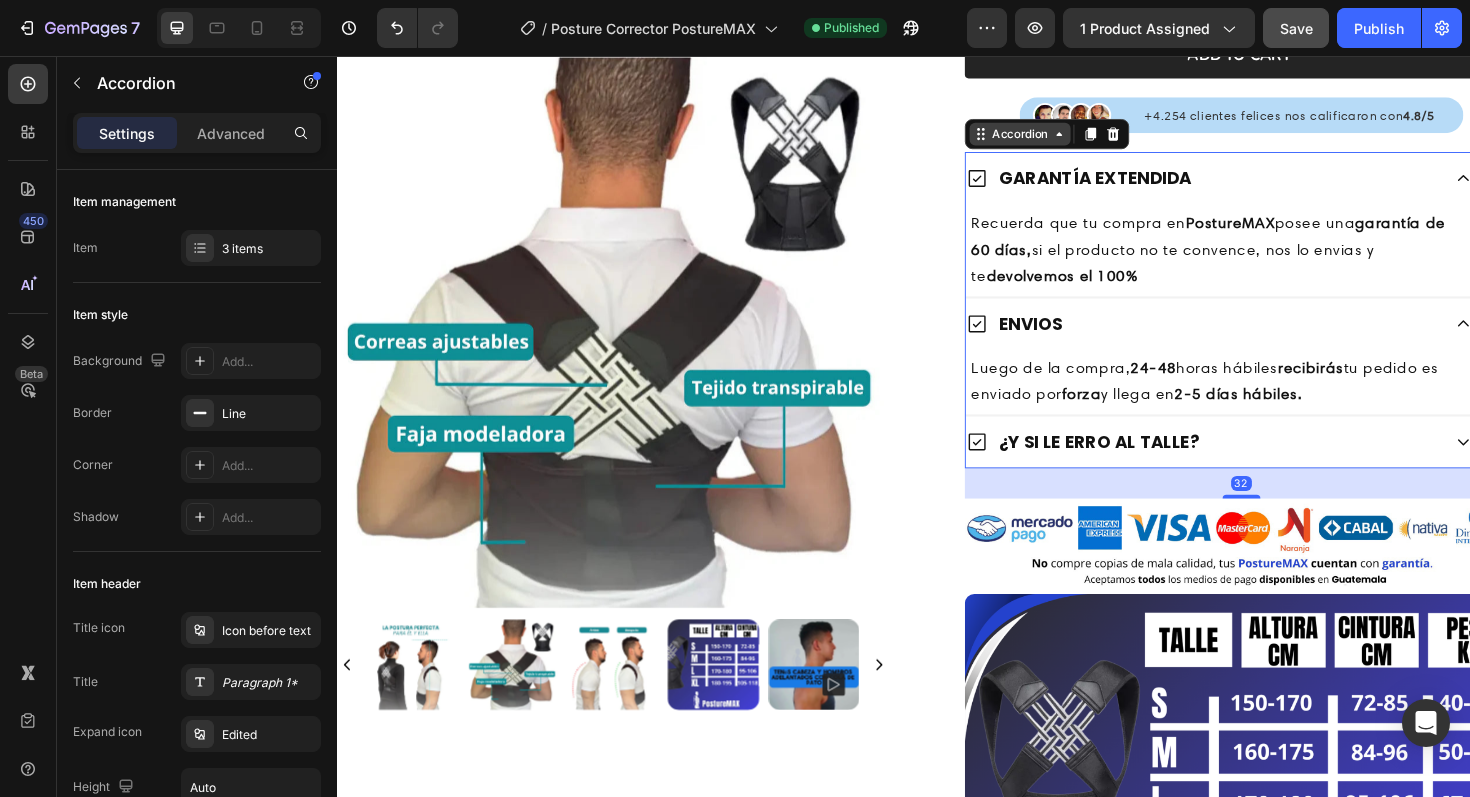 click on "Accordion" at bounding box center (1060, 139) 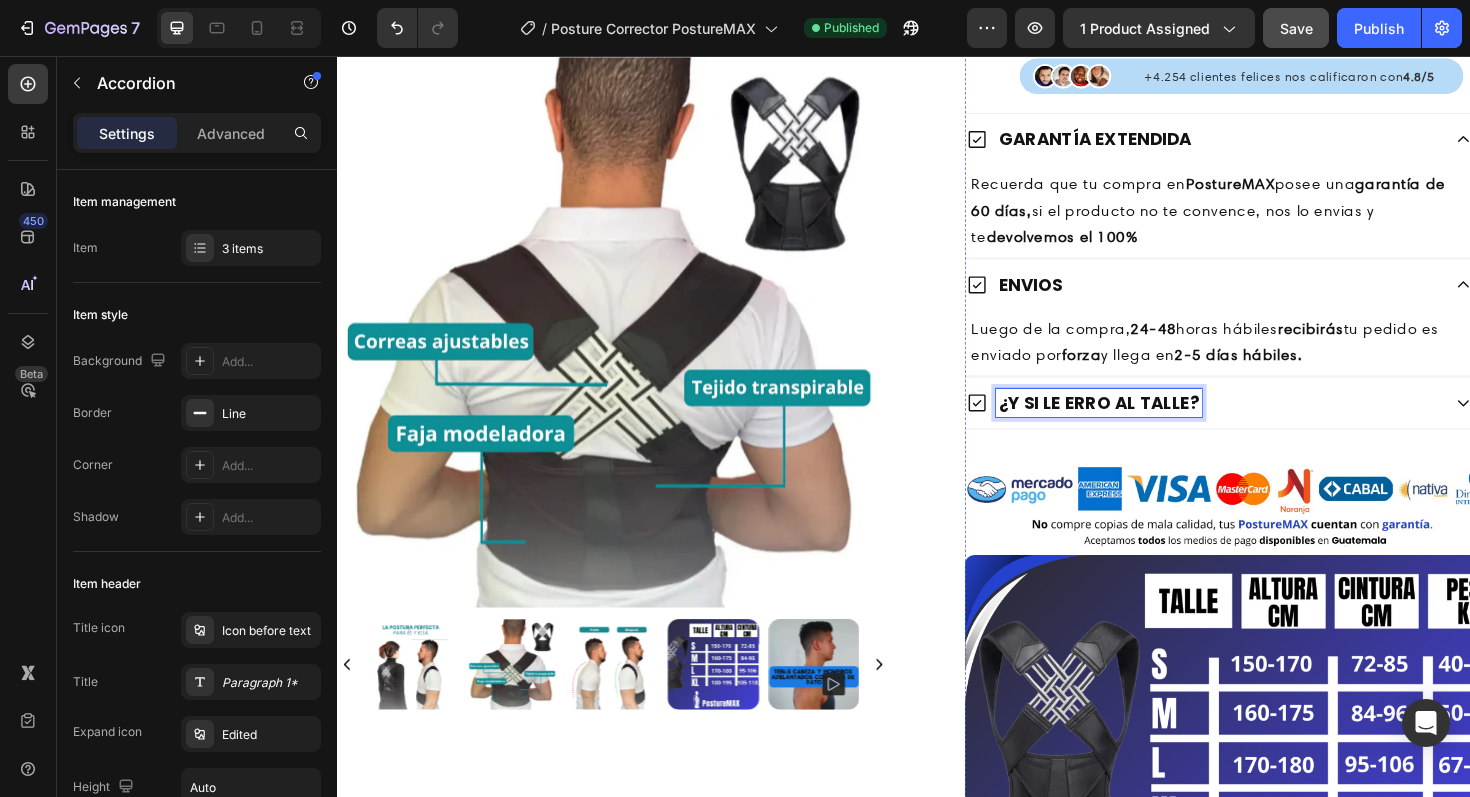 scroll, scrollTop: 971, scrollLeft: 0, axis: vertical 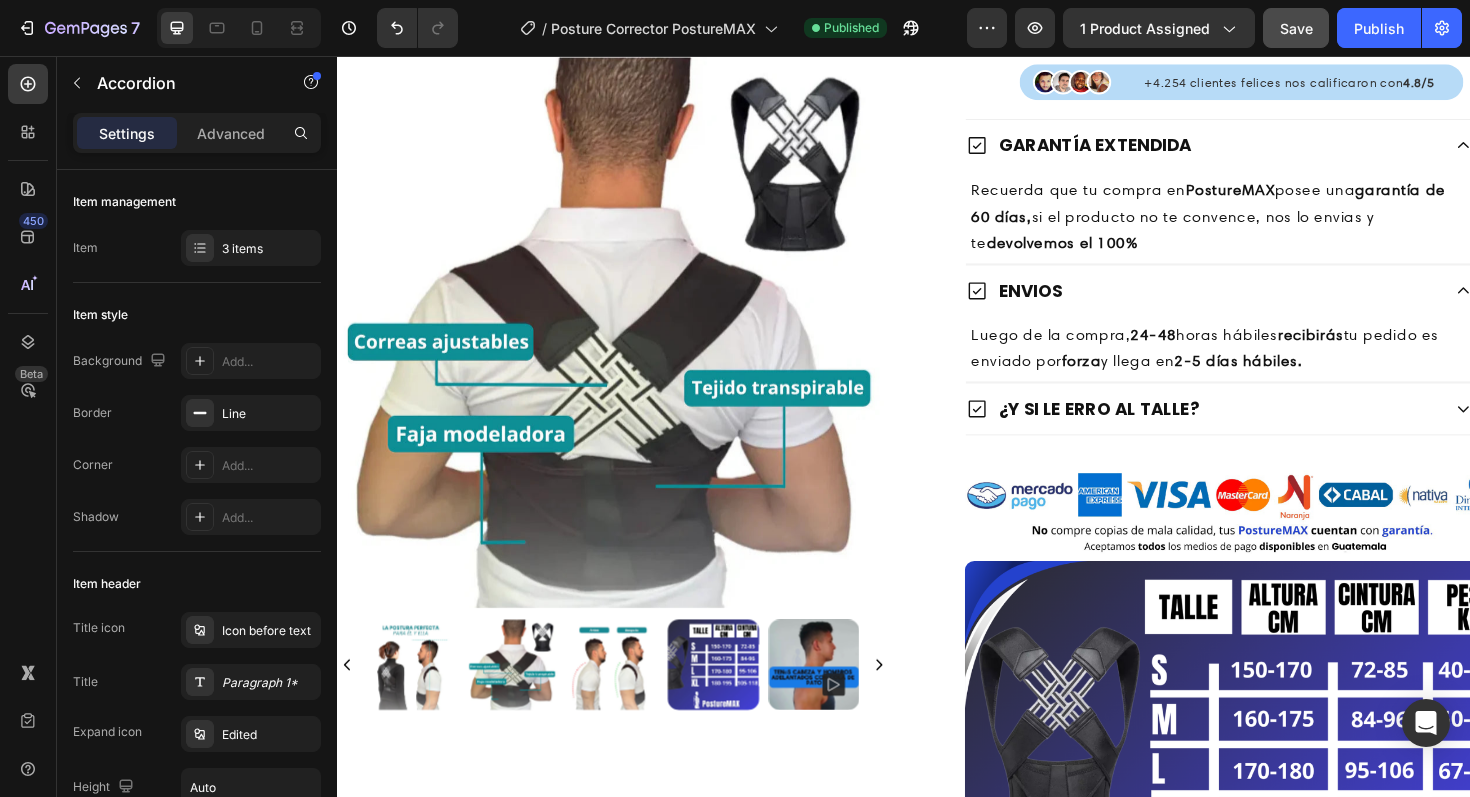 click on "¿Y SI LE ERRO AL TALLE?" at bounding box center [1270, 429] 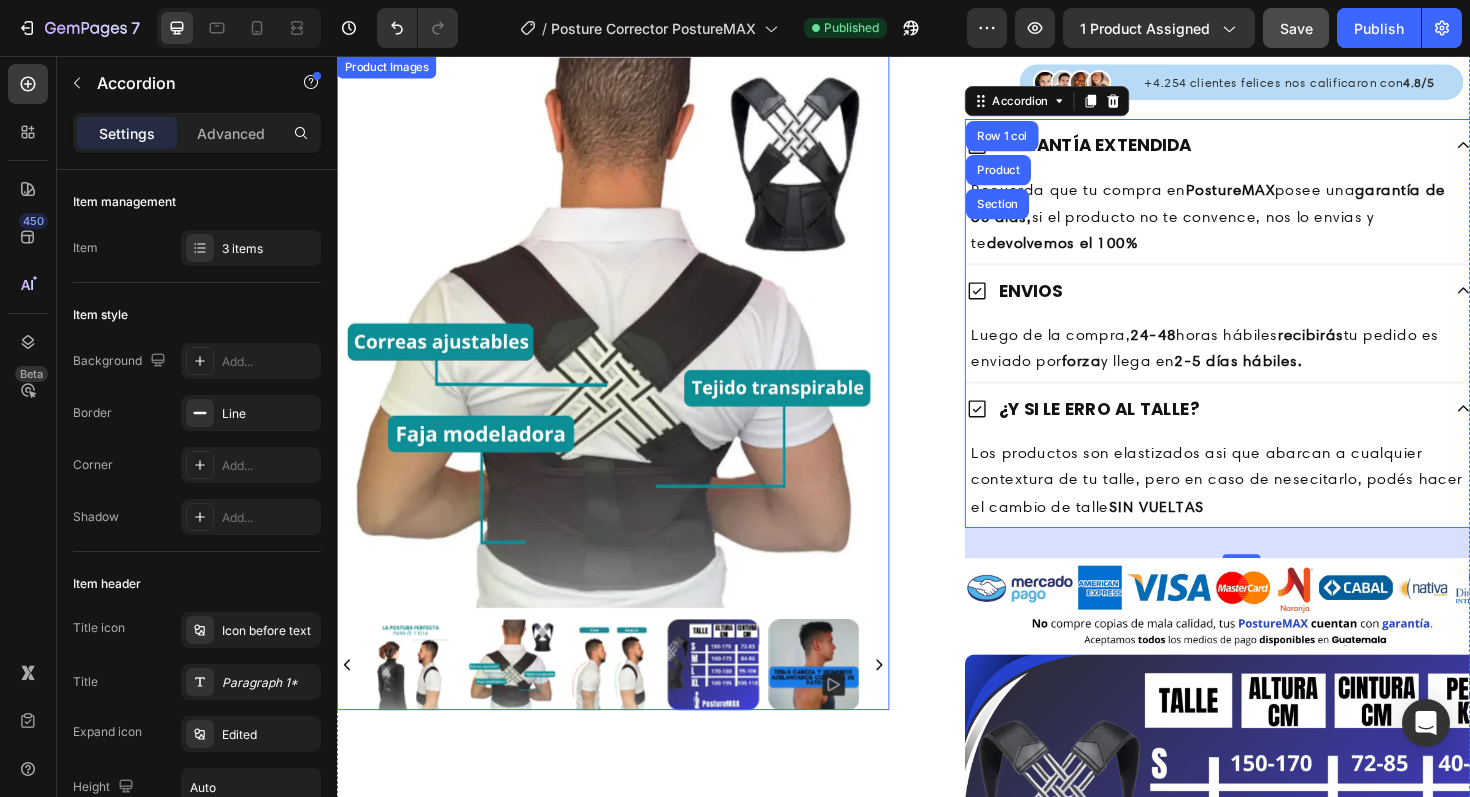 click at bounding box center [736, 701] 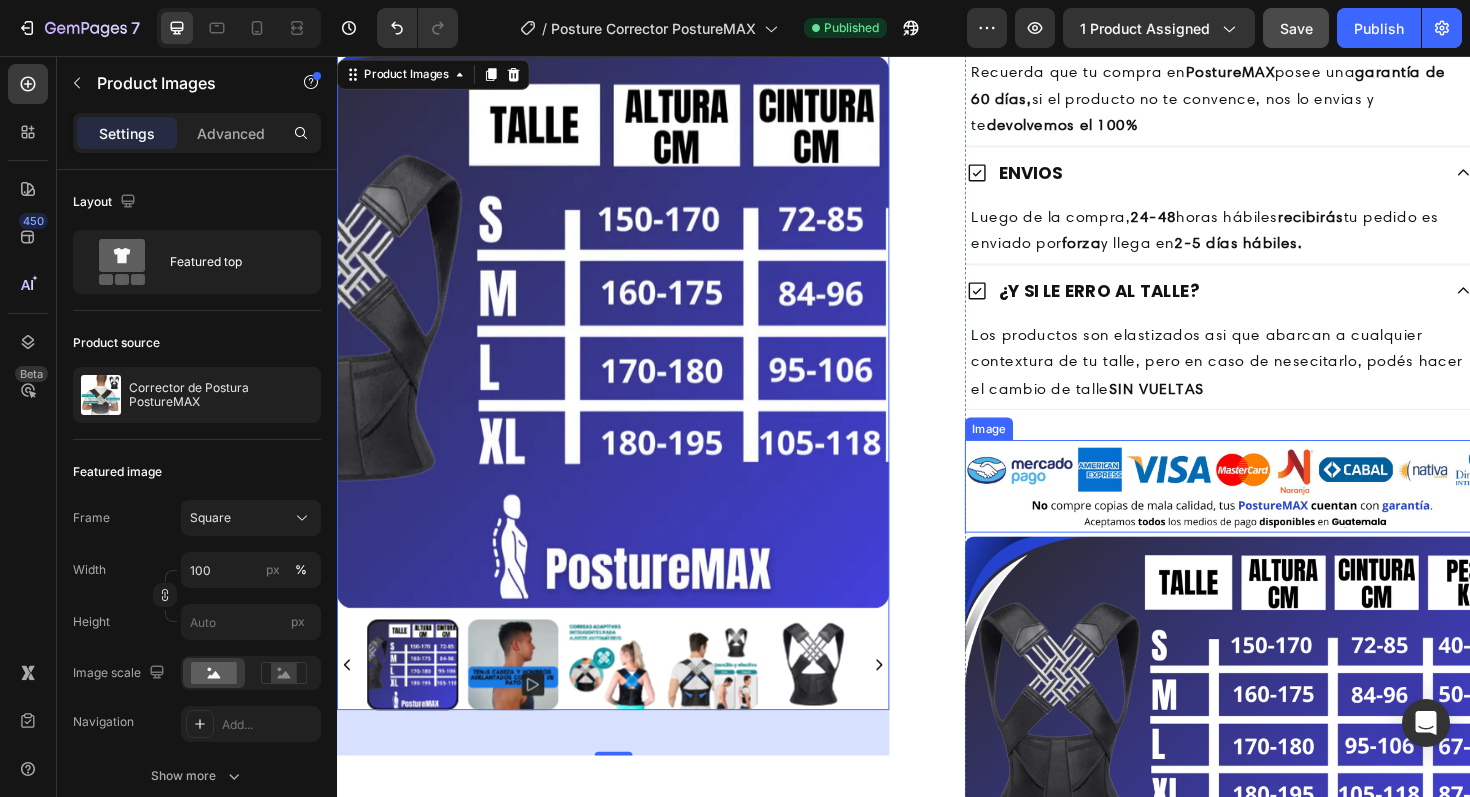 scroll, scrollTop: 1104, scrollLeft: 0, axis: vertical 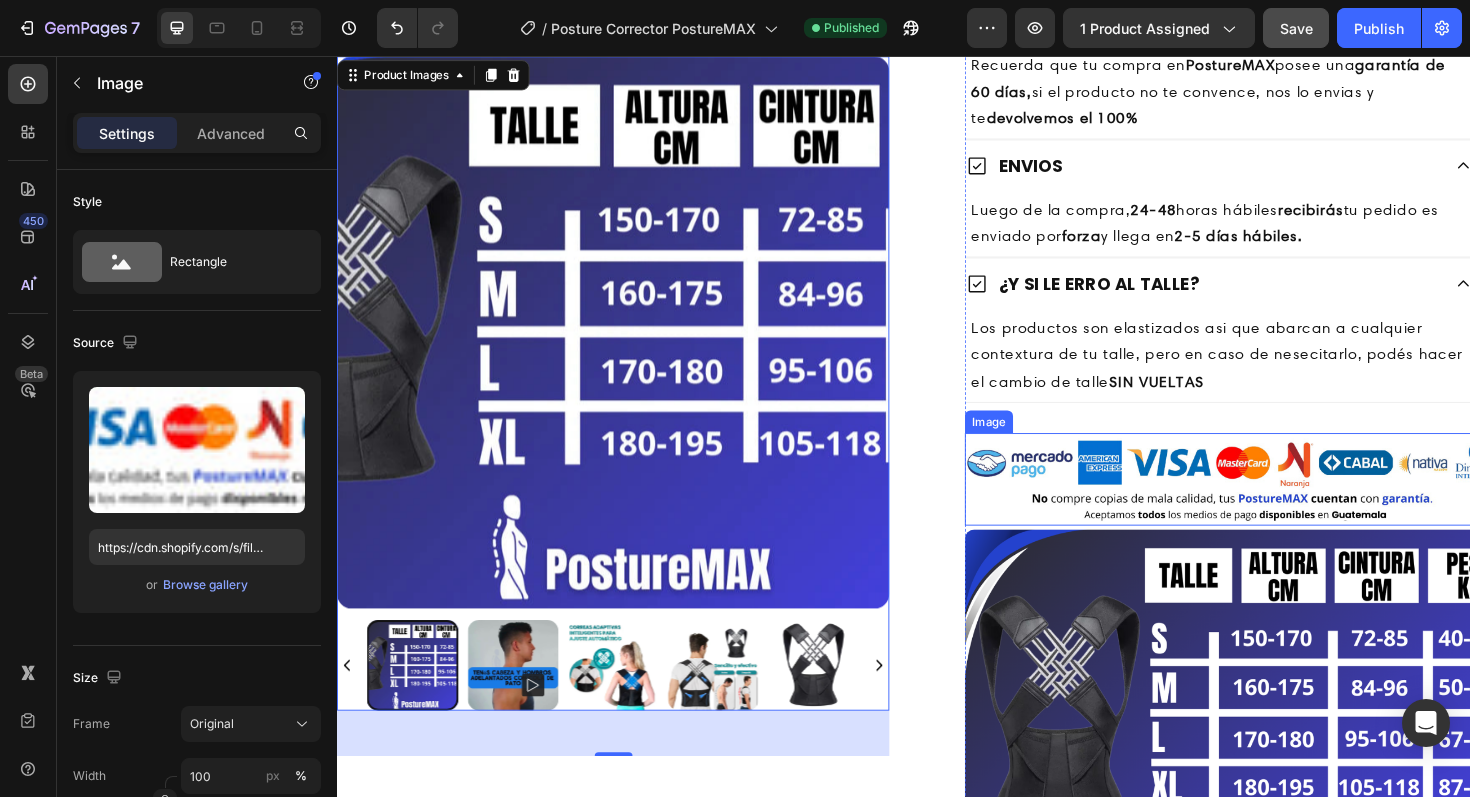 click at bounding box center [1294, 504] 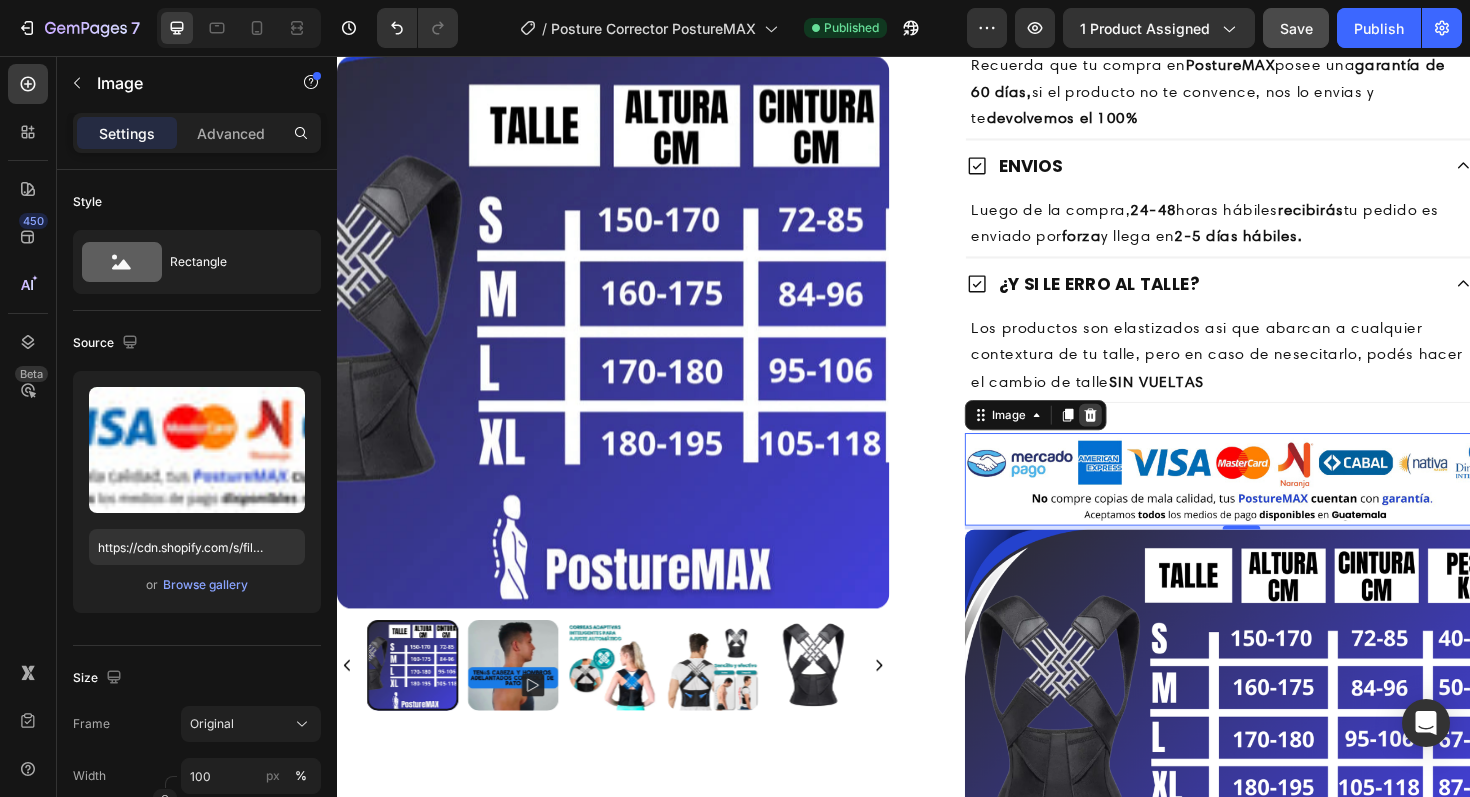 click 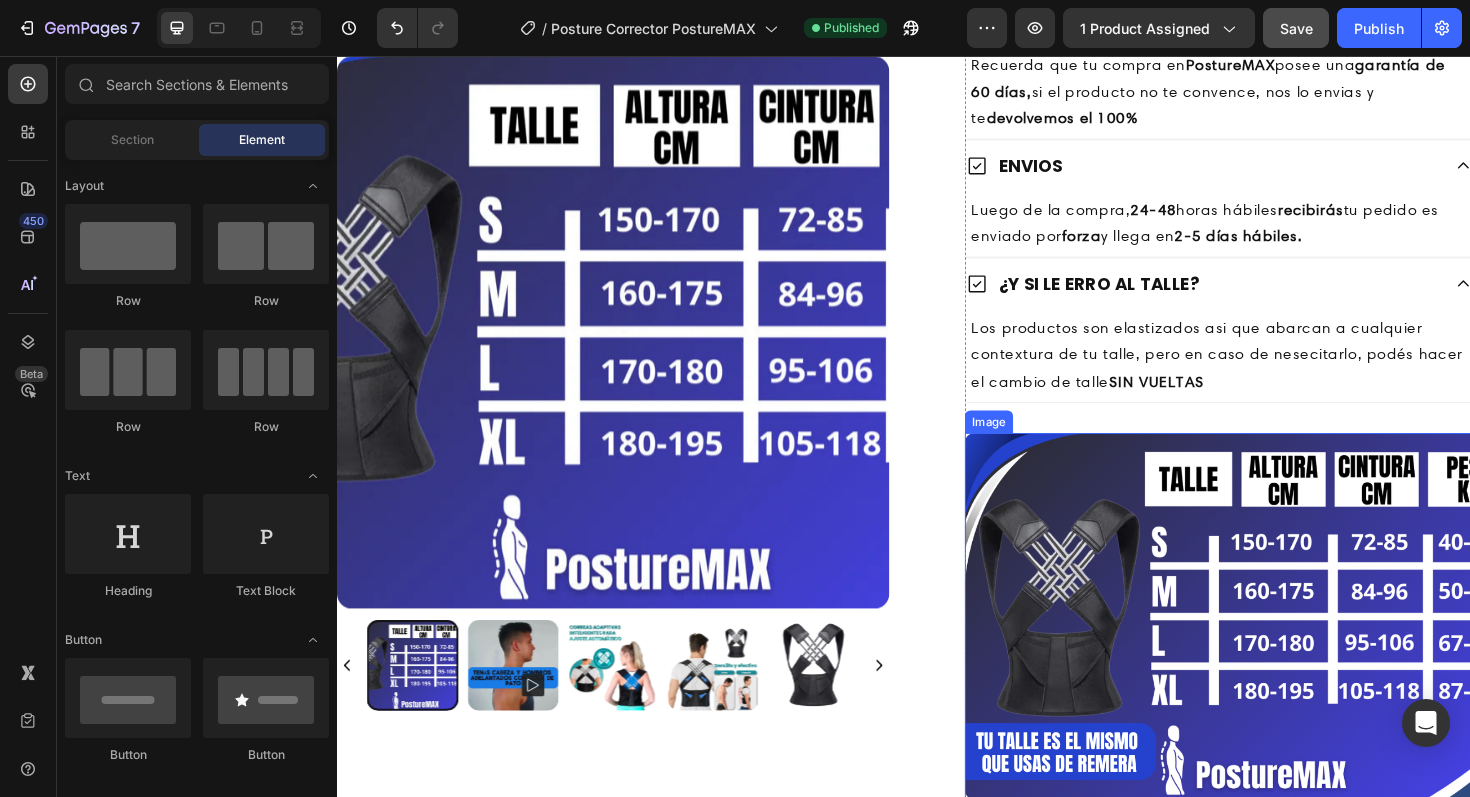 scroll, scrollTop: 1204, scrollLeft: 0, axis: vertical 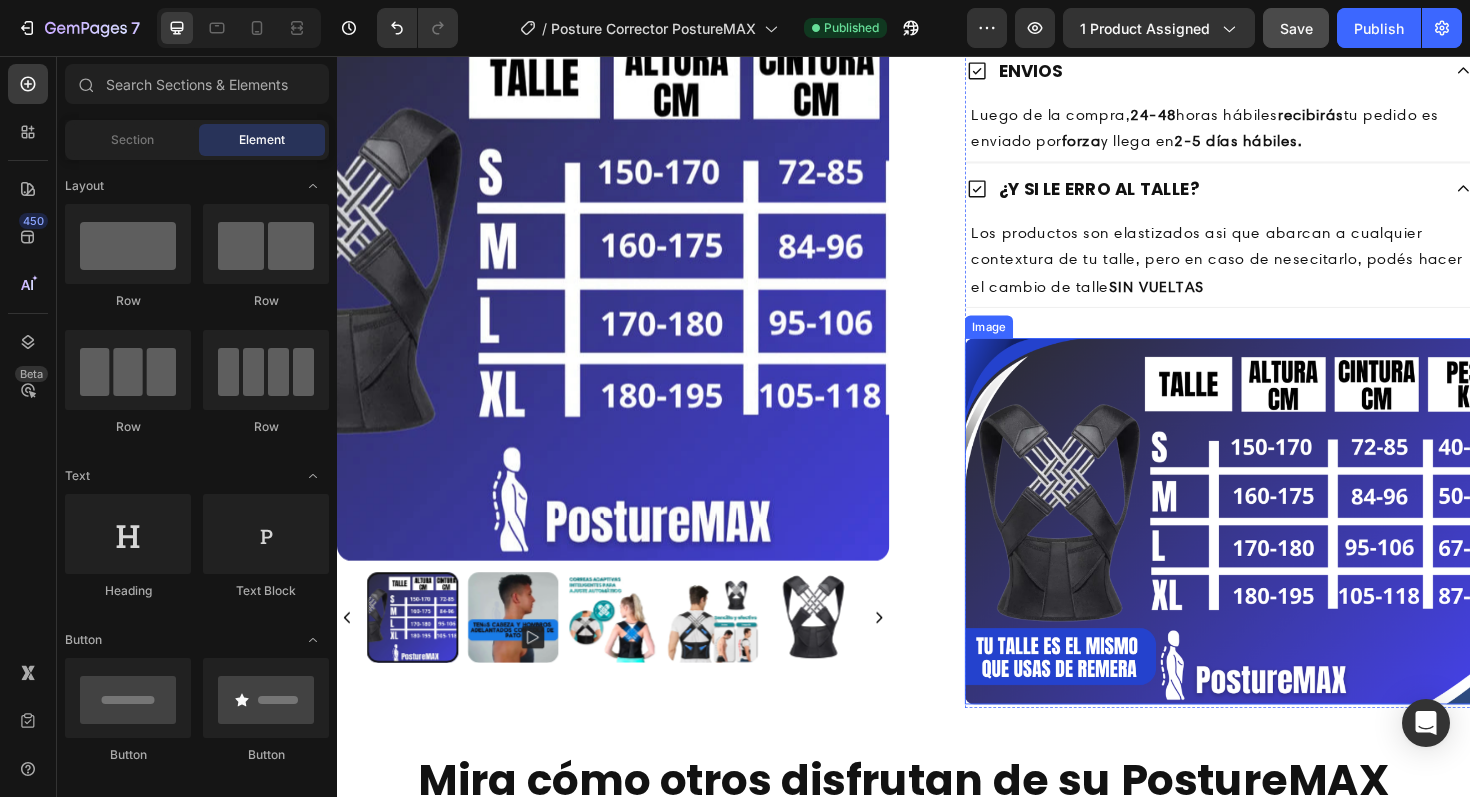 click at bounding box center (1294, 549) 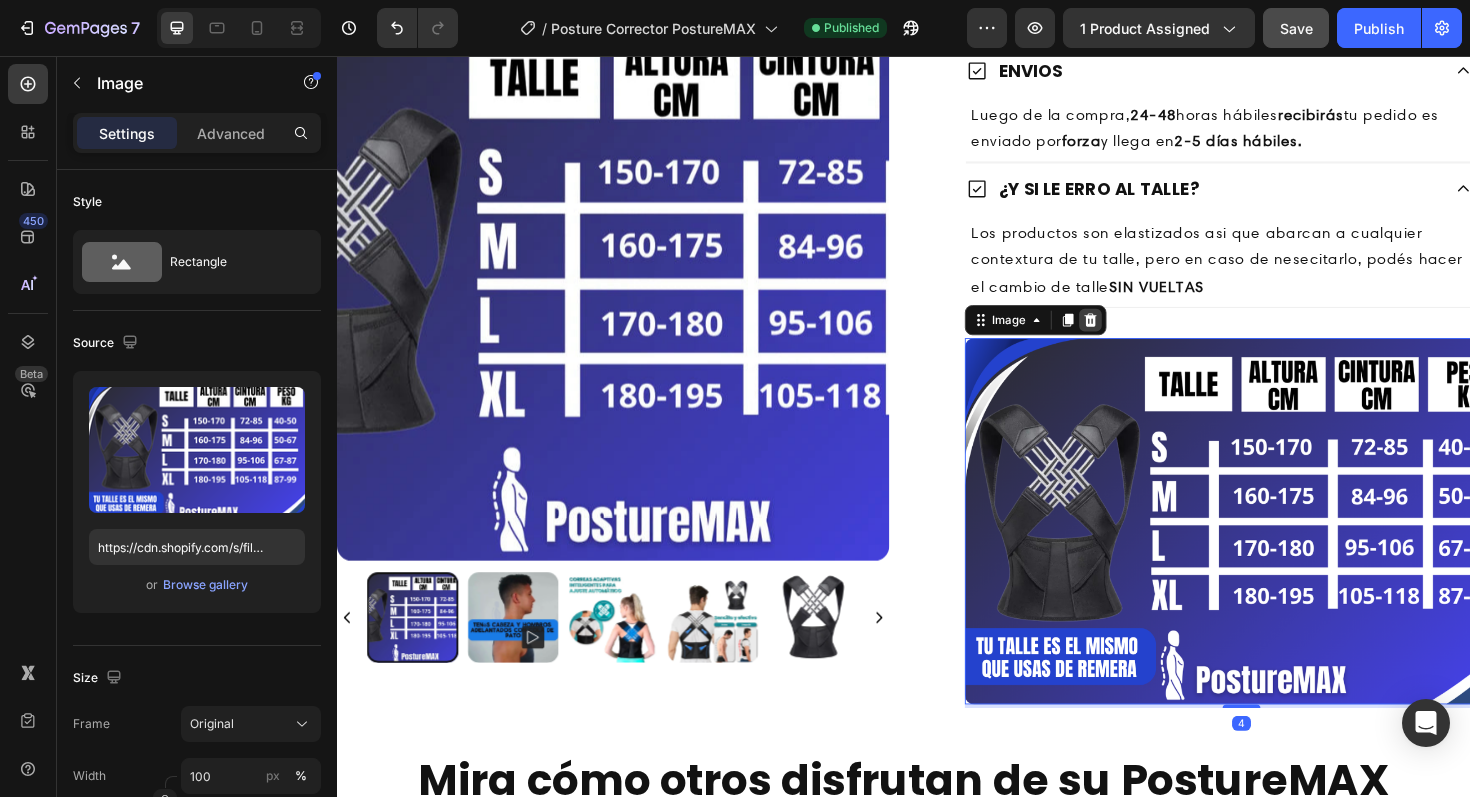 click 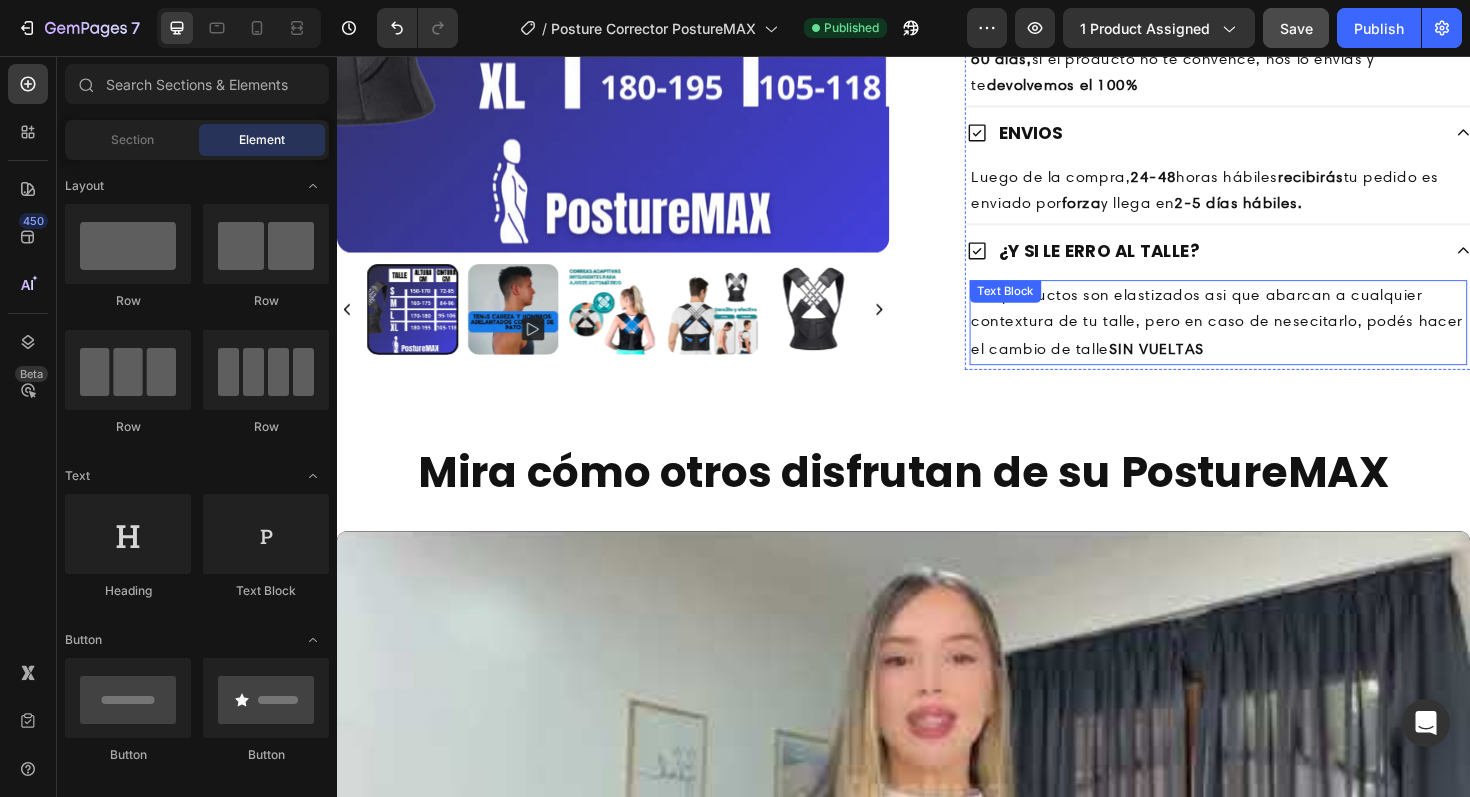scroll, scrollTop: 1135, scrollLeft: 0, axis: vertical 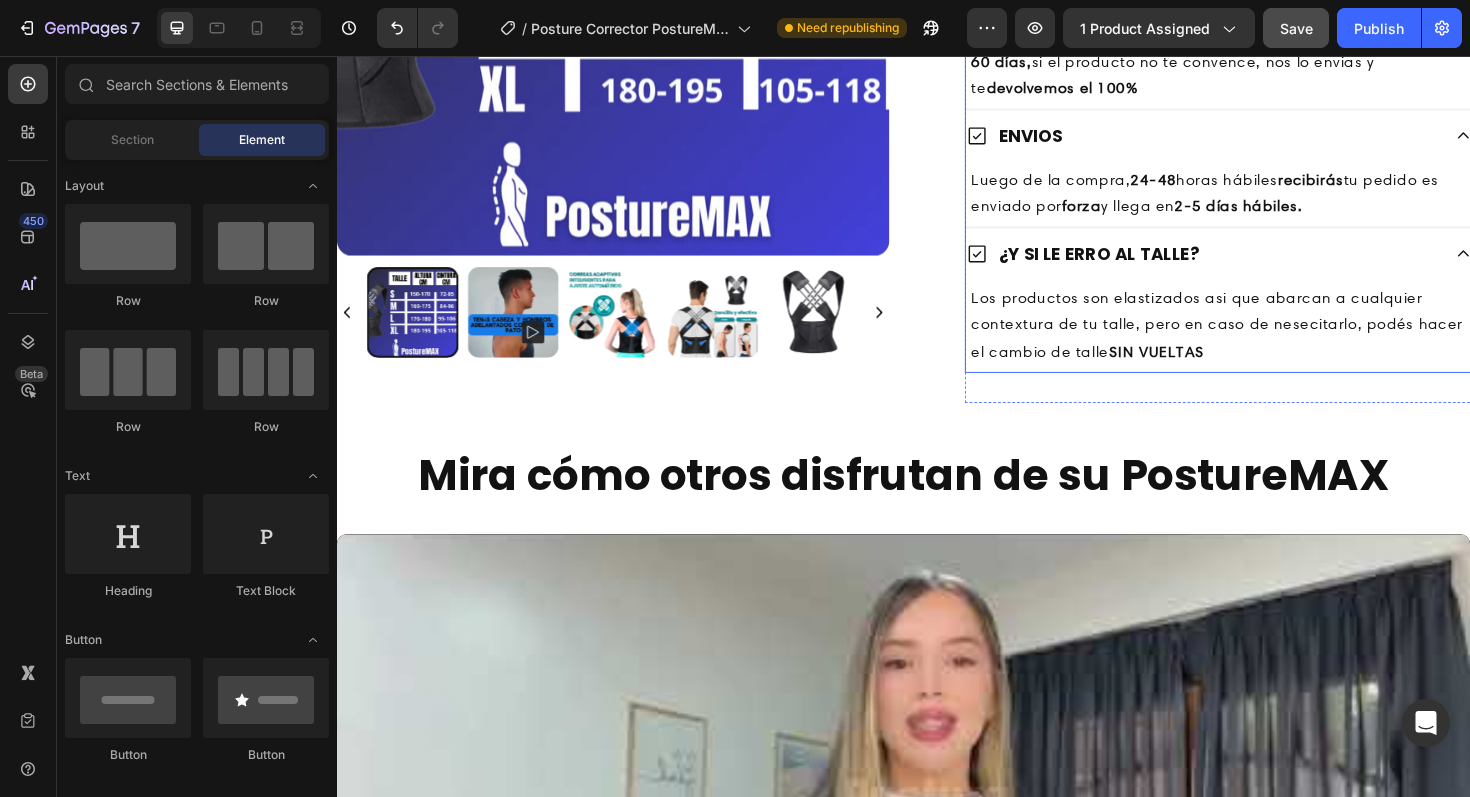 click on "¿Y SI LE ERRO AL TALLE?" at bounding box center (1144, 265) 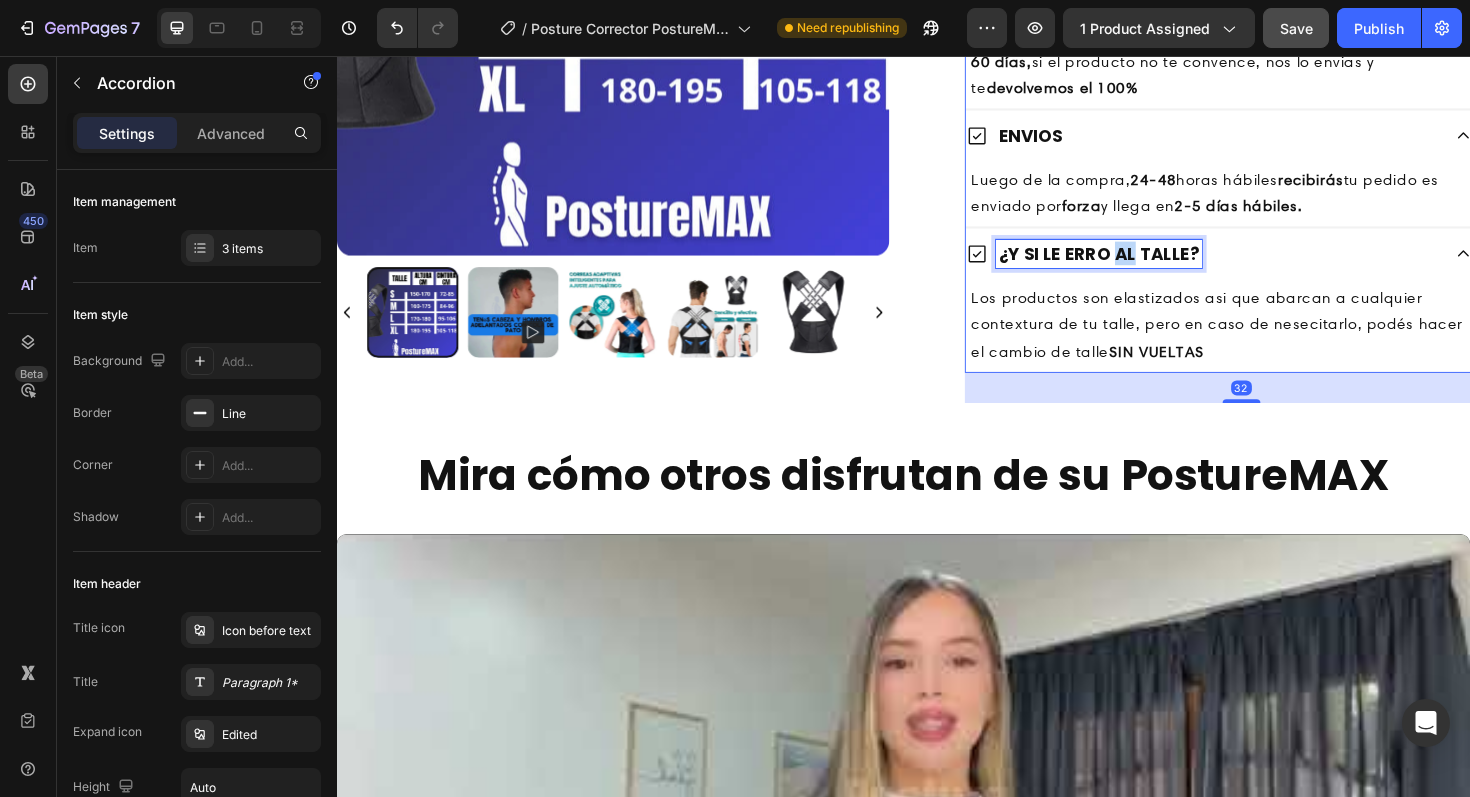 click on "¿Y SI LE ERRO AL TALLE?" at bounding box center [1144, 265] 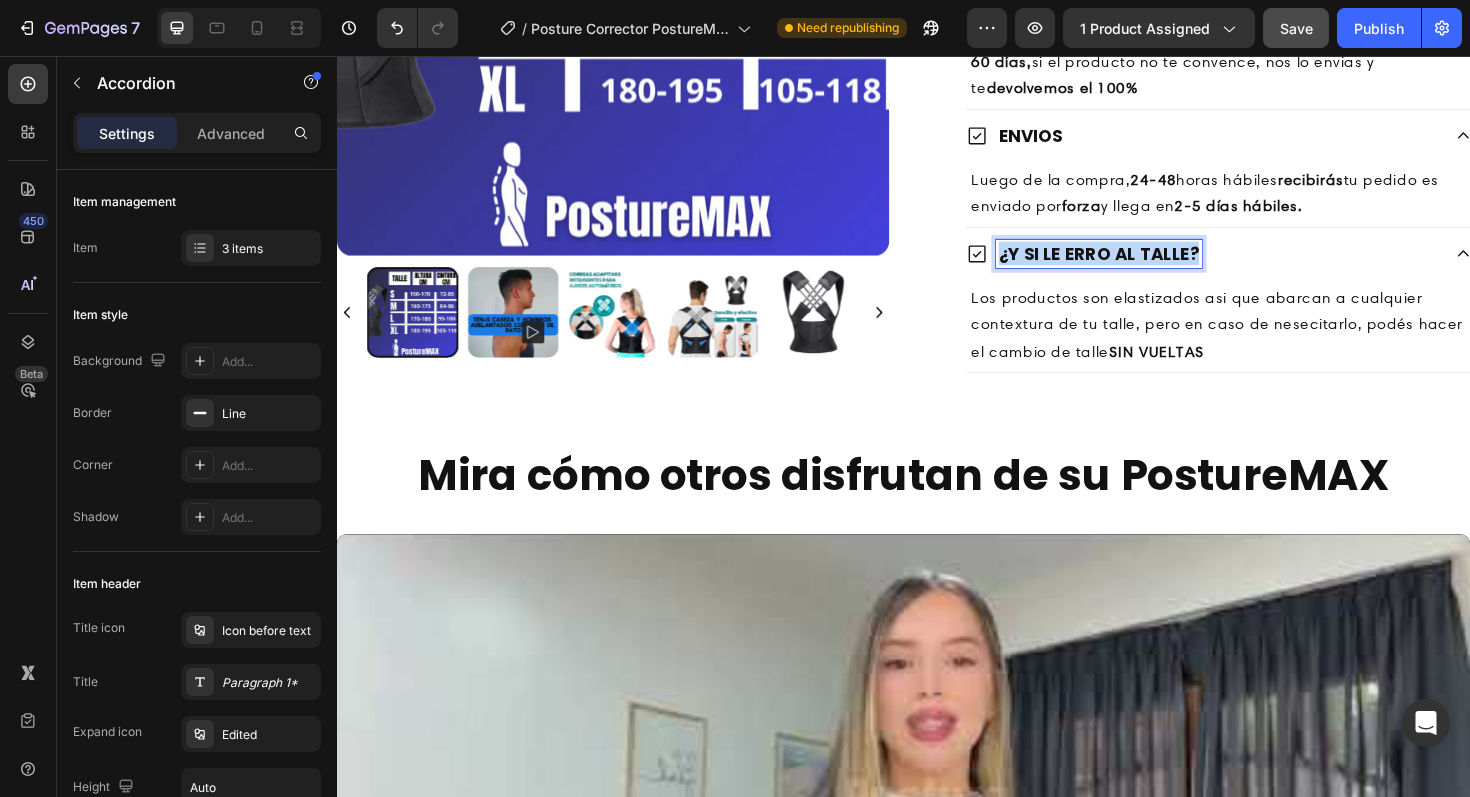 click on "¿Y SI LE ERRO AL TALLE?" at bounding box center (1144, 265) 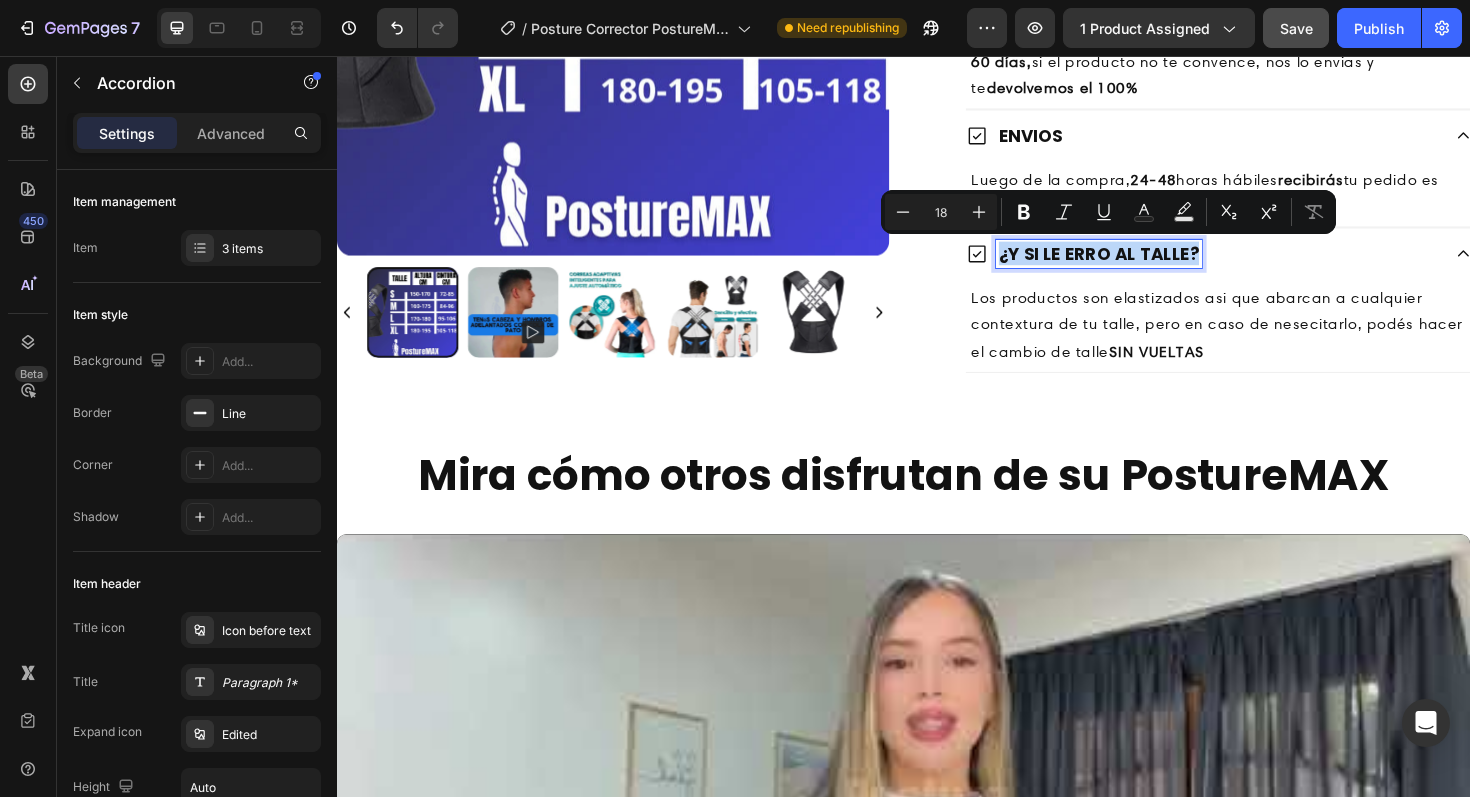 click on "¿Y SI LE ERRO AL TALLE?" at bounding box center (1144, 265) 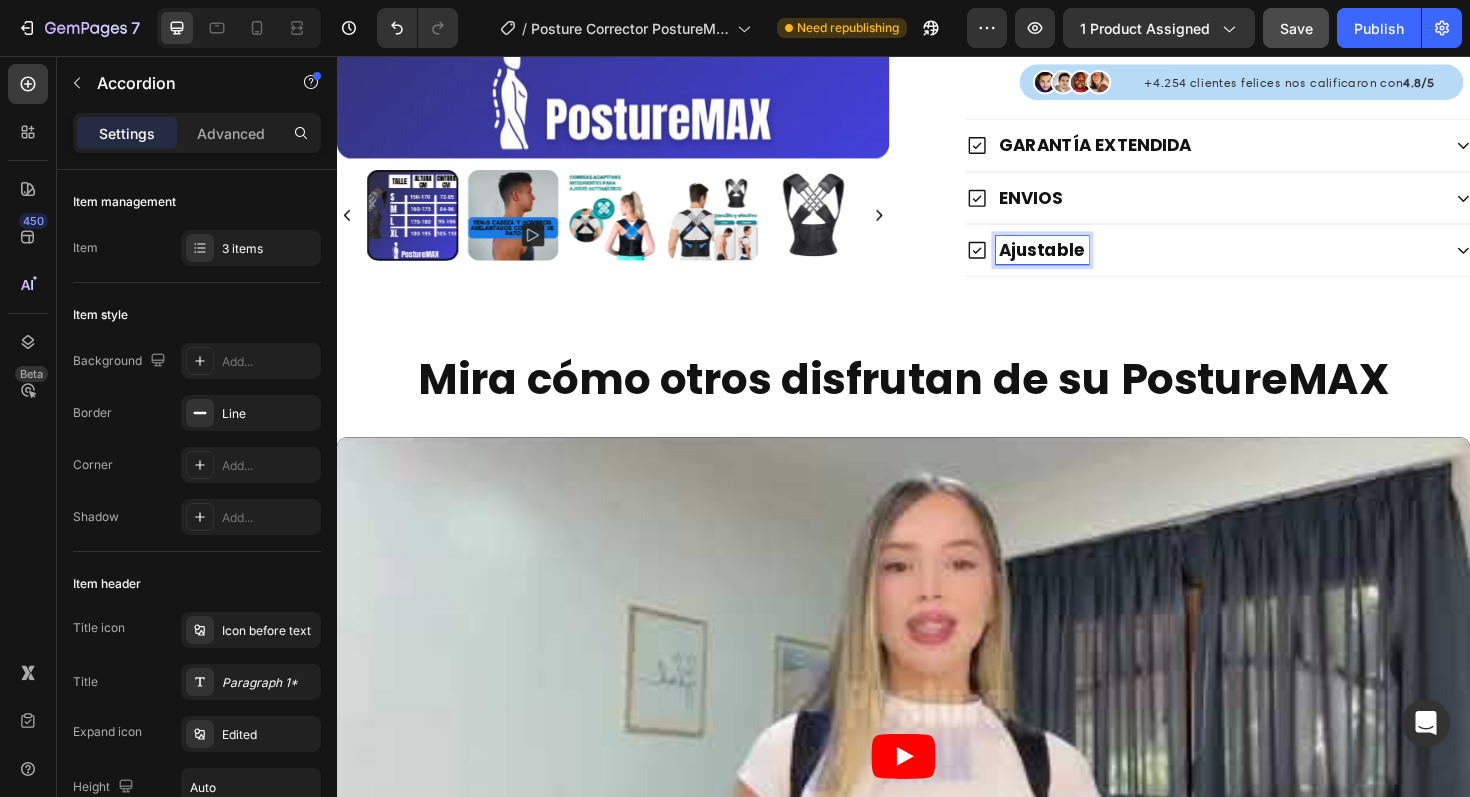 scroll, scrollTop: 967, scrollLeft: 0, axis: vertical 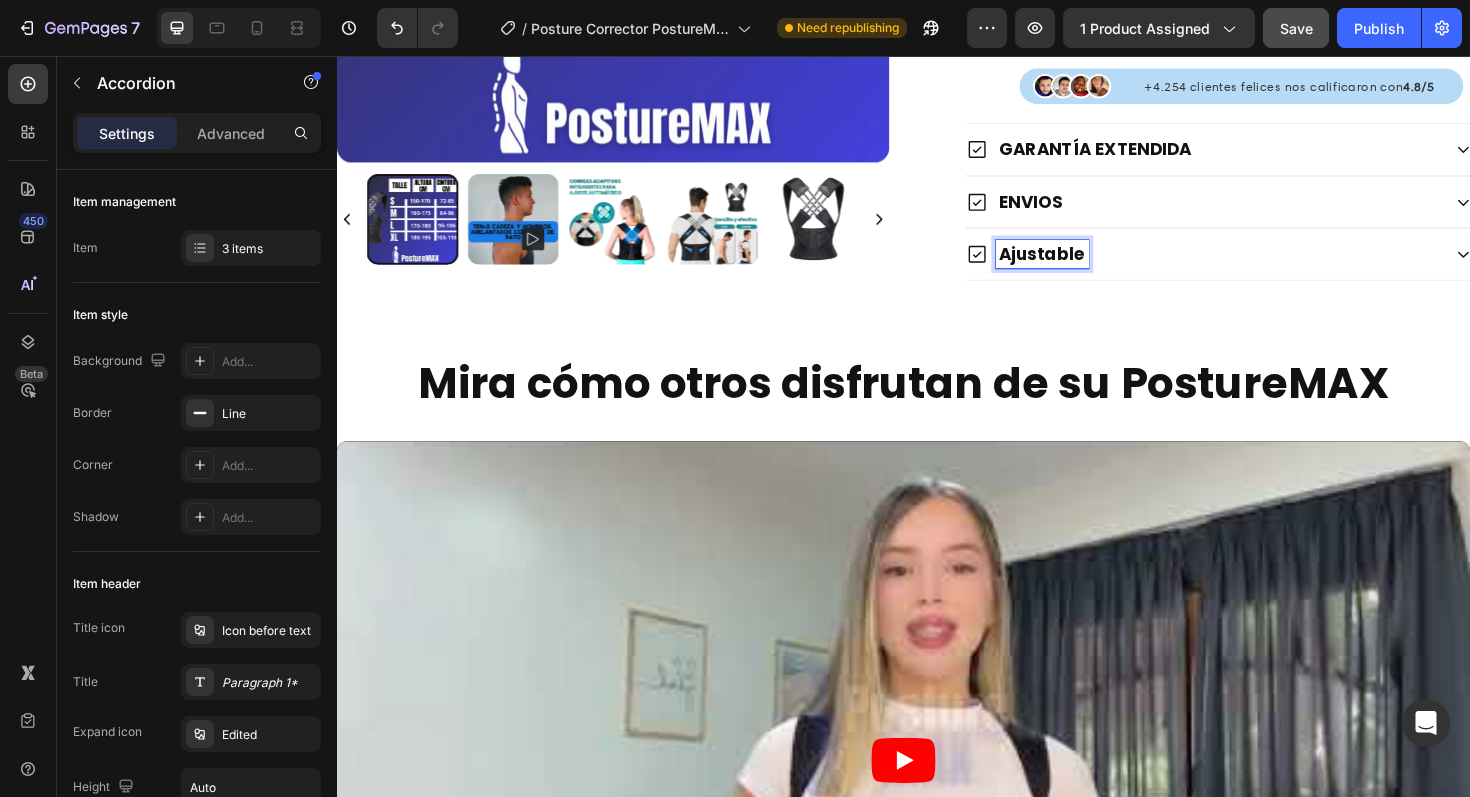 click 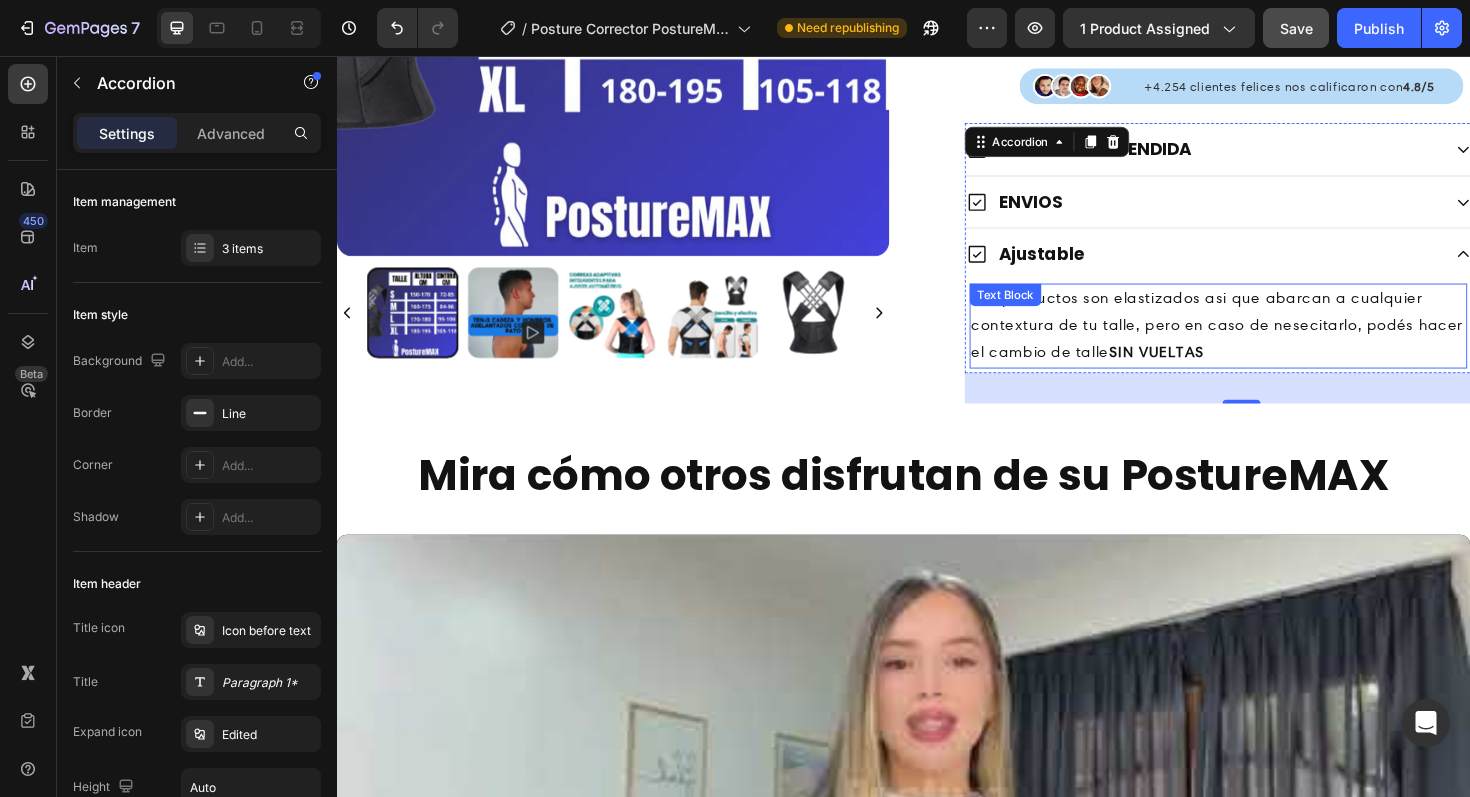 click on "Los productos son elastizados asi que abarcan a cualquier contextura de tu talle, pero en caso de nesecitarlo, podés hacer el cambio de talle  SIN VUELTAS" at bounding box center [1270, 342] 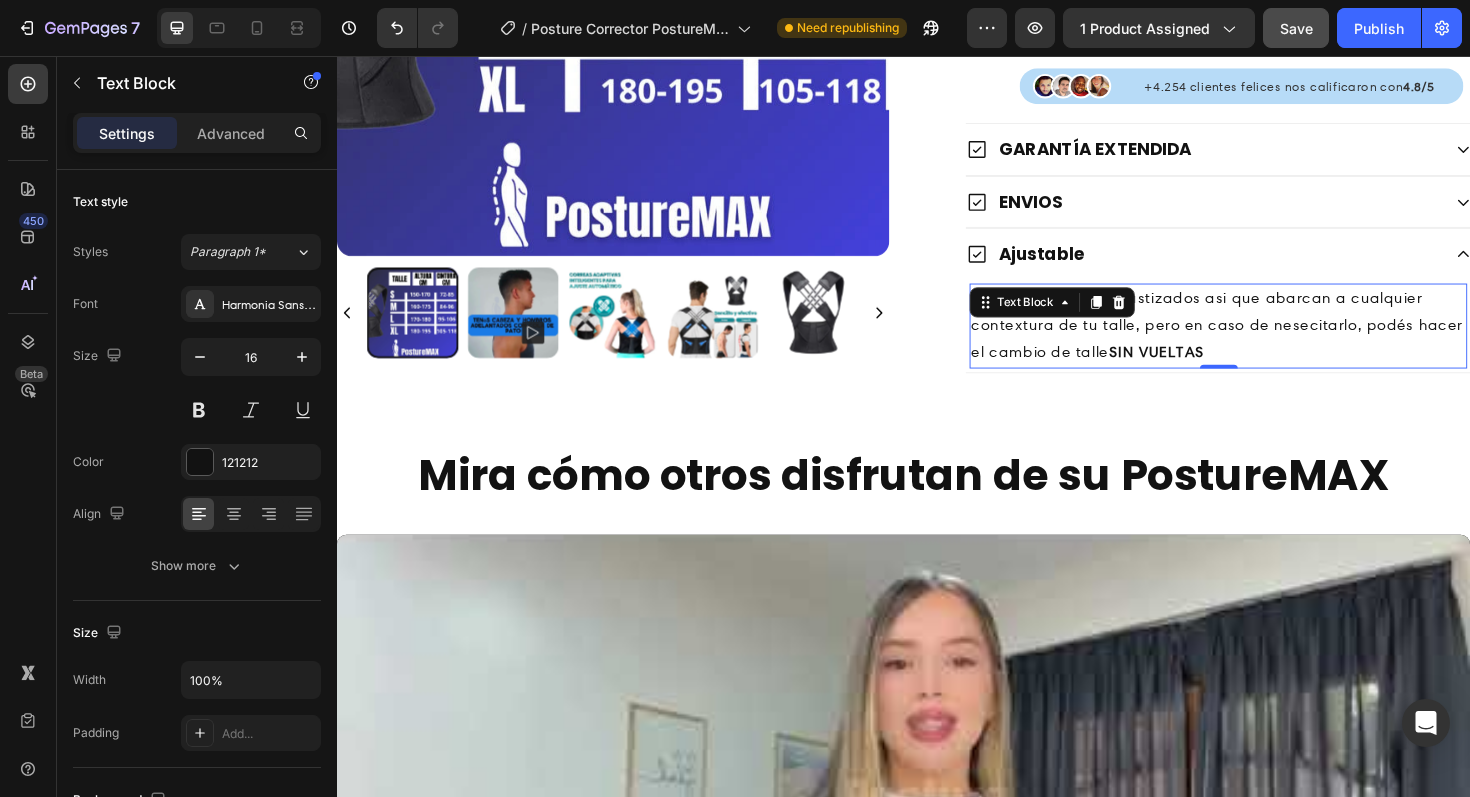click on "Los productos son elastizados asi que abarcan a cualquier contextura de tu talle, pero en caso de nesecitarlo, podés hacer el cambio de talle  SIN VUELTAS" at bounding box center (1270, 342) 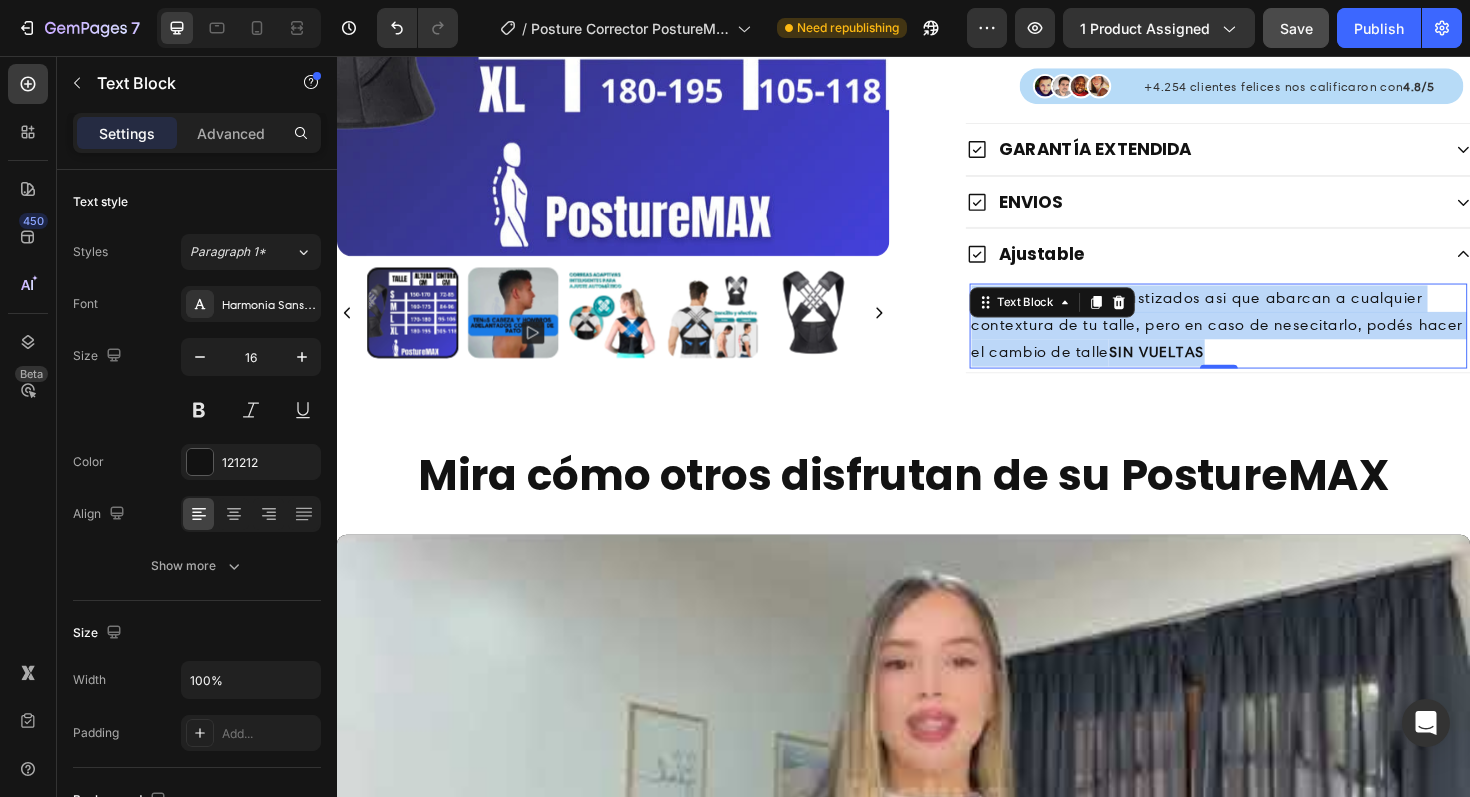 click on "Los productos son elastizados asi que abarcan a cualquier contextura de tu talle, pero en caso de nesecitarlo, podés hacer el cambio de talle  SIN VUELTAS" at bounding box center [1270, 342] 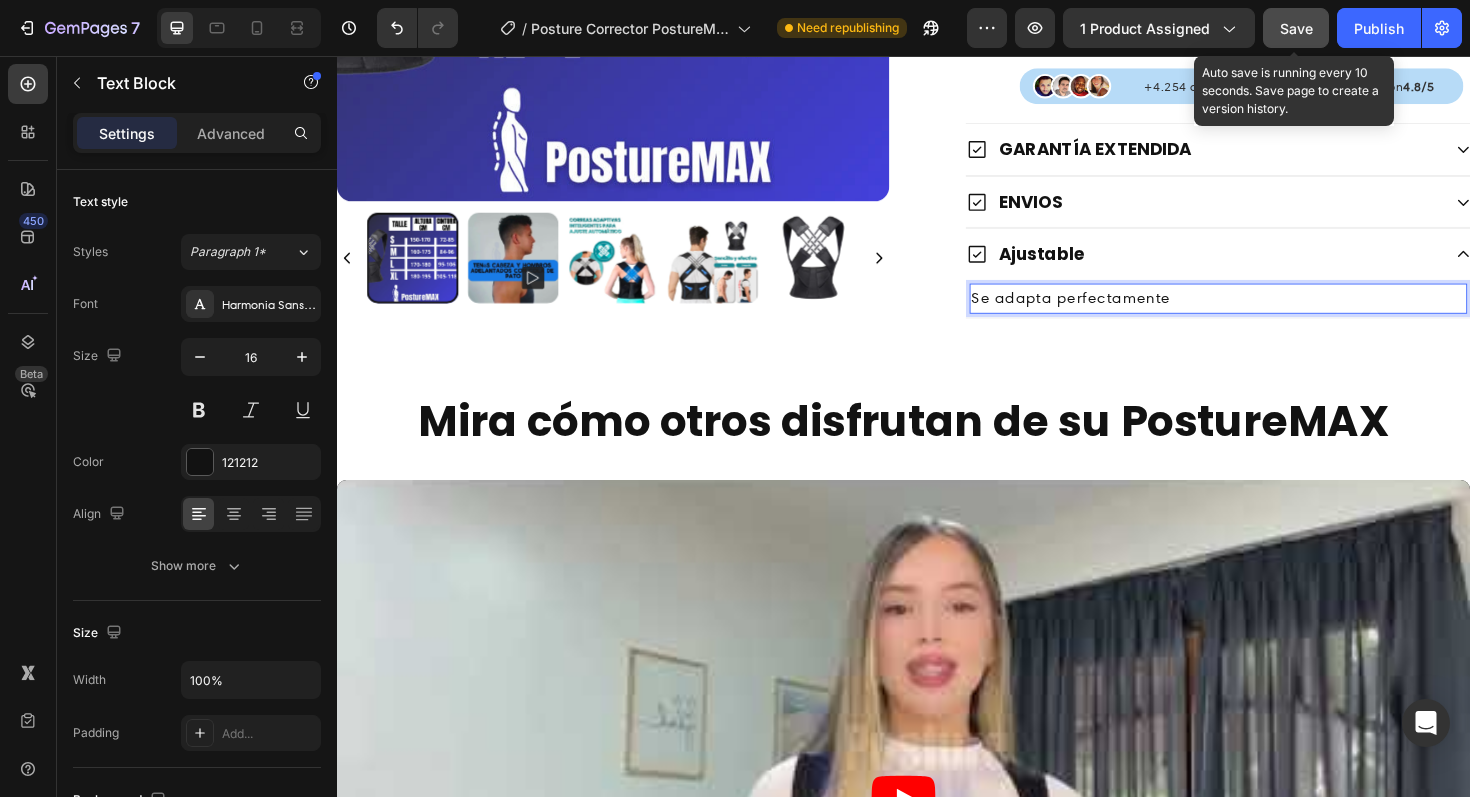 click on "Save" at bounding box center (1296, 28) 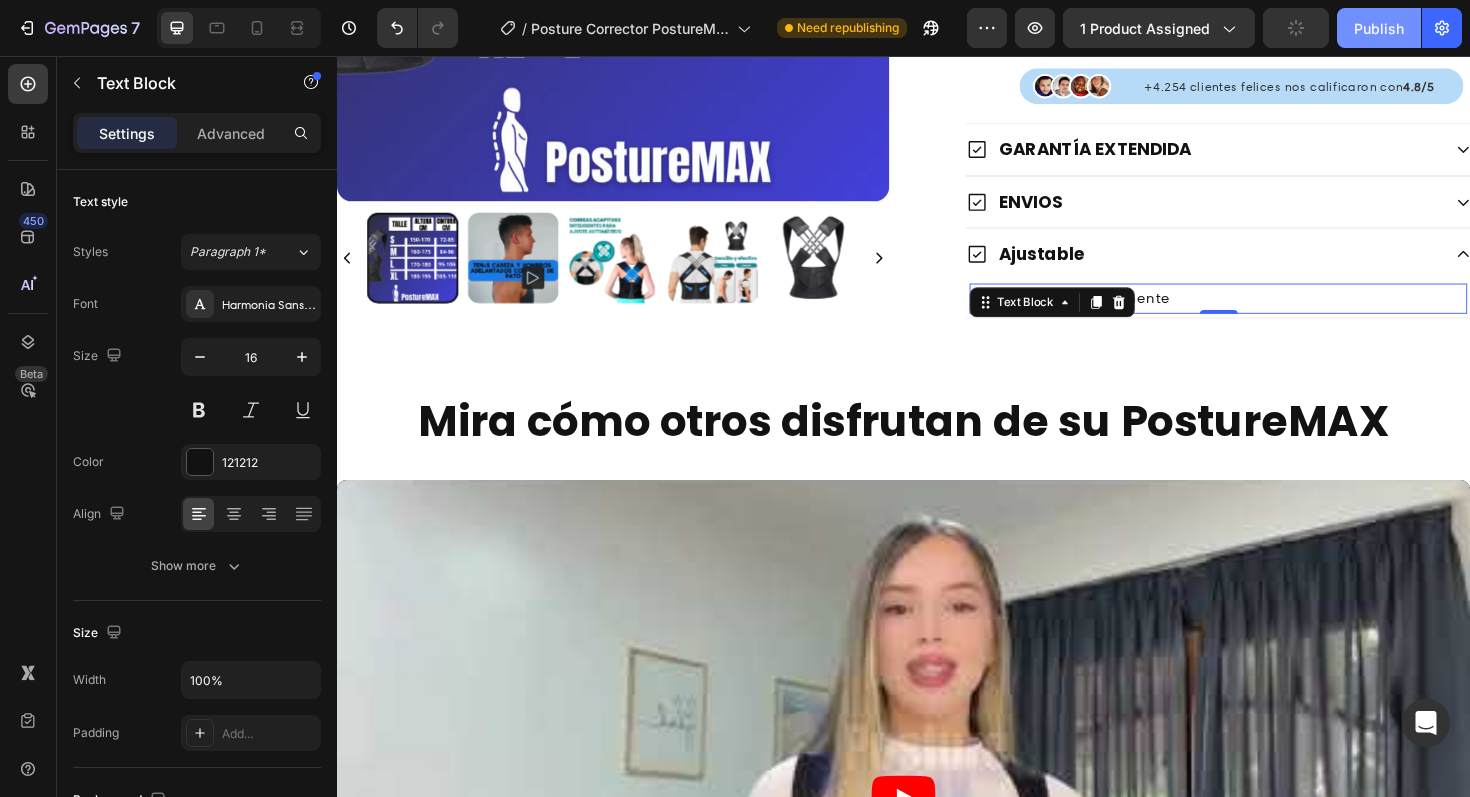 click on "Publish" at bounding box center (1379, 28) 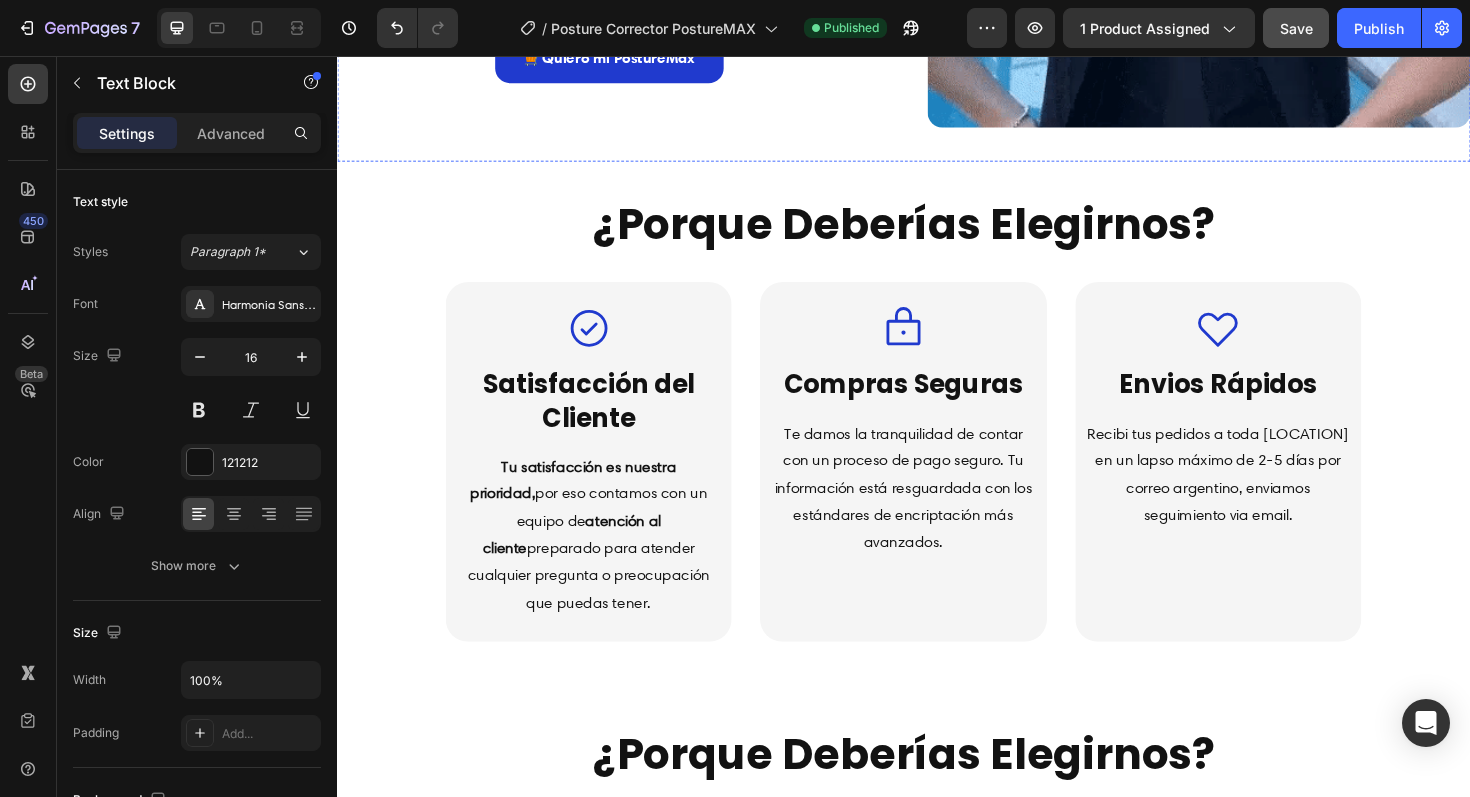 scroll, scrollTop: 7815, scrollLeft: 0, axis: vertical 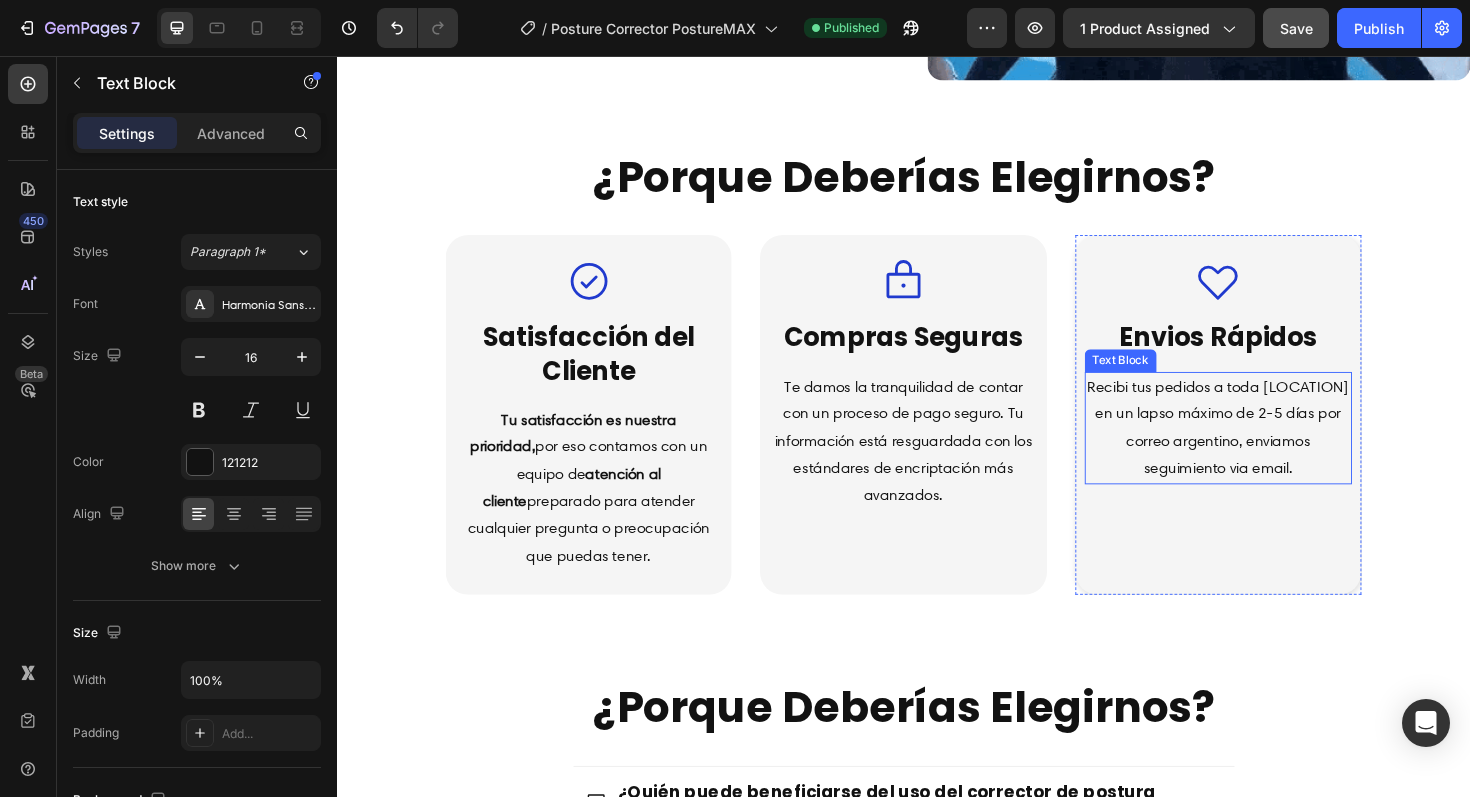 click on "Recibi tus pedidos a toda [LOCATION] en un lapso máximo de 2-5 días por correo argentino, enviamos seguimiento via email." at bounding box center [1270, 450] 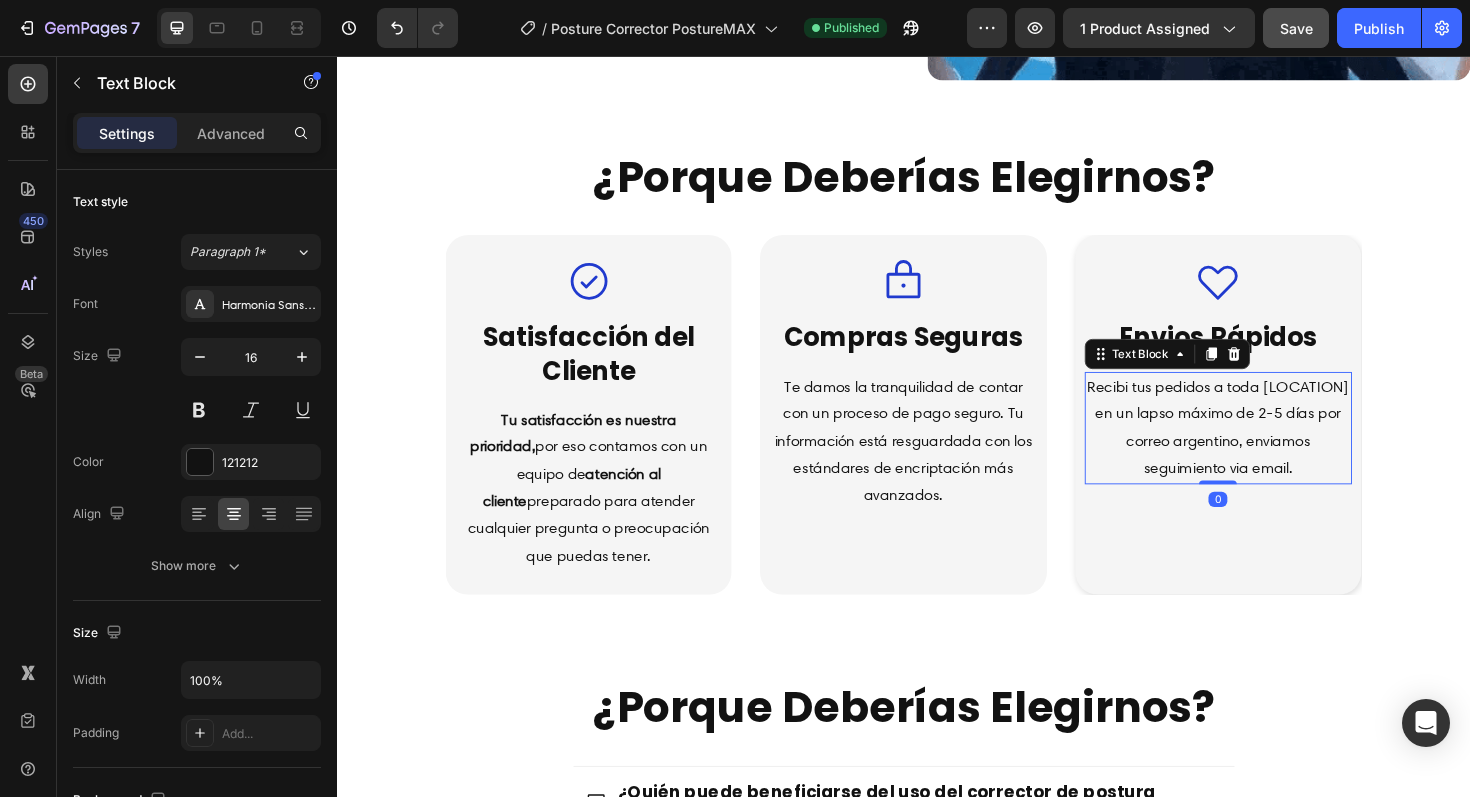 click on "Recibi tus pedidos a toda [LOCATION] en un lapso máximo de 2-5 días por correo argentino, enviamos seguimiento via email." at bounding box center (1270, 450) 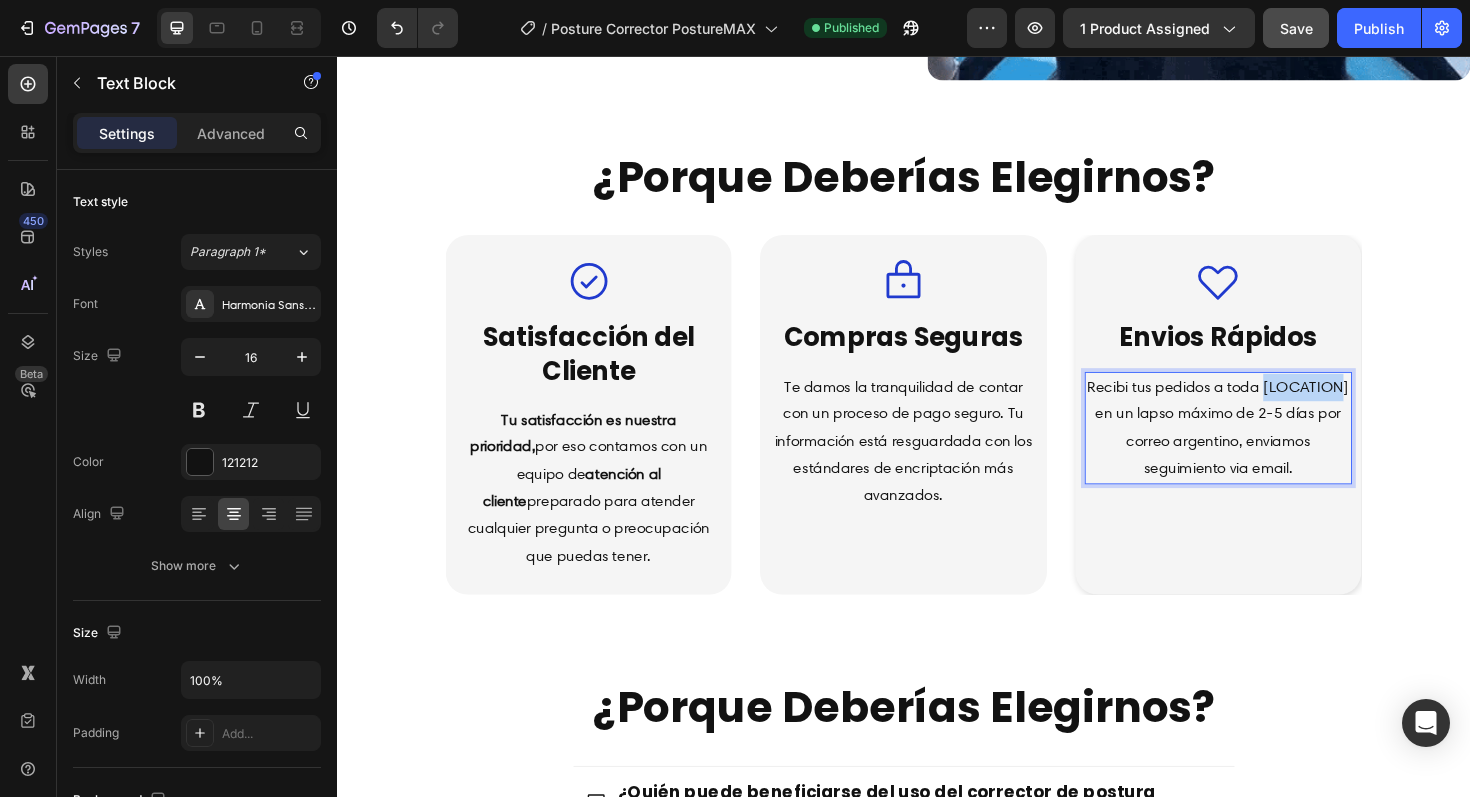 click on "Recibi tus pedidos a toda [LOCATION] en un lapso máximo de 2-5 días por correo argentino, enviamos seguimiento via email." at bounding box center (1270, 450) 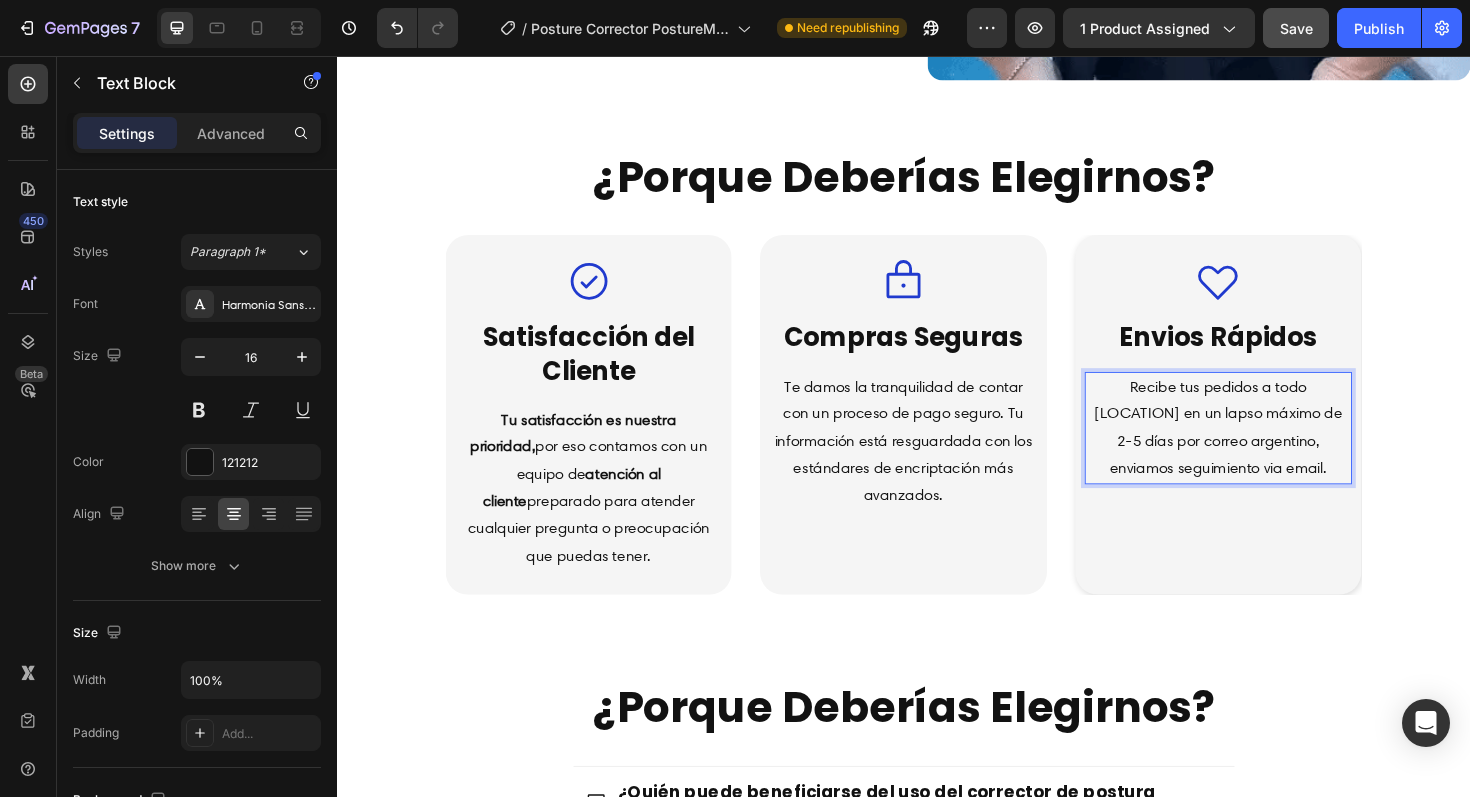 click on "Recibe tus pedidos a todo [LOCATION] en un lapso máximo de 2-5 días por correo argentino, enviamos seguimiento via email." at bounding box center (1270, 450) 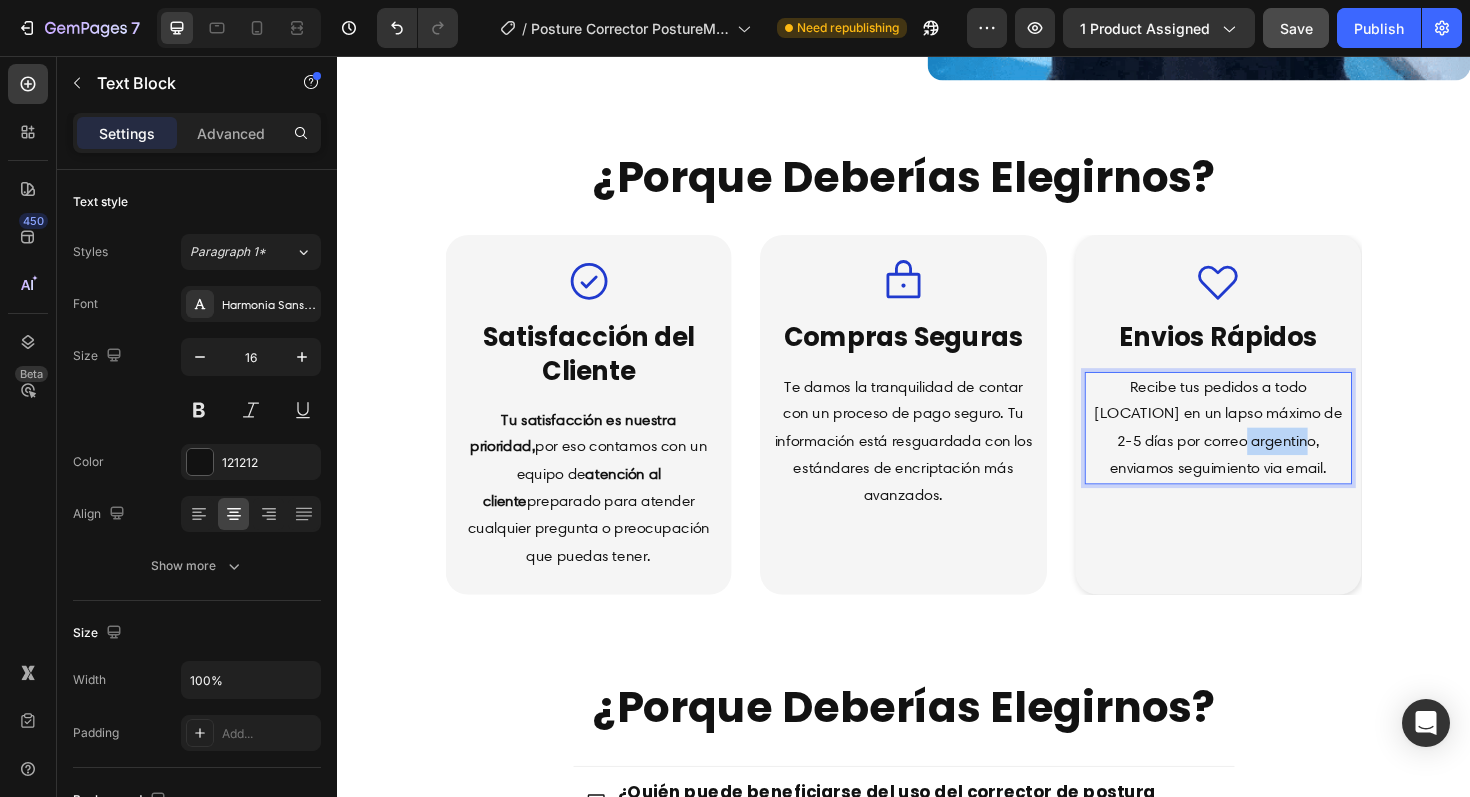 click on "Recibe tus pedidos a todo [LOCATION] en un lapso máximo de 2-5 días por correo argentino, enviamos seguimiento via email." at bounding box center (1270, 450) 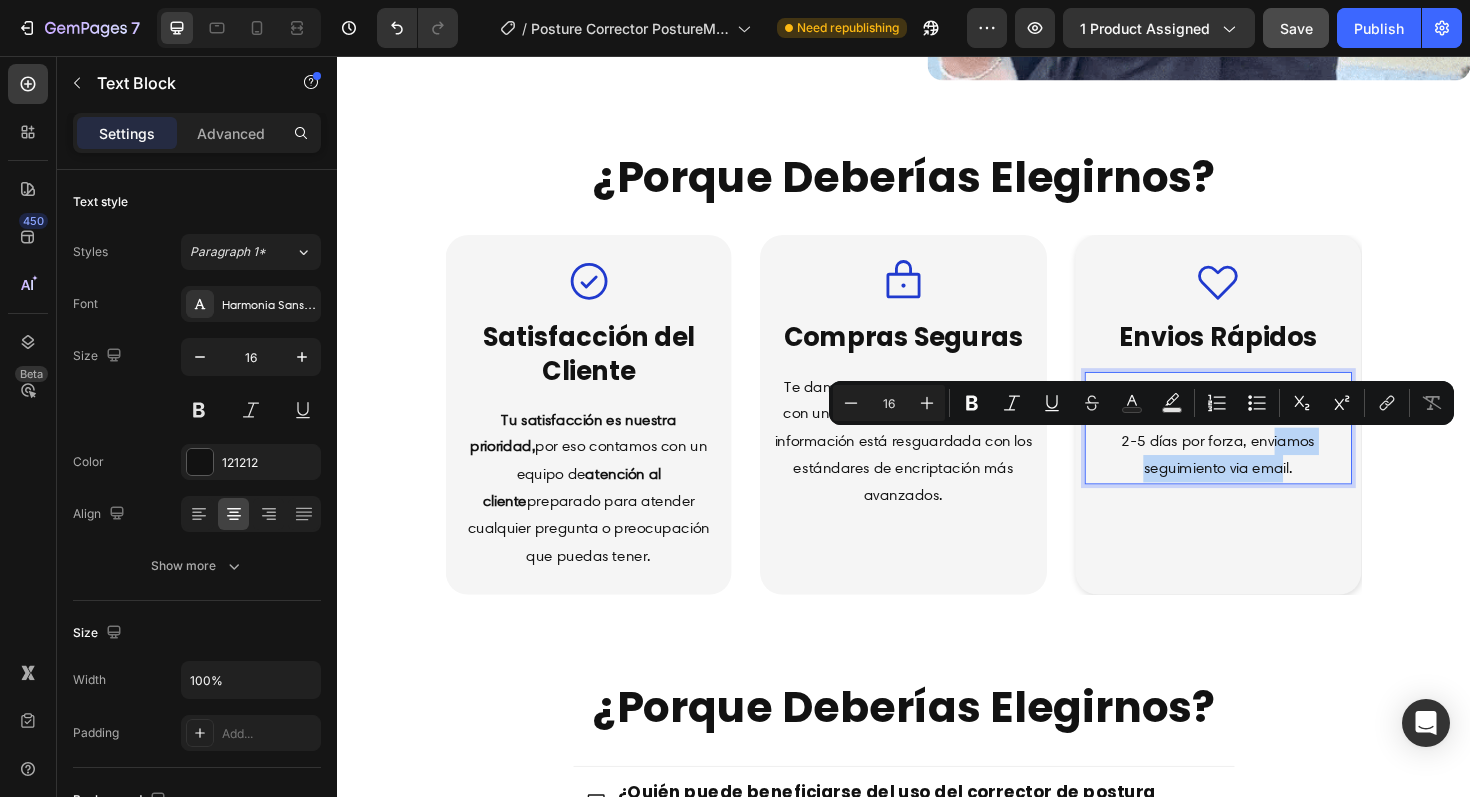 drag, startPoint x: 1401, startPoint y: 463, endPoint x: 1207, endPoint y: 458, distance: 194.06442 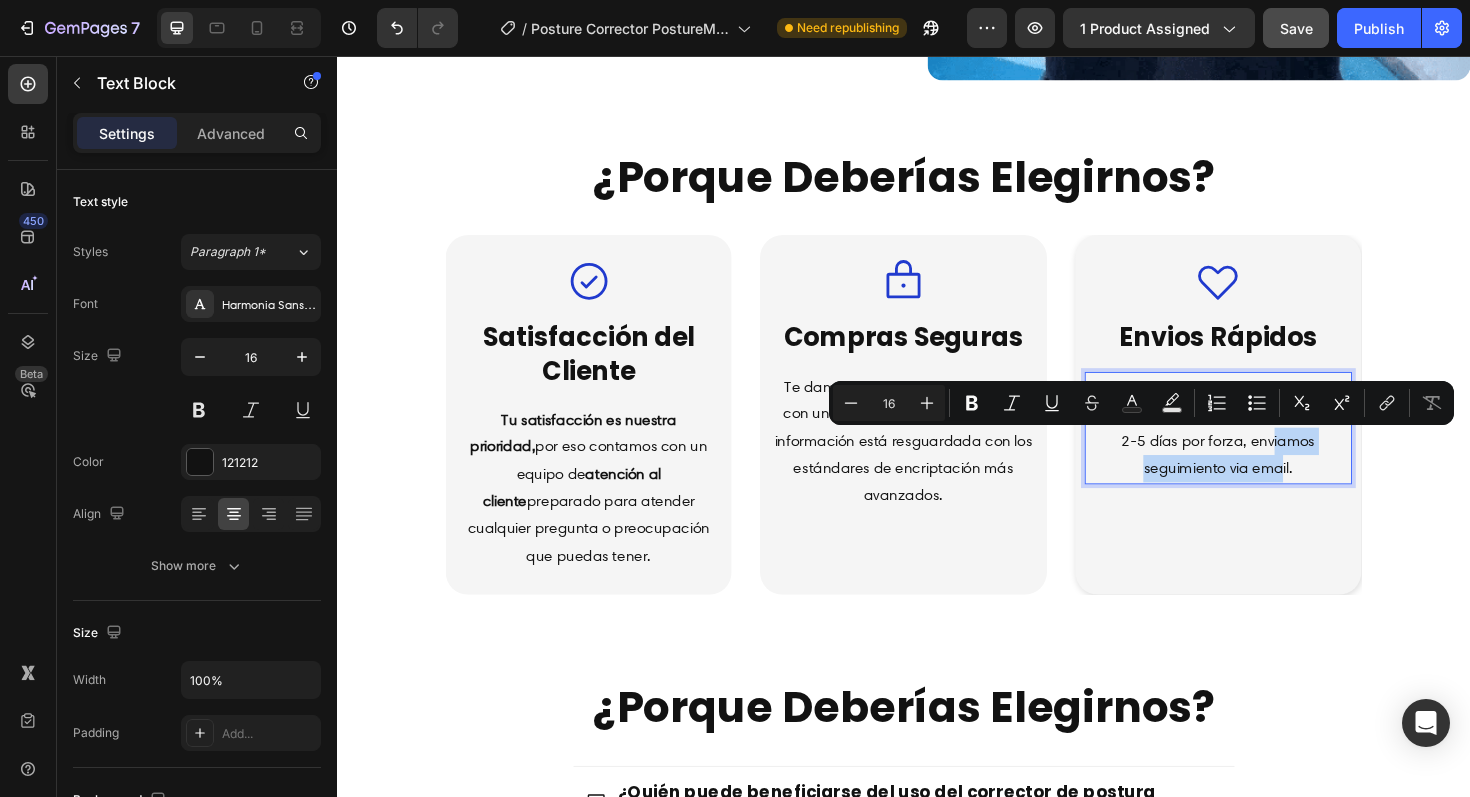 click on "Recibe tus pedidos a todo [LOCATION] en un lapso máximo de 2-5 días por forza, enviamos seguimiento via email." at bounding box center [1270, 450] 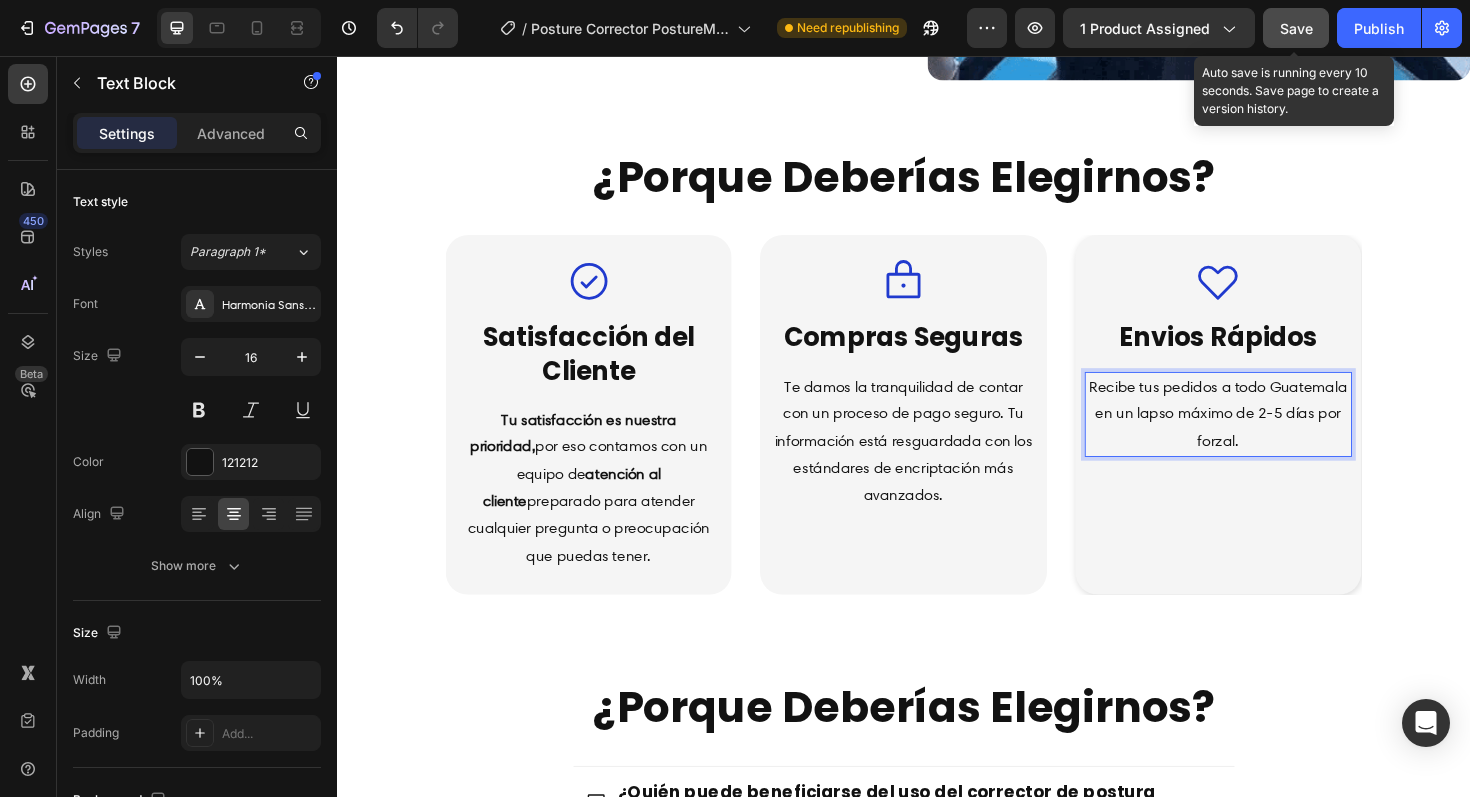 click on "Save" at bounding box center (1296, 28) 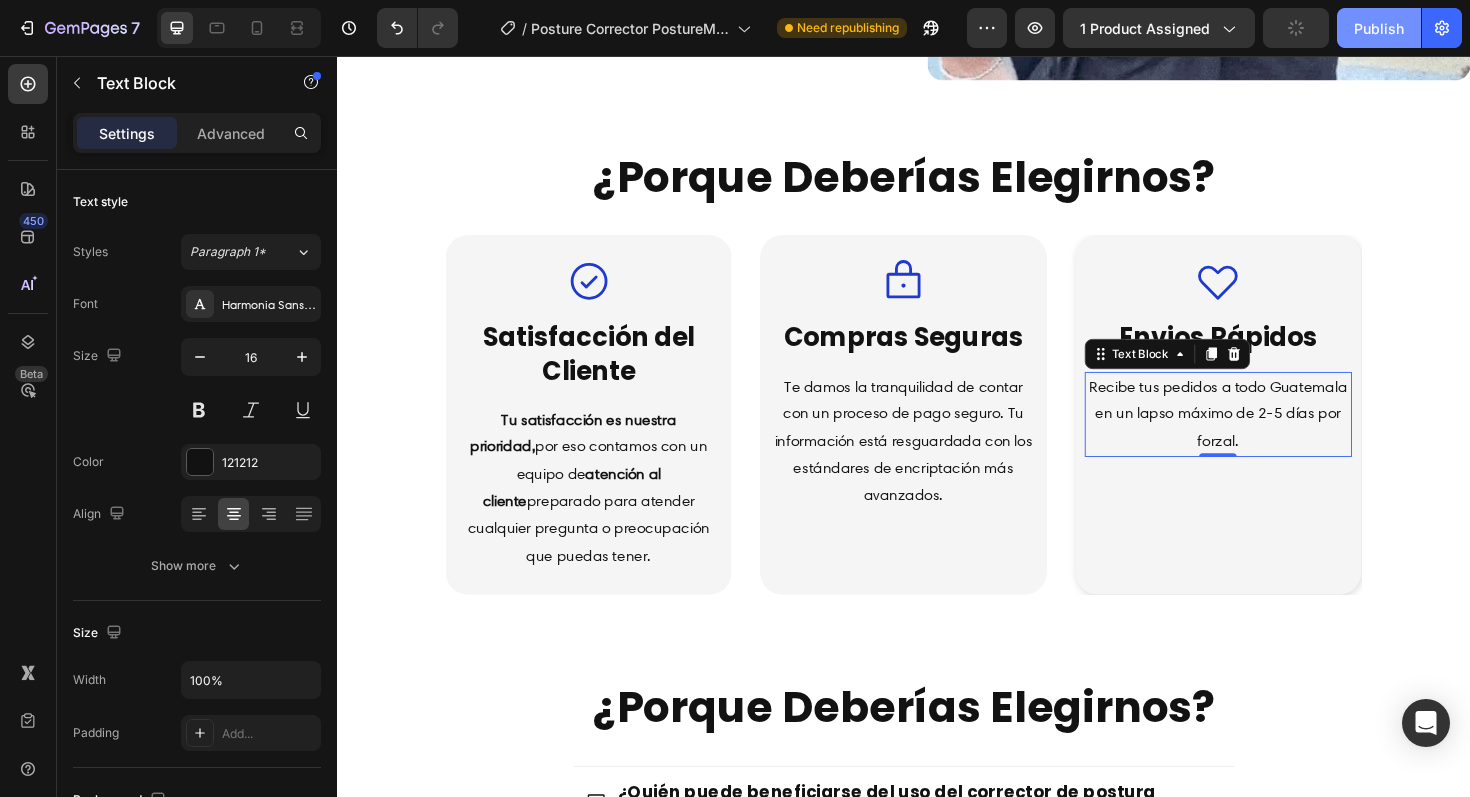 click on "Publish" at bounding box center (1379, 28) 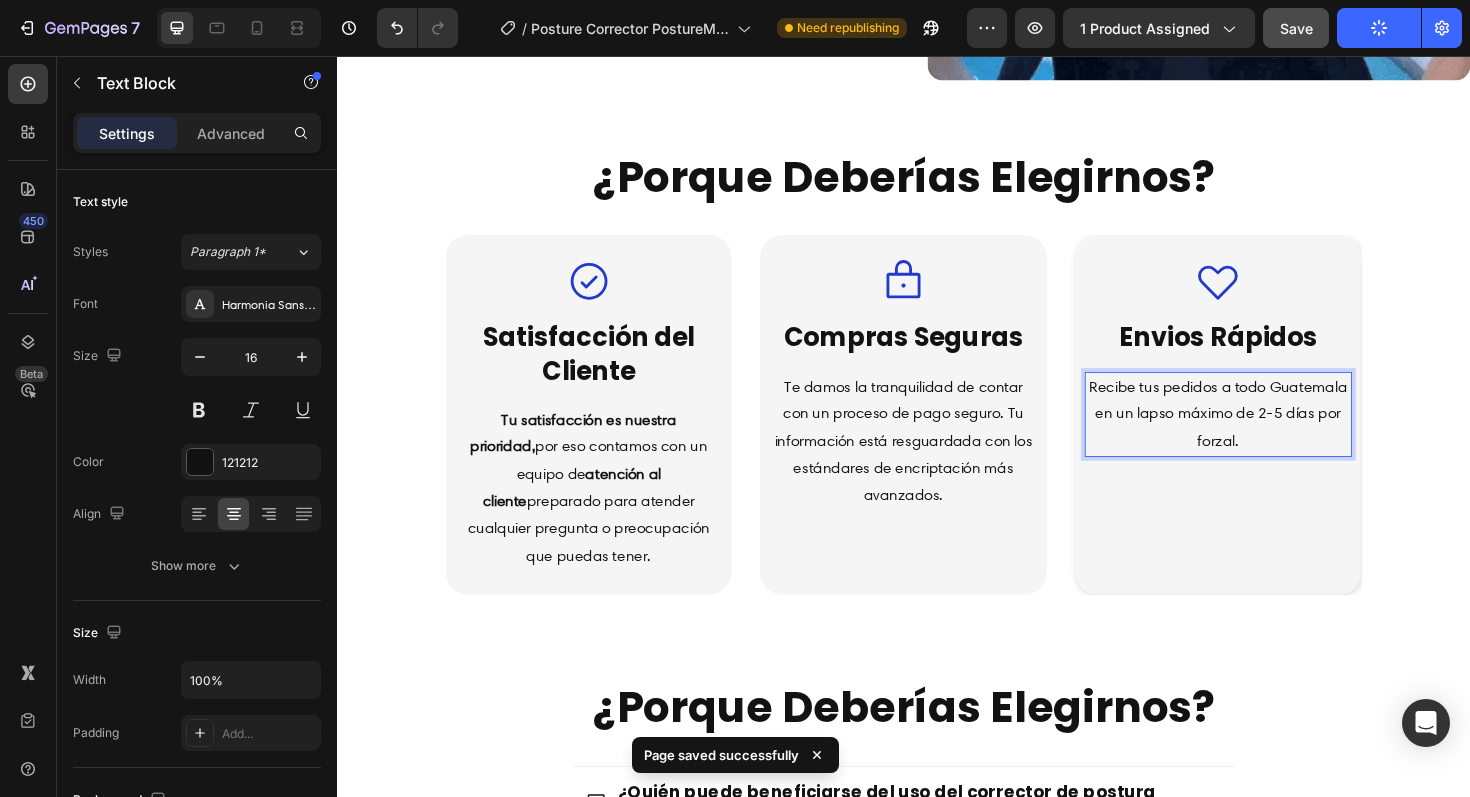 click on "Recibe tus pedidos a todo Guatemala en un lapso máximo de 2-5 días por forzal." at bounding box center (1270, 436) 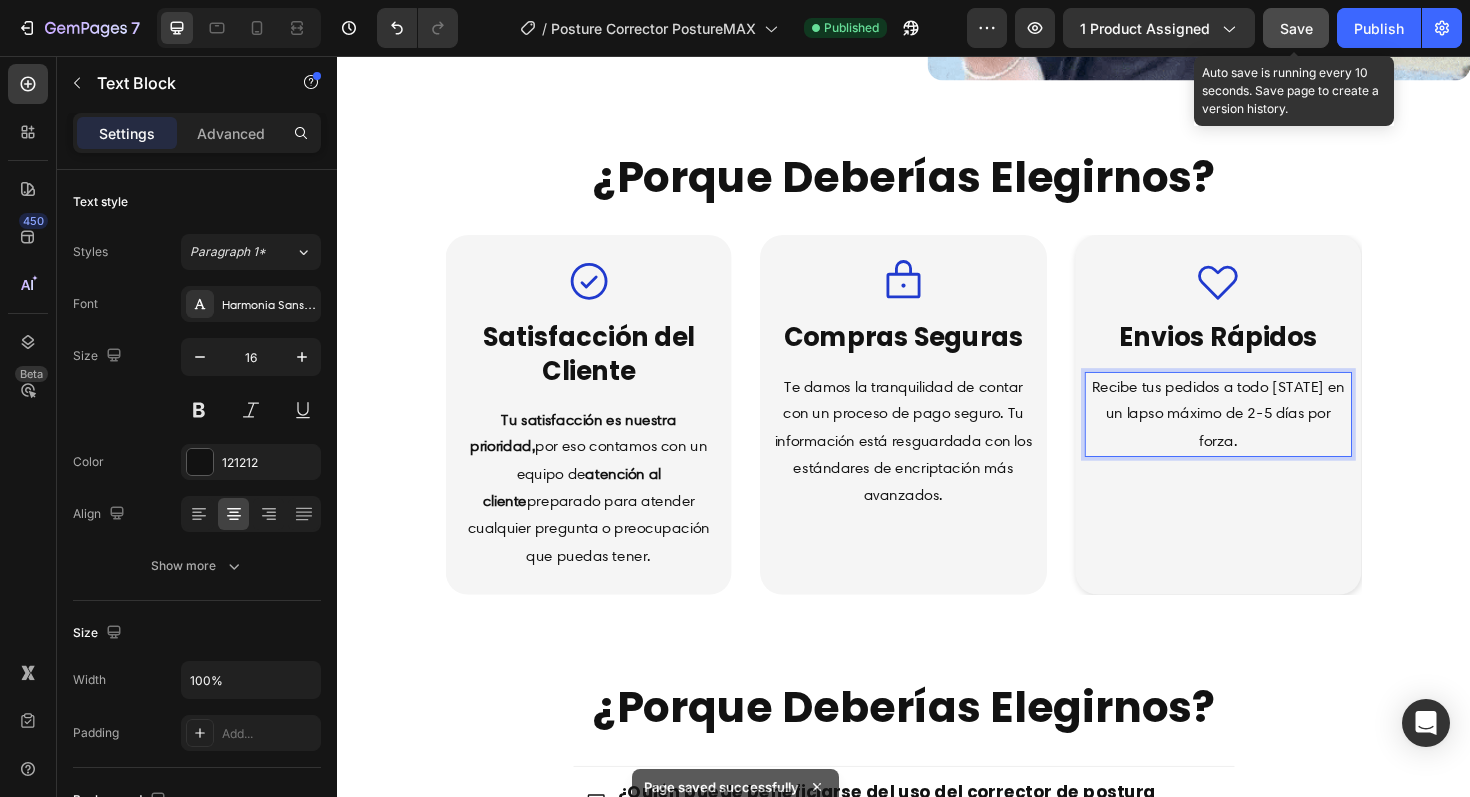 click on "Save" at bounding box center [1296, 28] 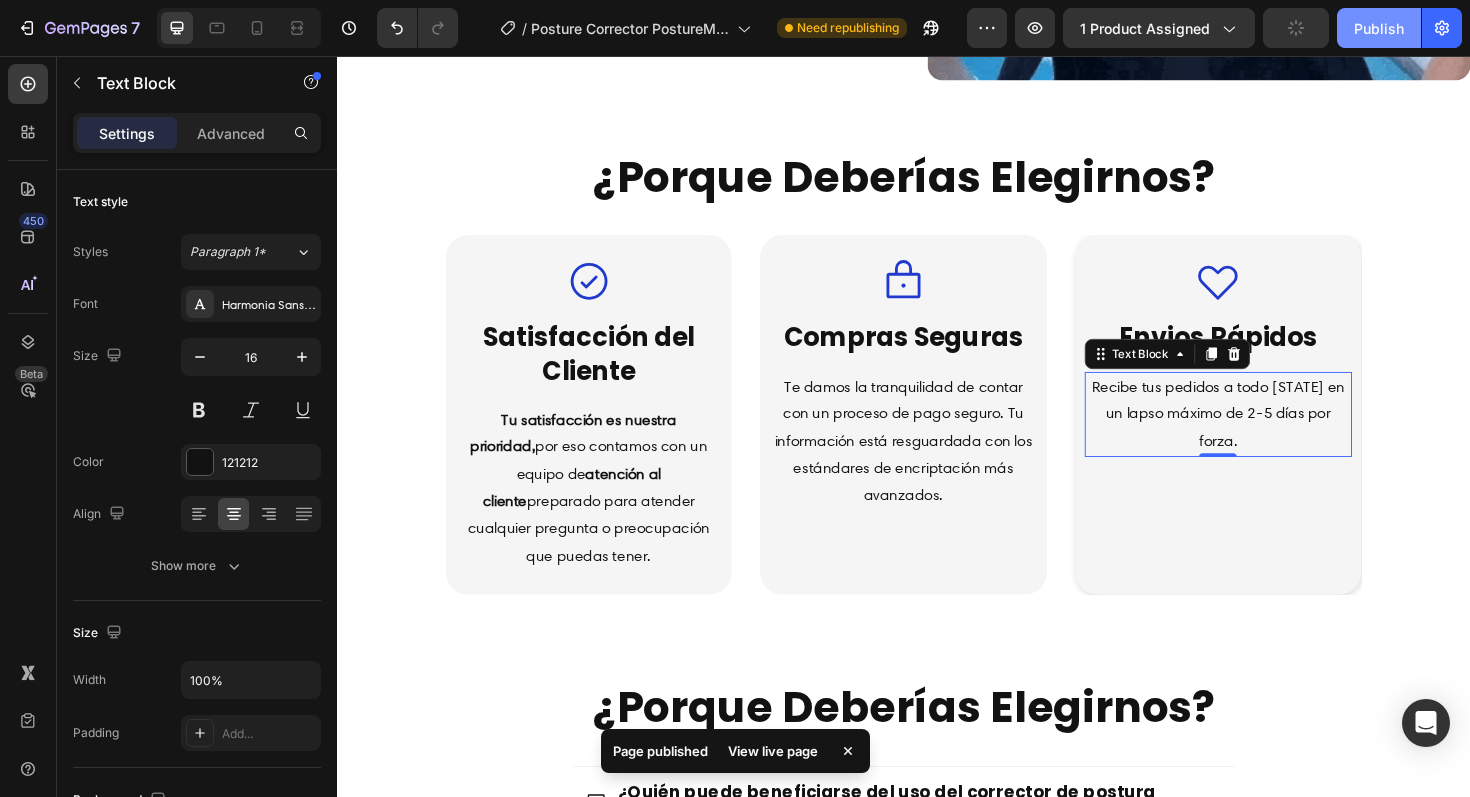 click on "Publish" 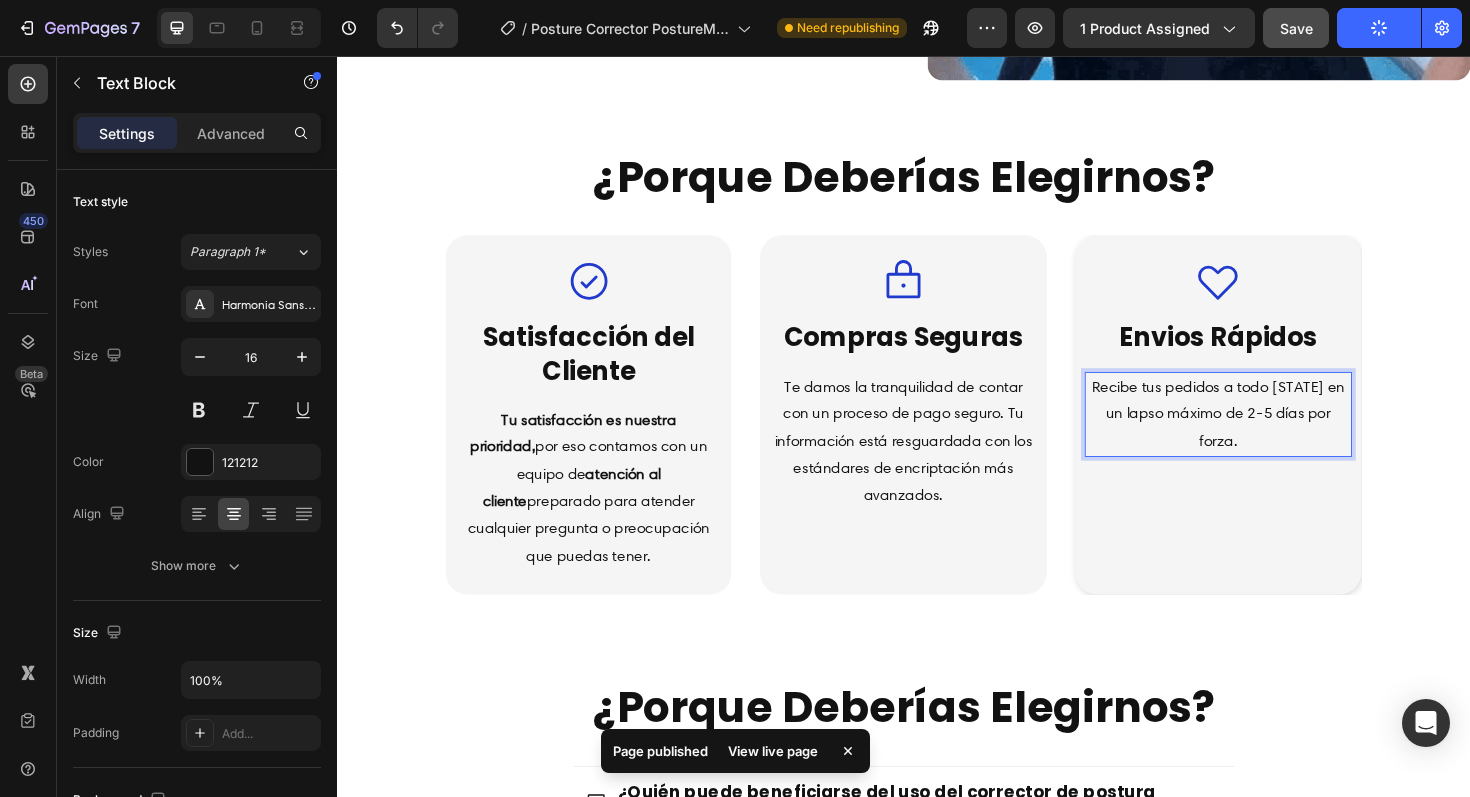click on "Recibe tus pedidos a todo [STATE] en un lapso máximo de 2-5 días por forza." at bounding box center [1270, 436] 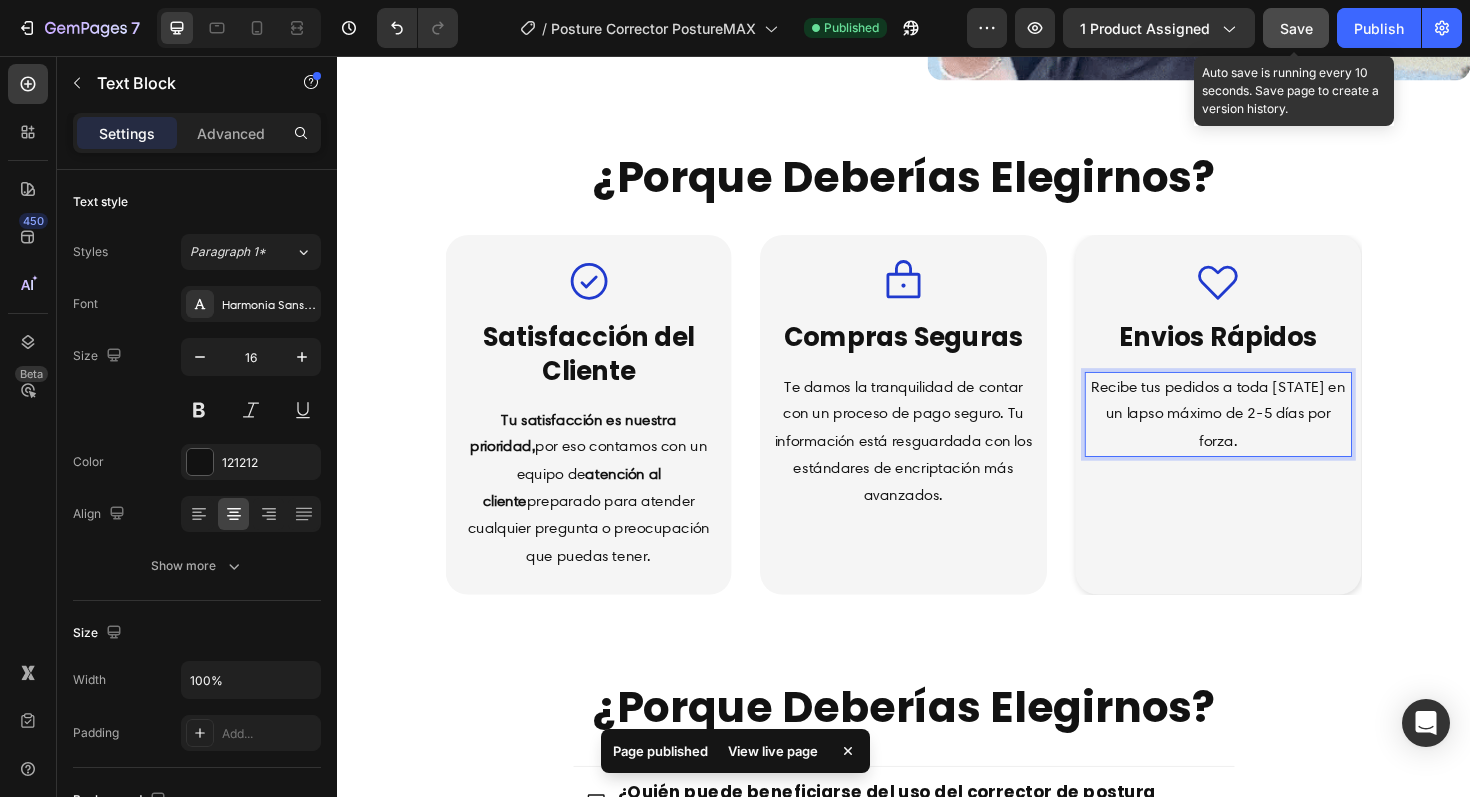 click on "Save" 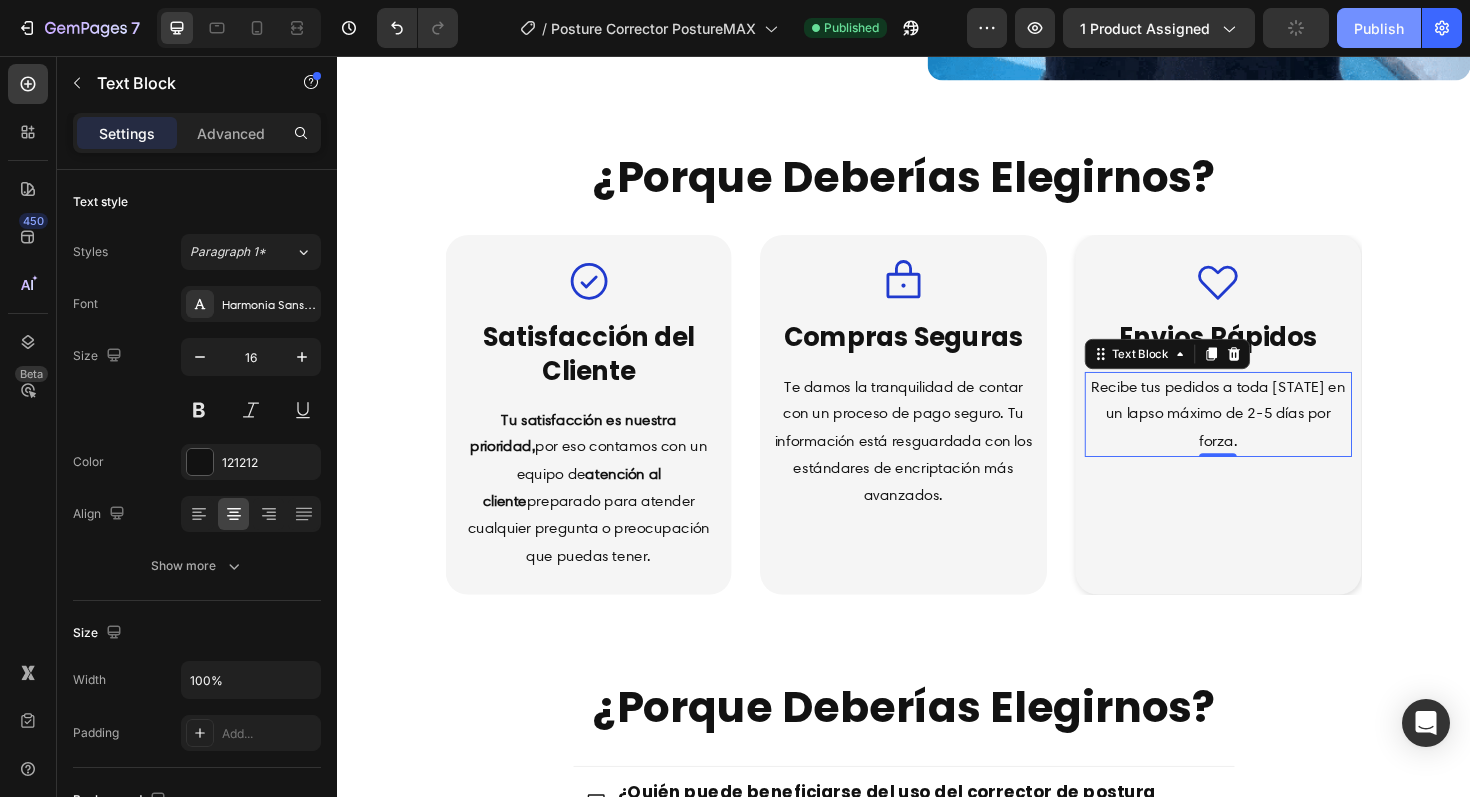 click on "Publish" at bounding box center [1379, 28] 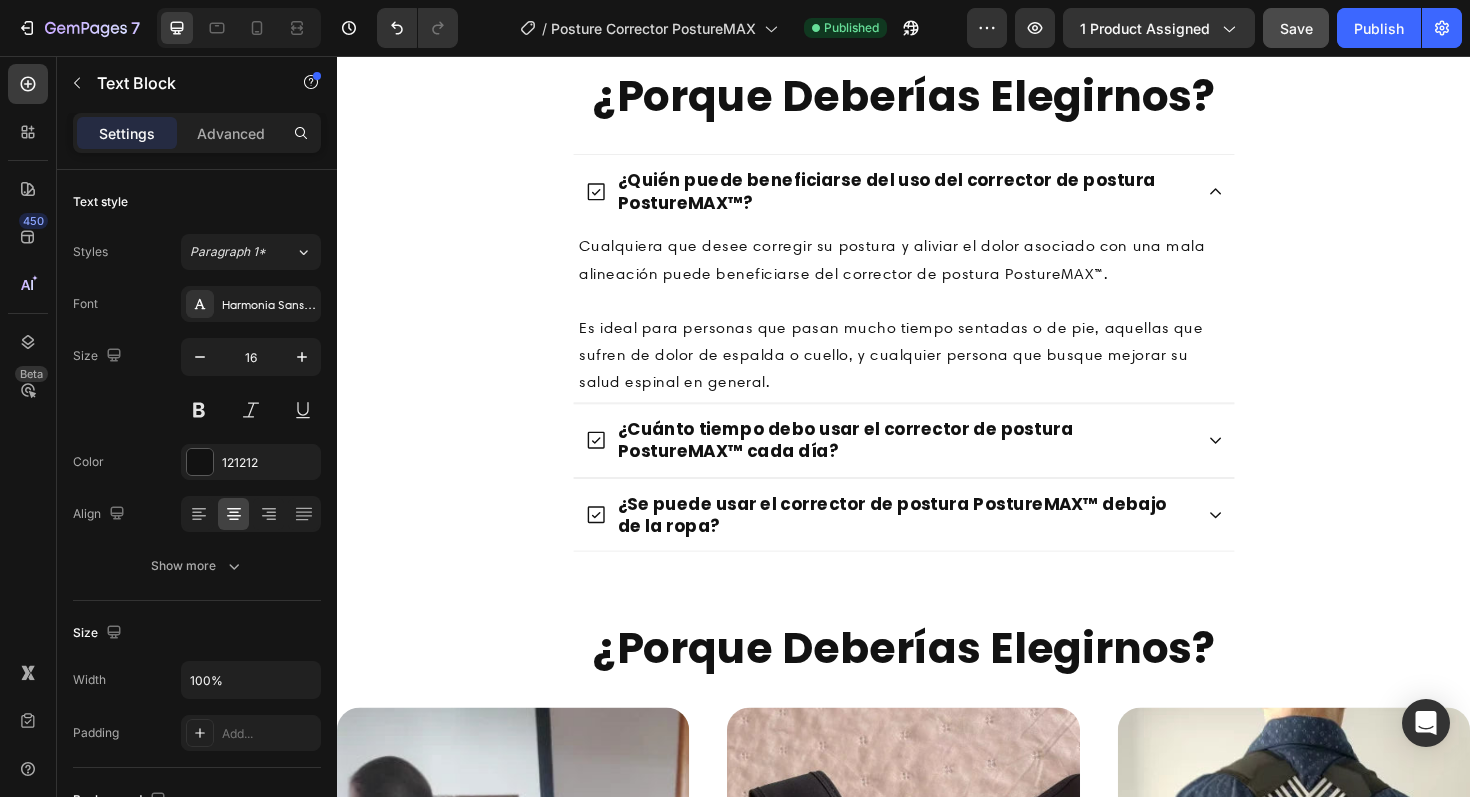 scroll, scrollTop: 8451, scrollLeft: 0, axis: vertical 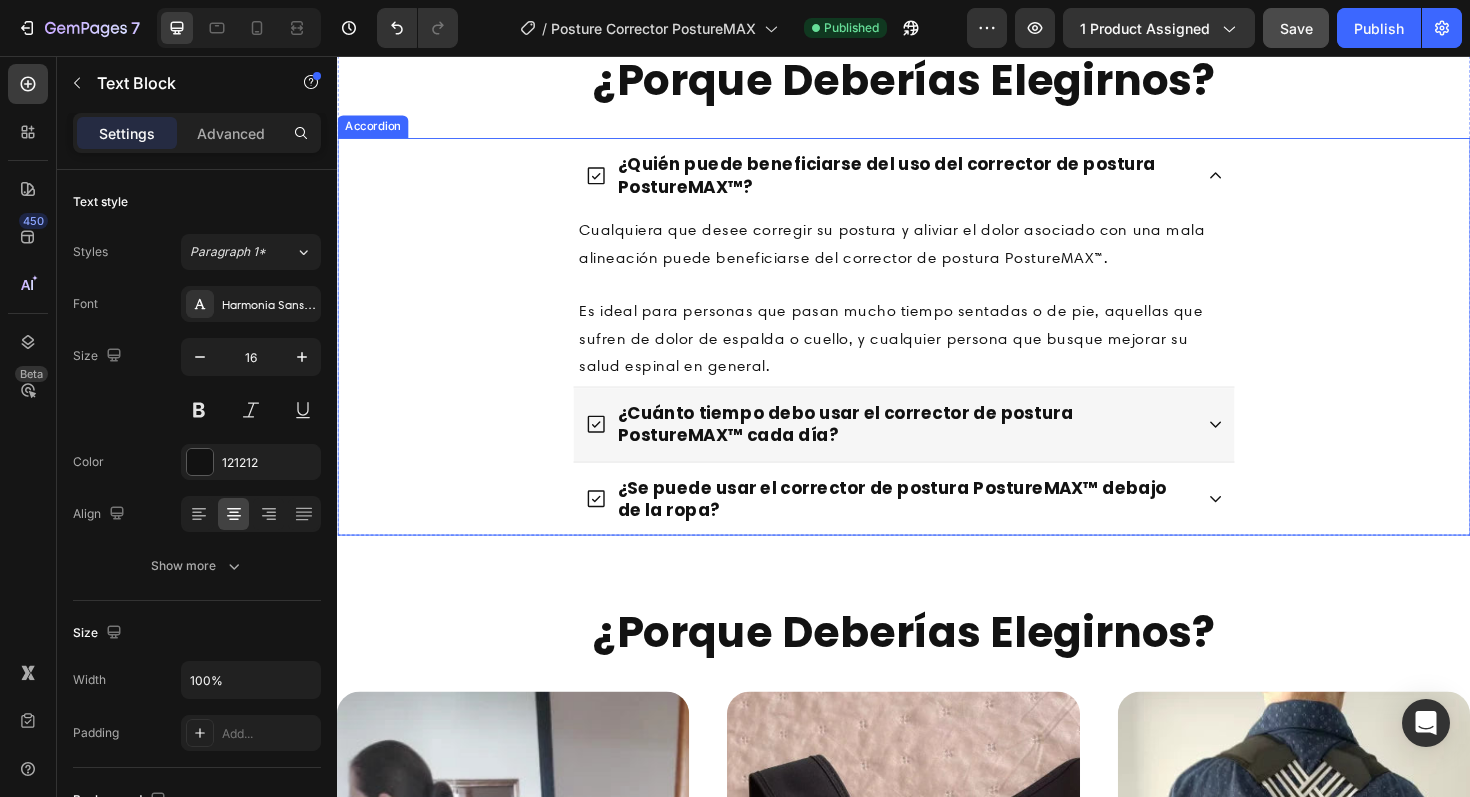 click on "¿Cuánto tiempo debo usar el corrector de postura PostureMAX™ cada día?" at bounding box center (937, 446) 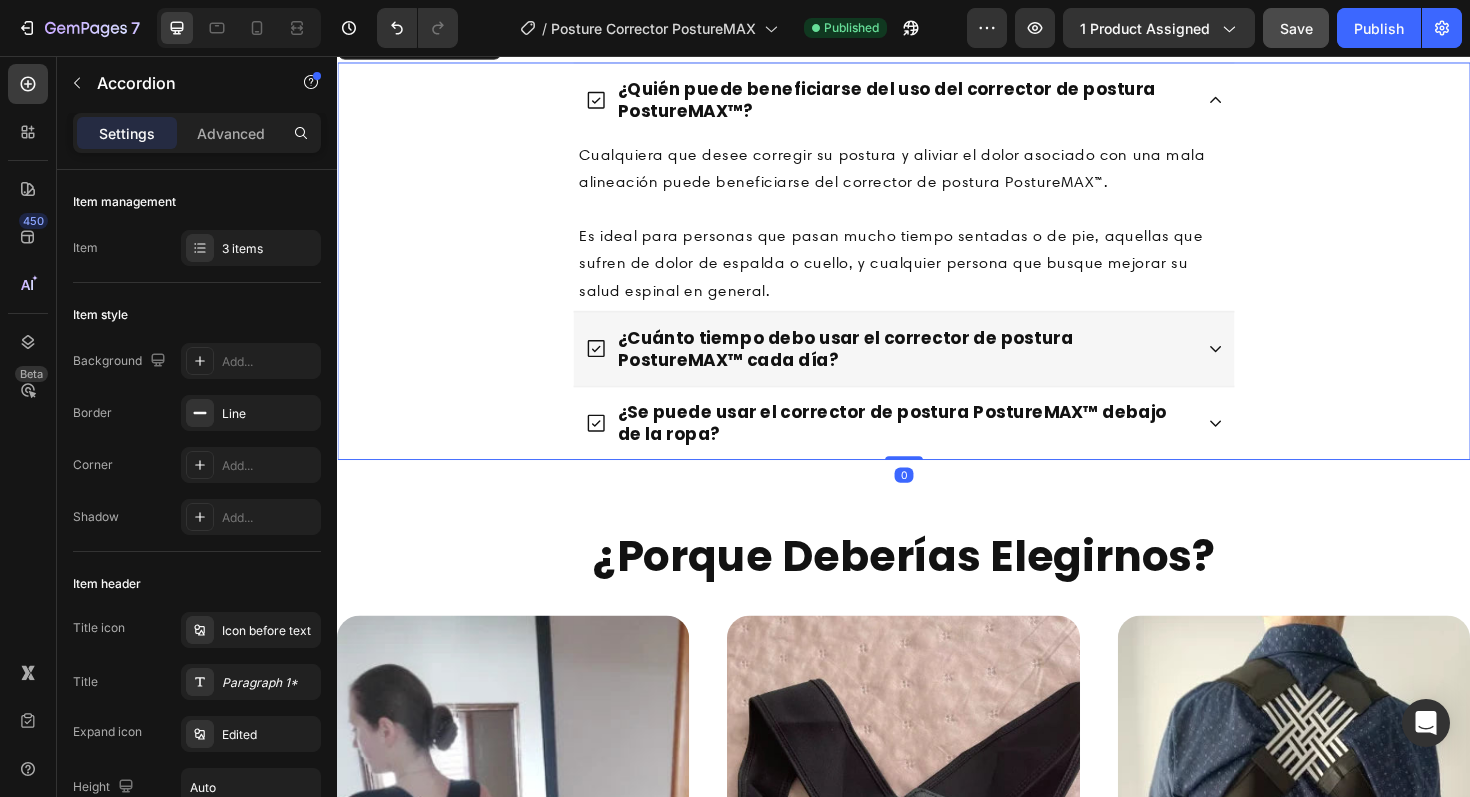 scroll, scrollTop: 8572, scrollLeft: 0, axis: vertical 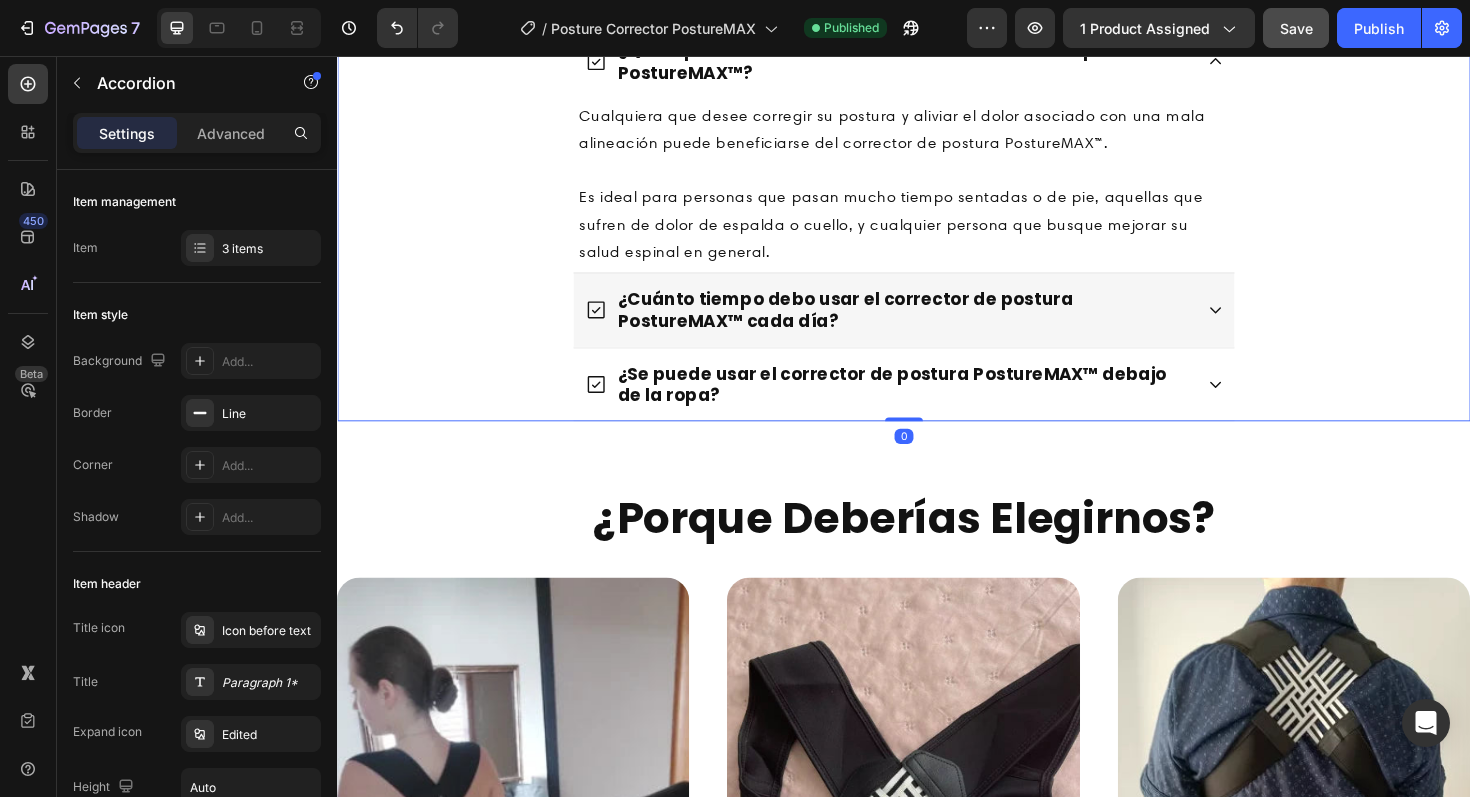 click 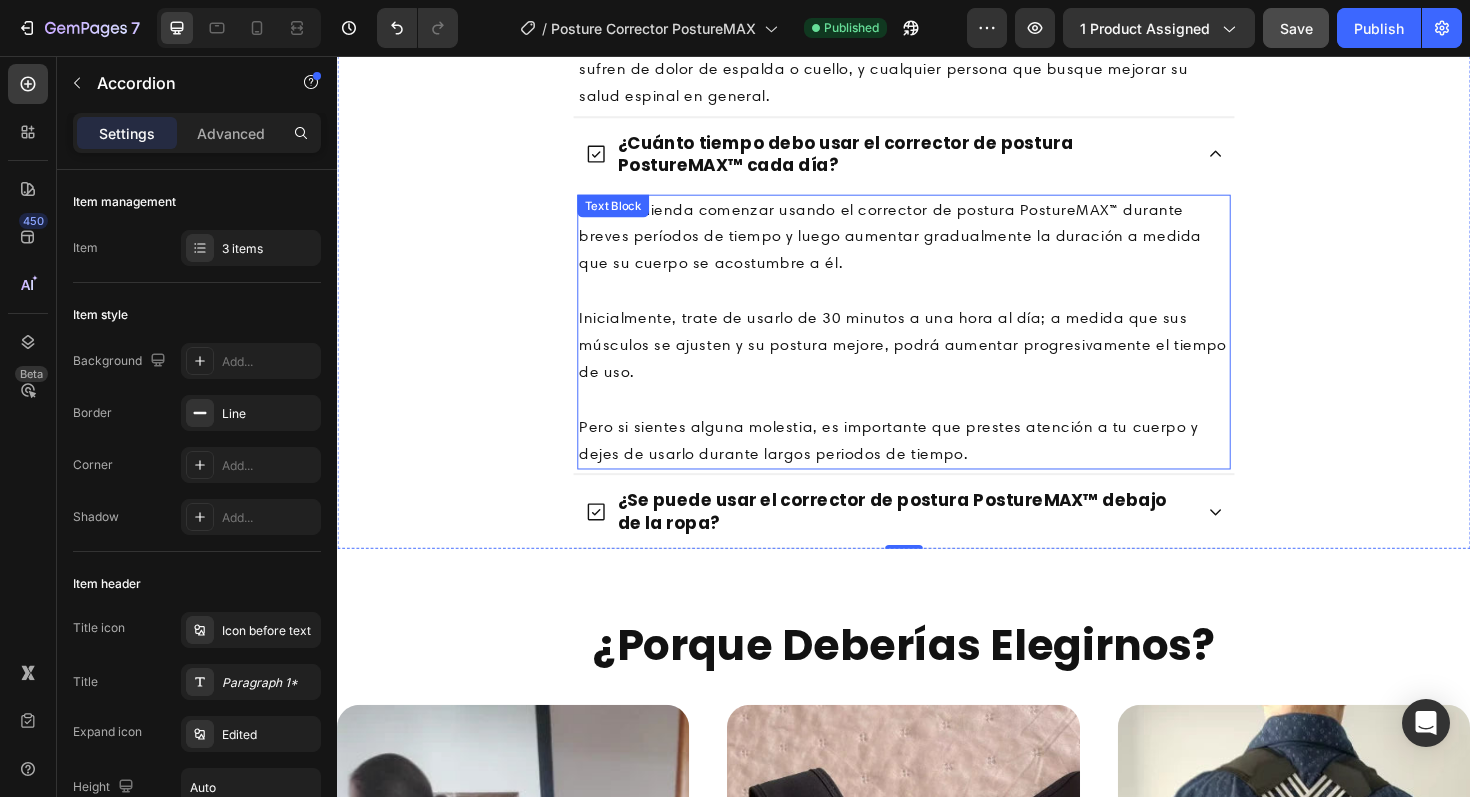 scroll, scrollTop: 8748, scrollLeft: 0, axis: vertical 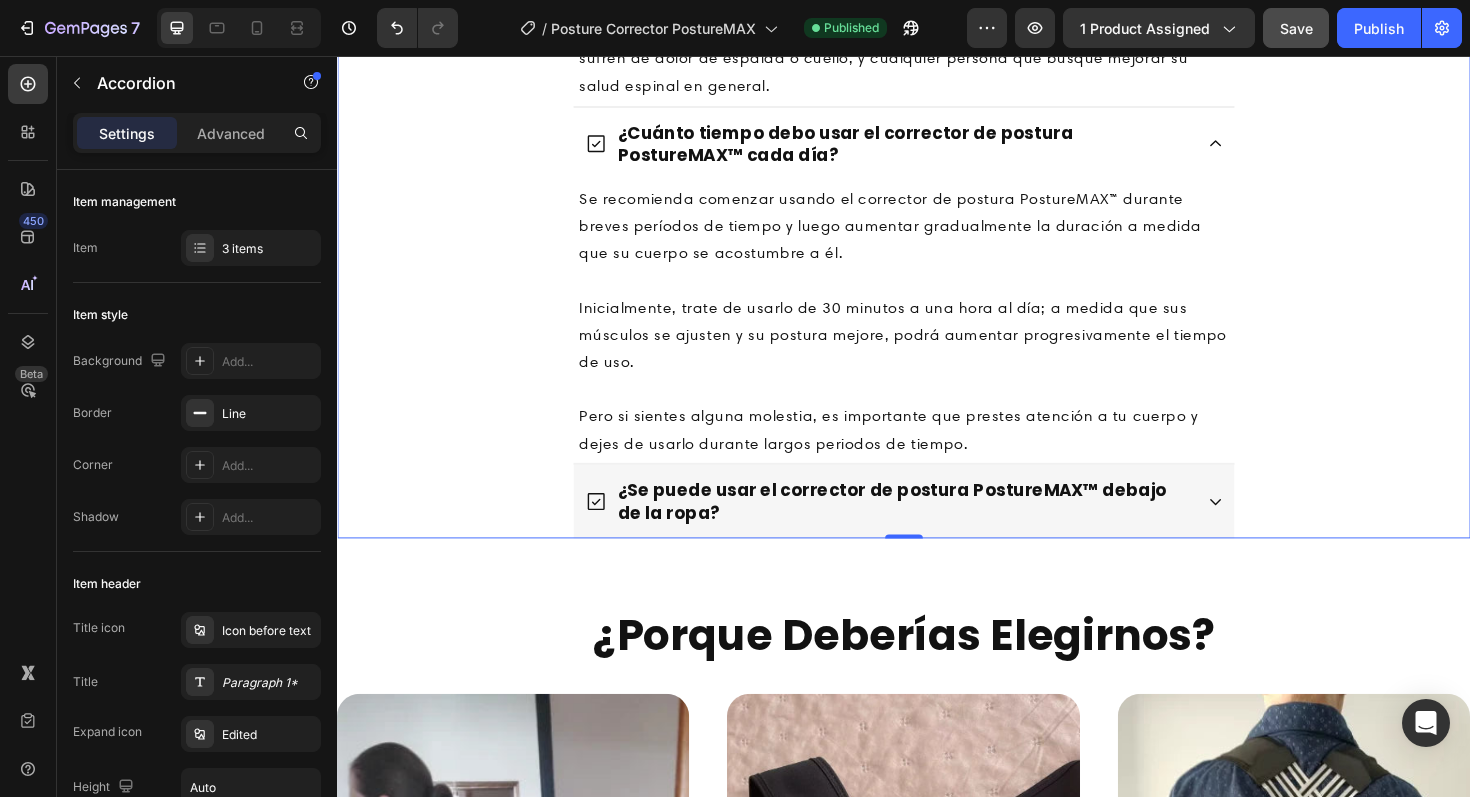 click 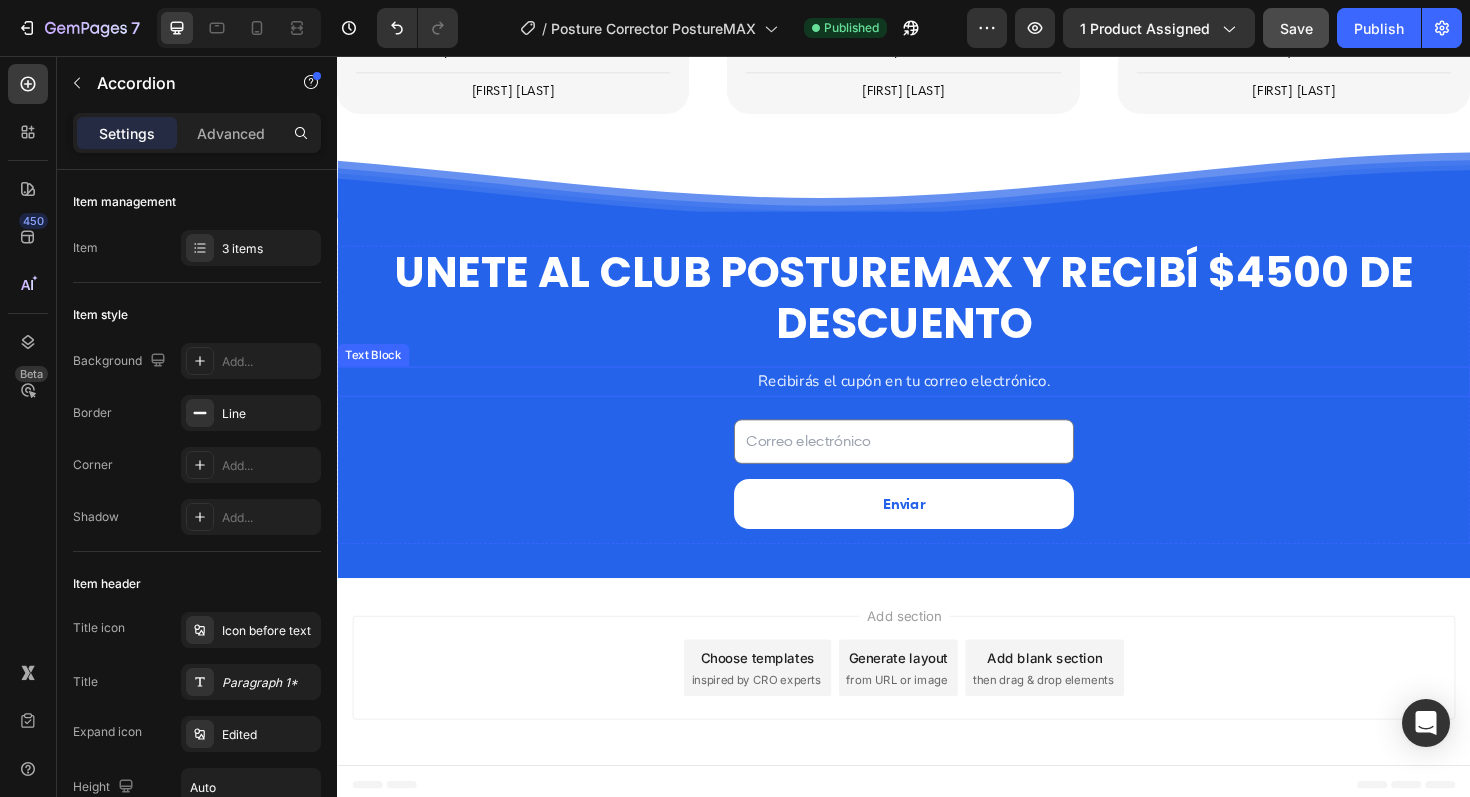 scroll, scrollTop: 10211, scrollLeft: 0, axis: vertical 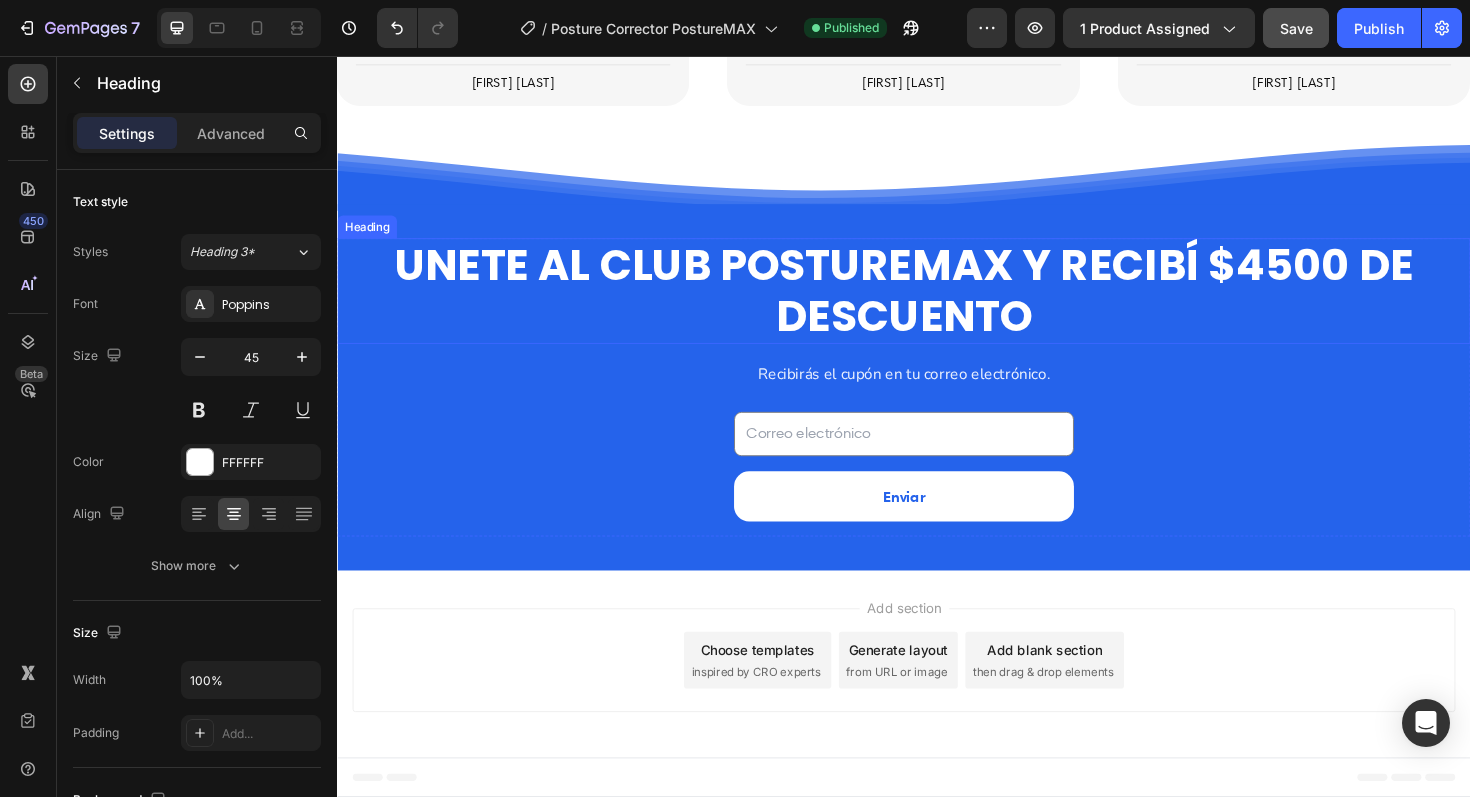 click on "UNETE AL CLUB POSTUREMAX Y RECIBÍ $4500 DE DESCUENTO" at bounding box center [937, 305] 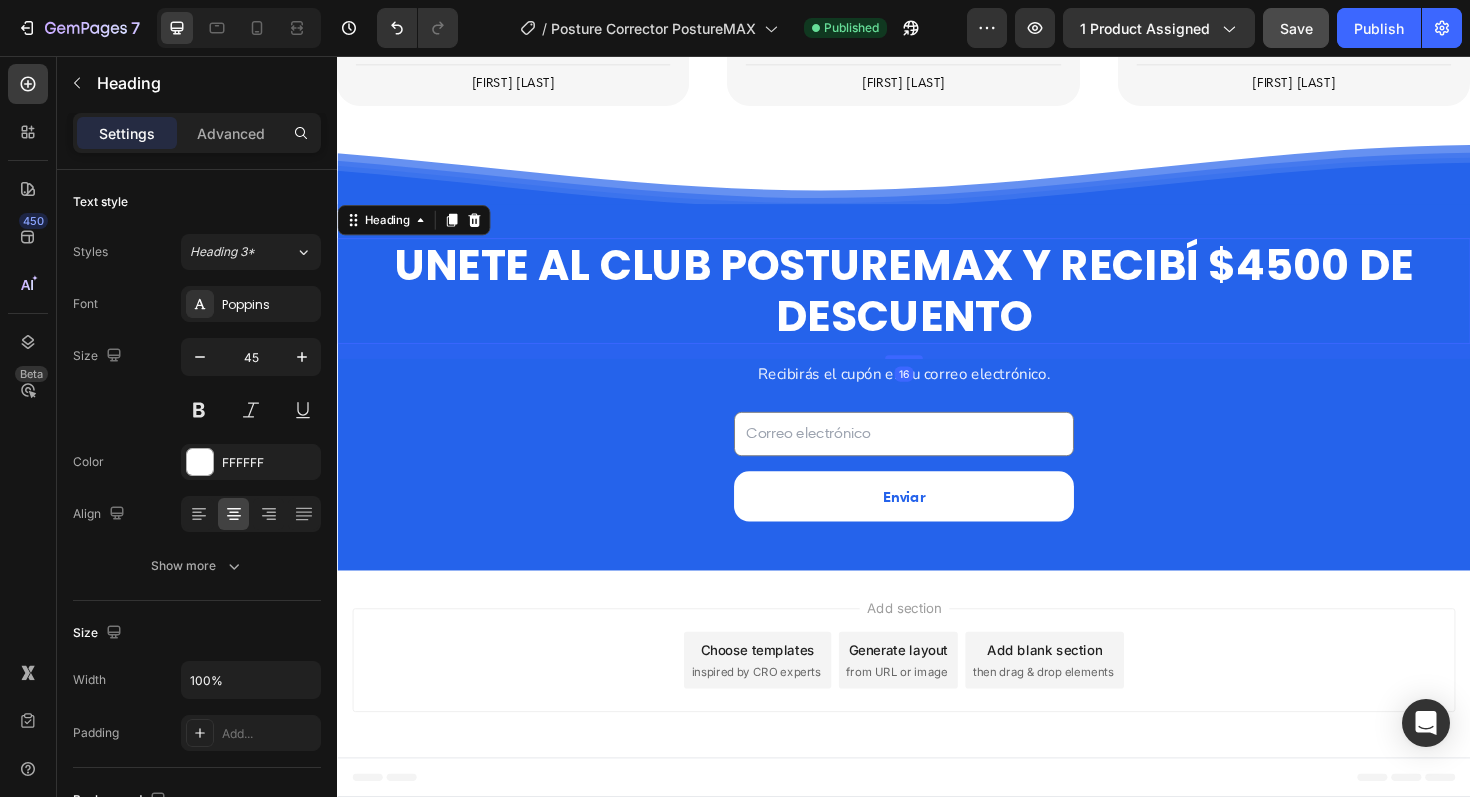 click on "UNETE AL CLUB POSTUREMAX Y RECIBÍ $4500 DE DESCUENTO" at bounding box center [937, 305] 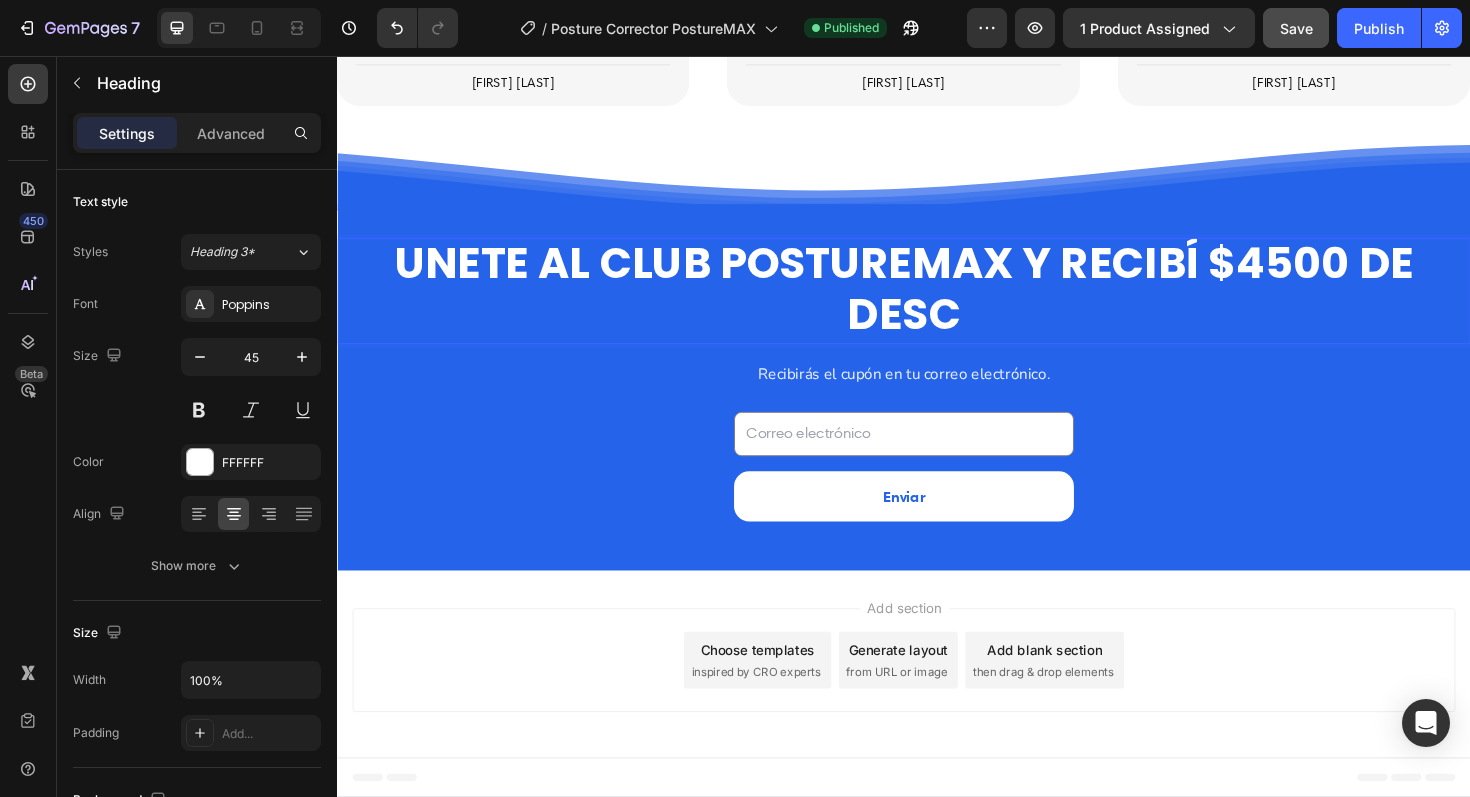 scroll, scrollTop: 0, scrollLeft: 0, axis: both 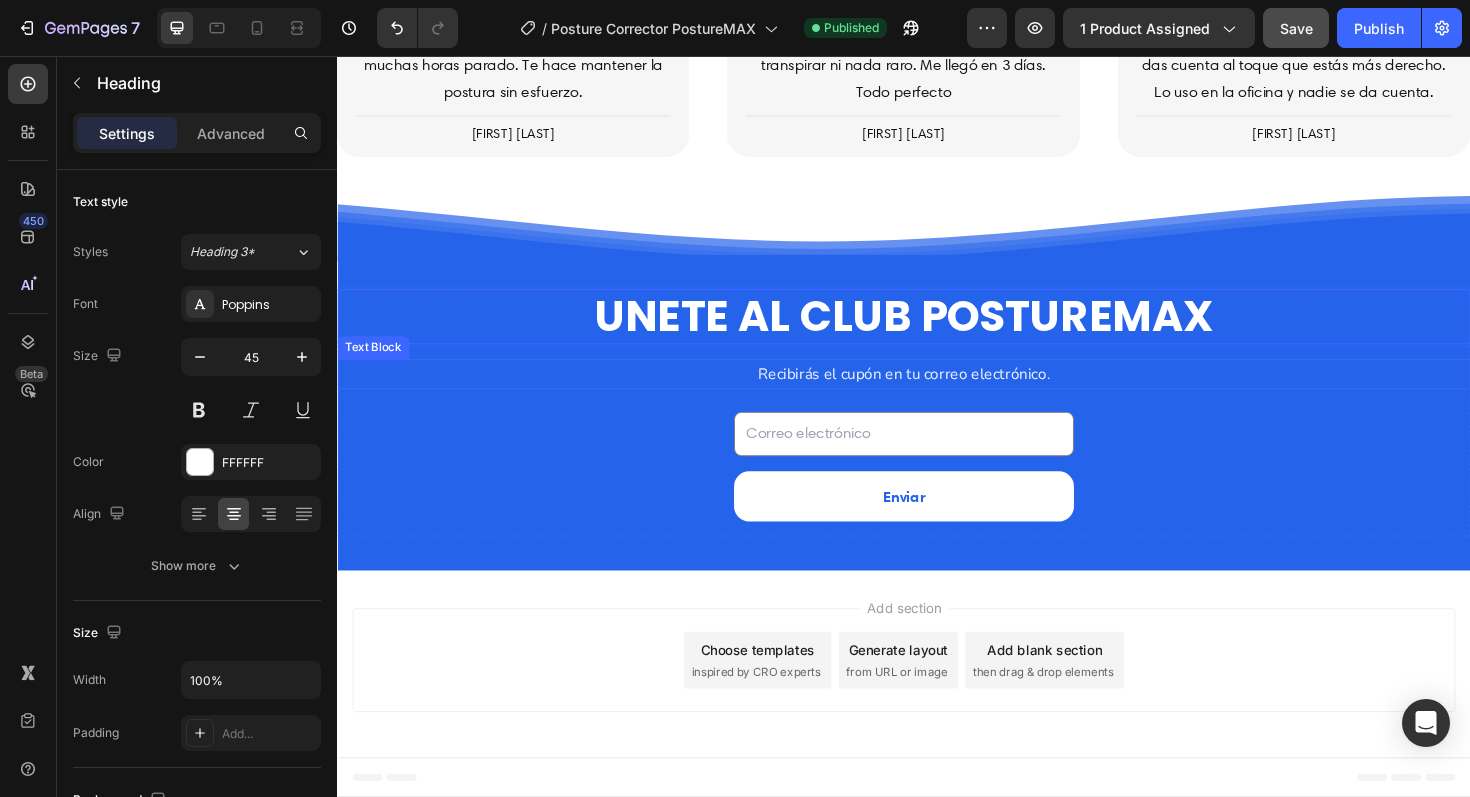 click on "Recibirás el cupón en tu correo electrónico." at bounding box center (937, 393) 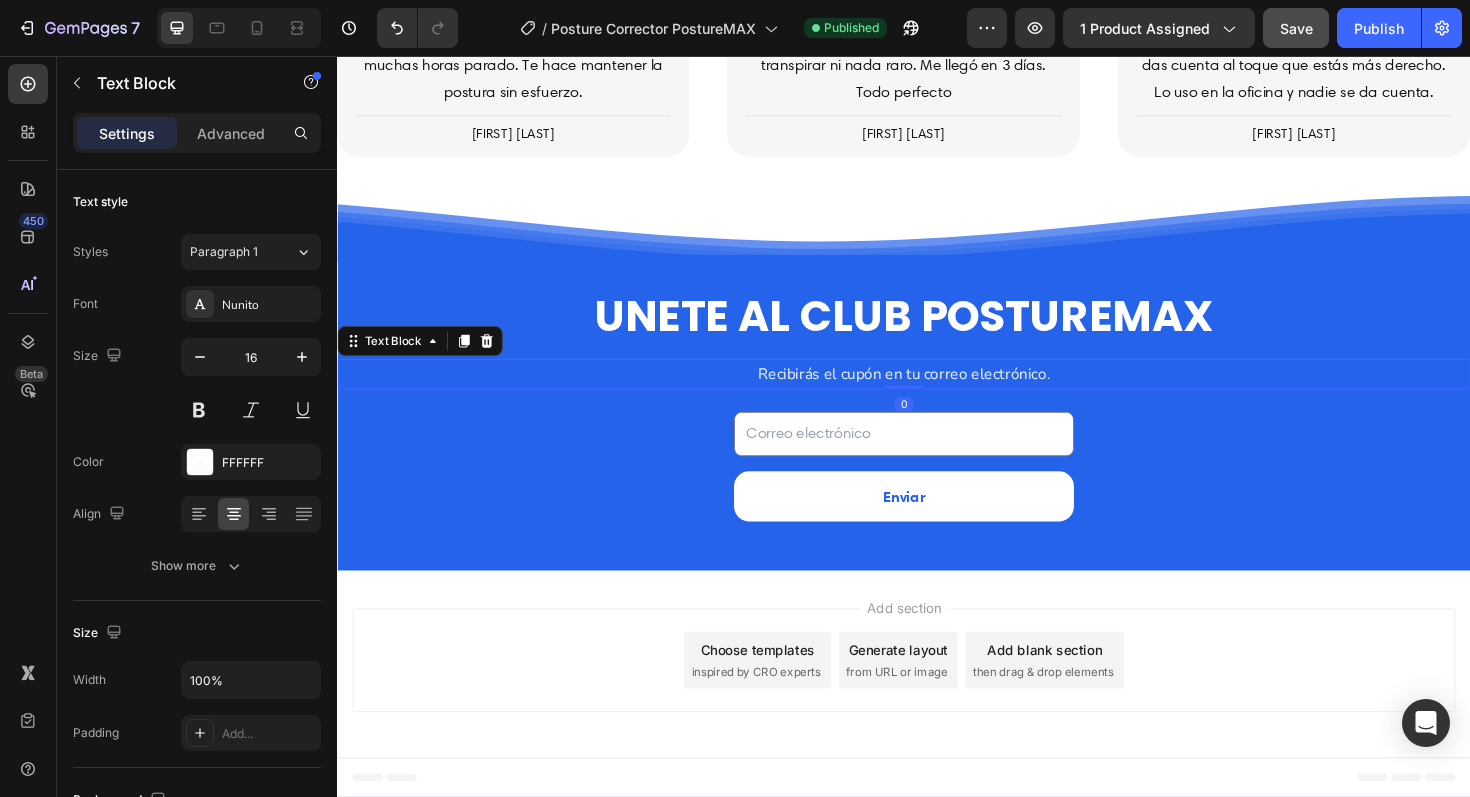 click on "Recibirás el cupón en tu correo electrónico." at bounding box center [937, 393] 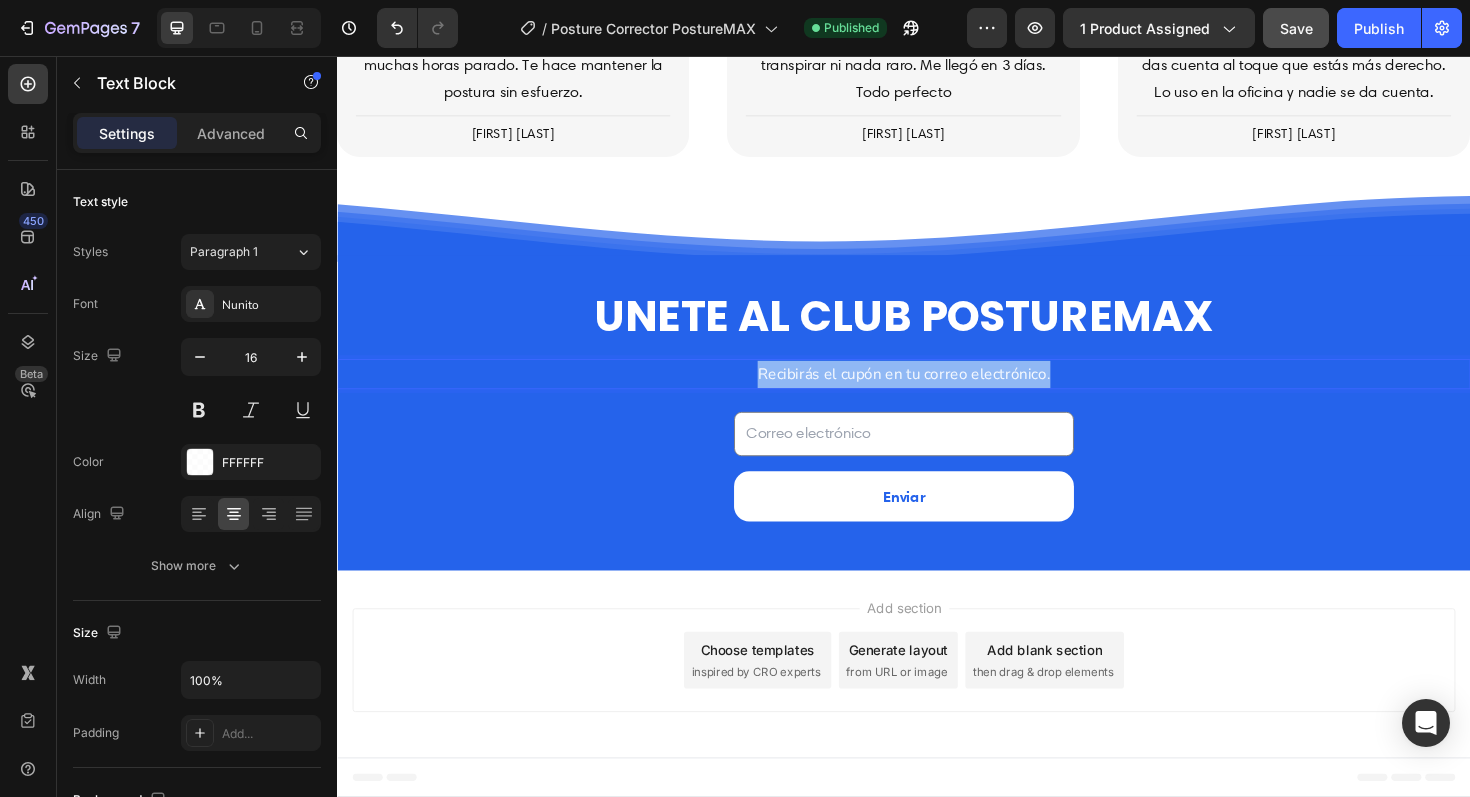 click on "Recibirás el cupón en tu correo electrónico." at bounding box center (937, 393) 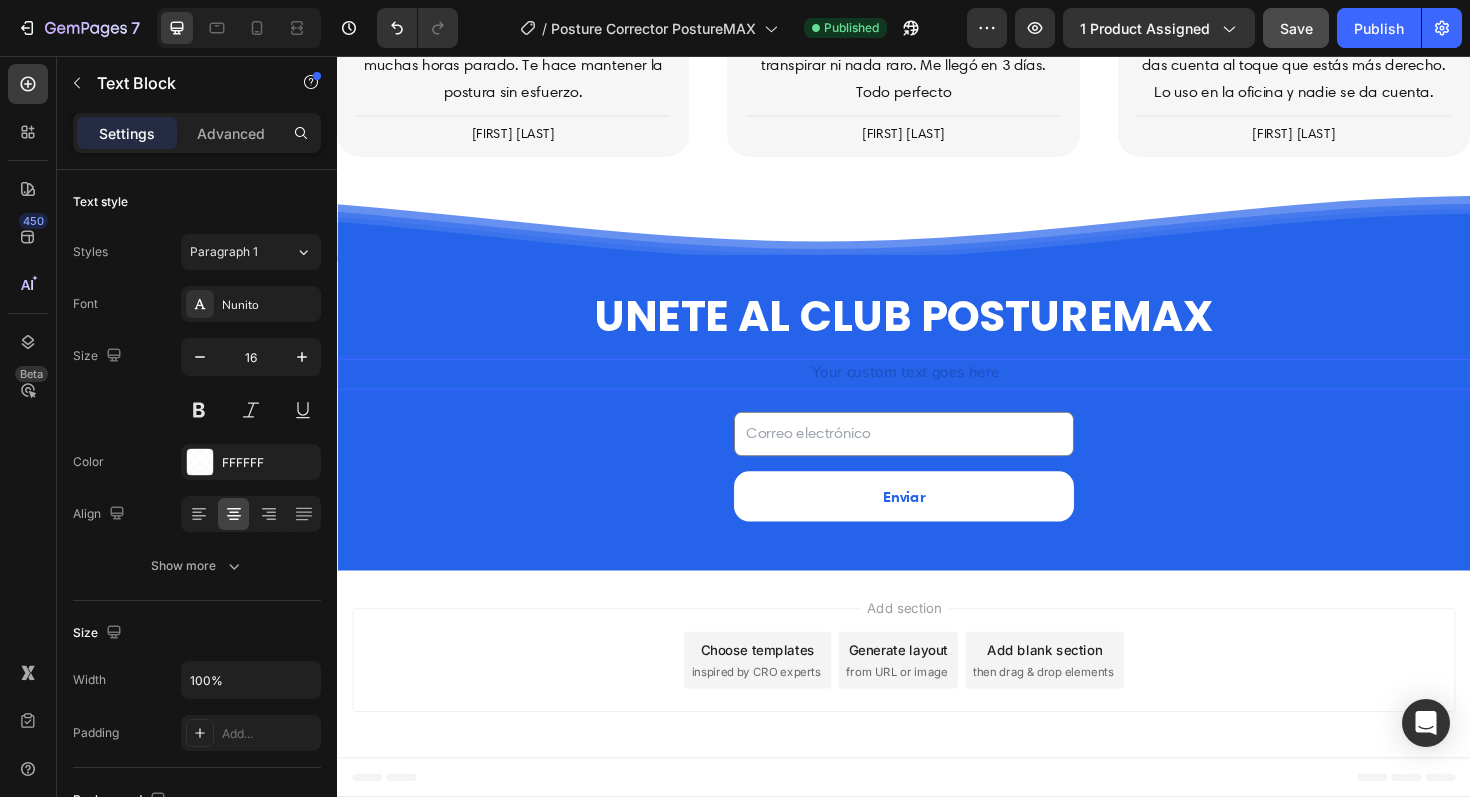 click at bounding box center [937, 393] 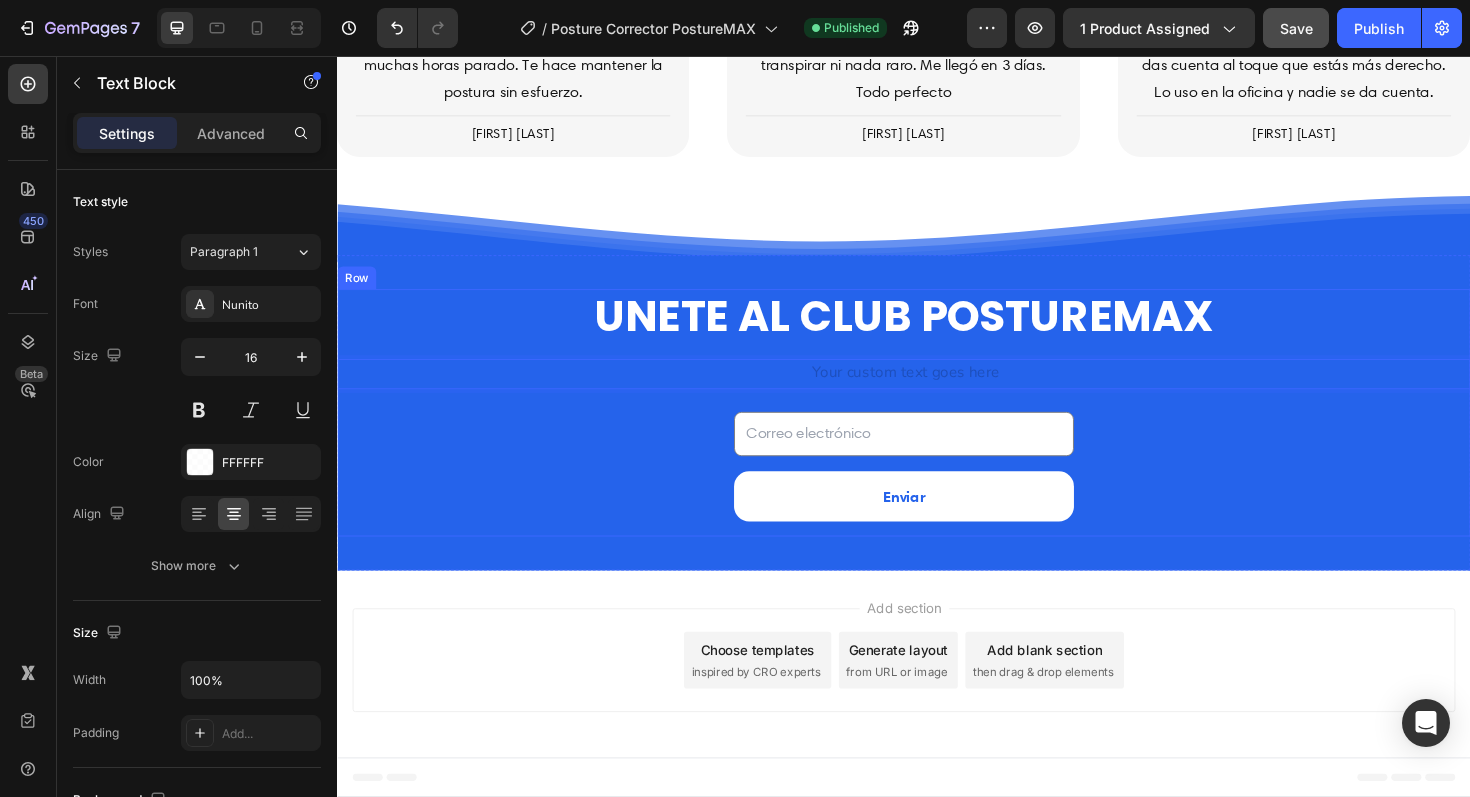 click on "UNETE AL CLUB POSTUREMAX Heading Text Block 0 Email Field Row Enviar Submit Button Contact Form" at bounding box center [937, 434] 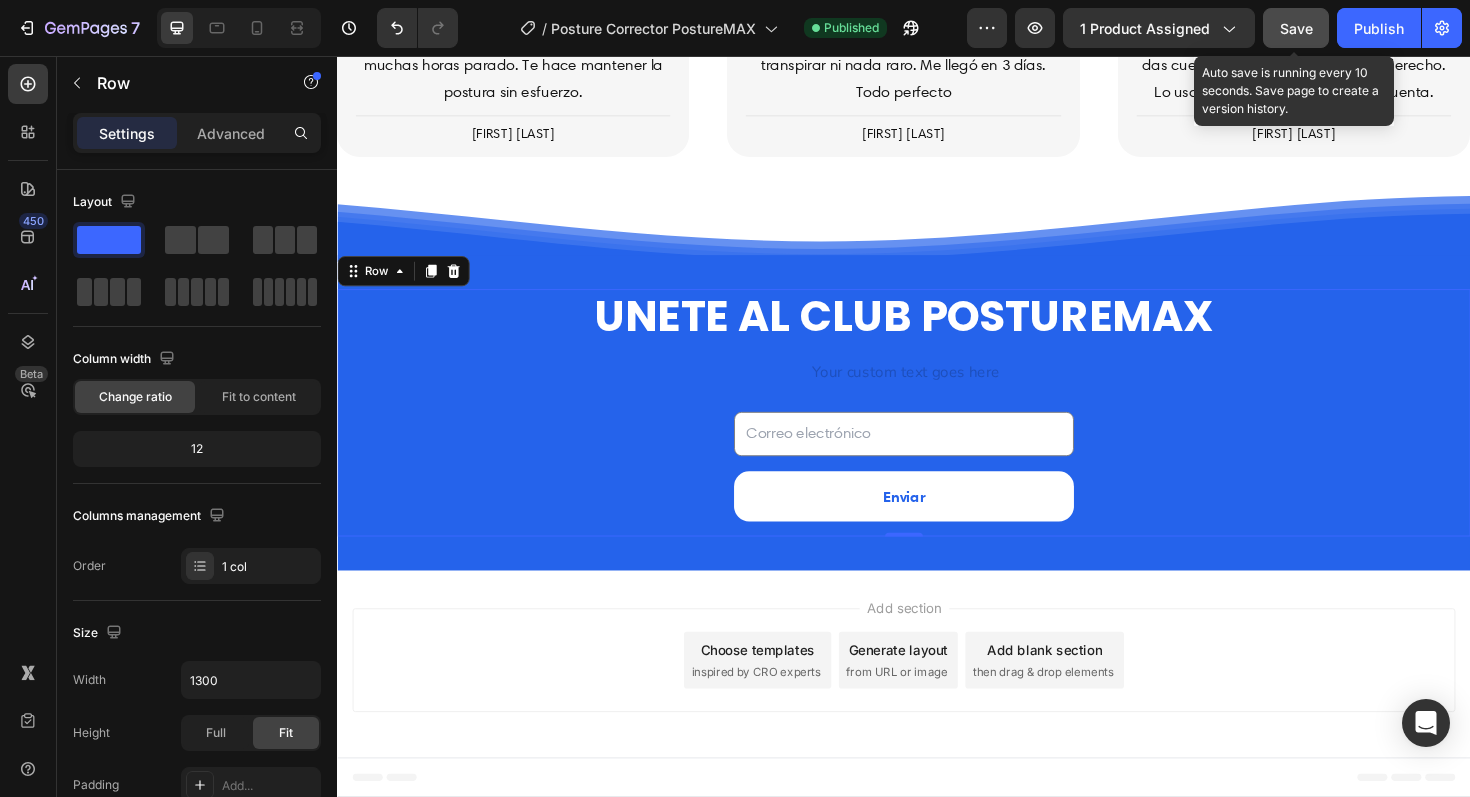 click on "Save" at bounding box center [1296, 28] 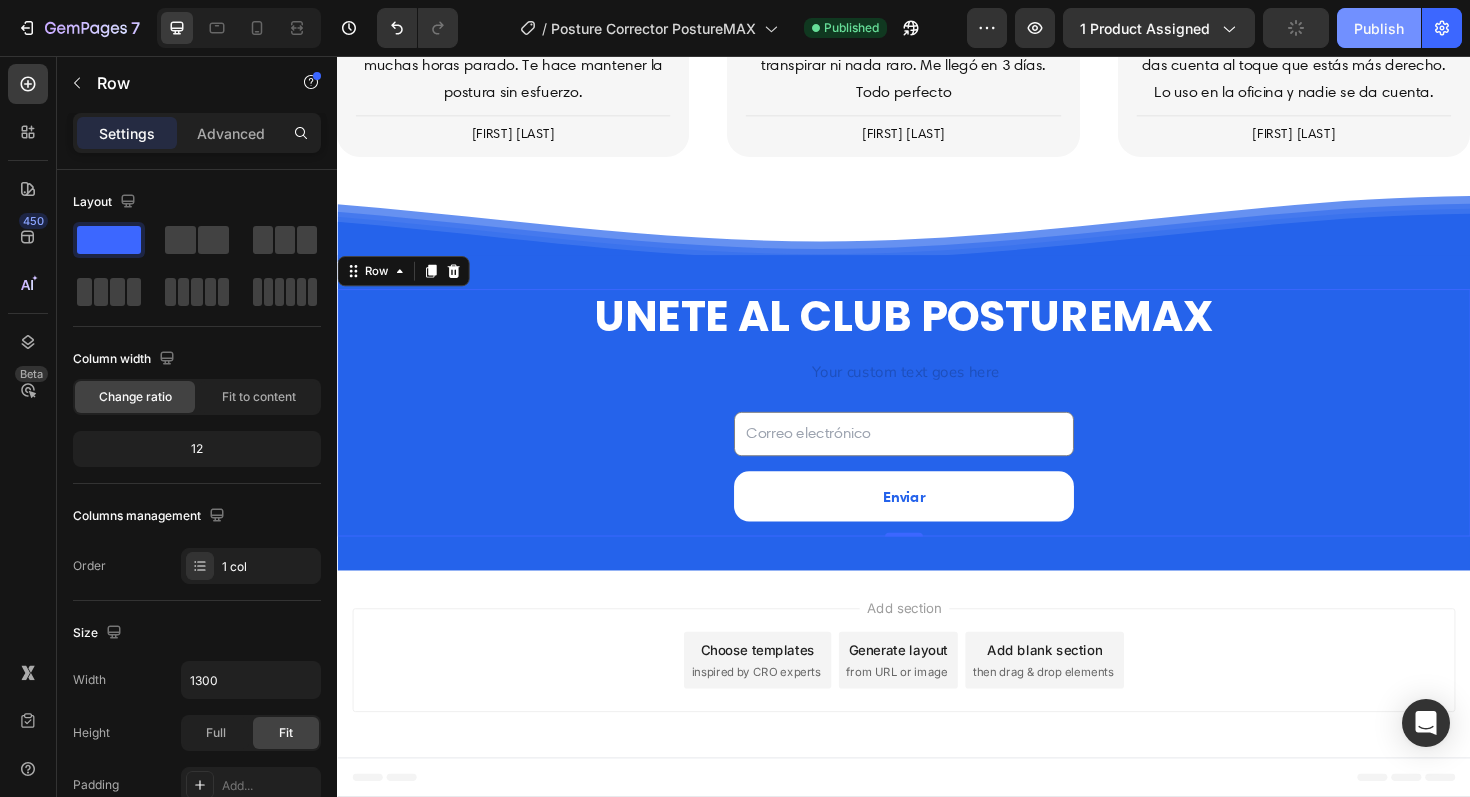 click on "Publish" at bounding box center [1379, 28] 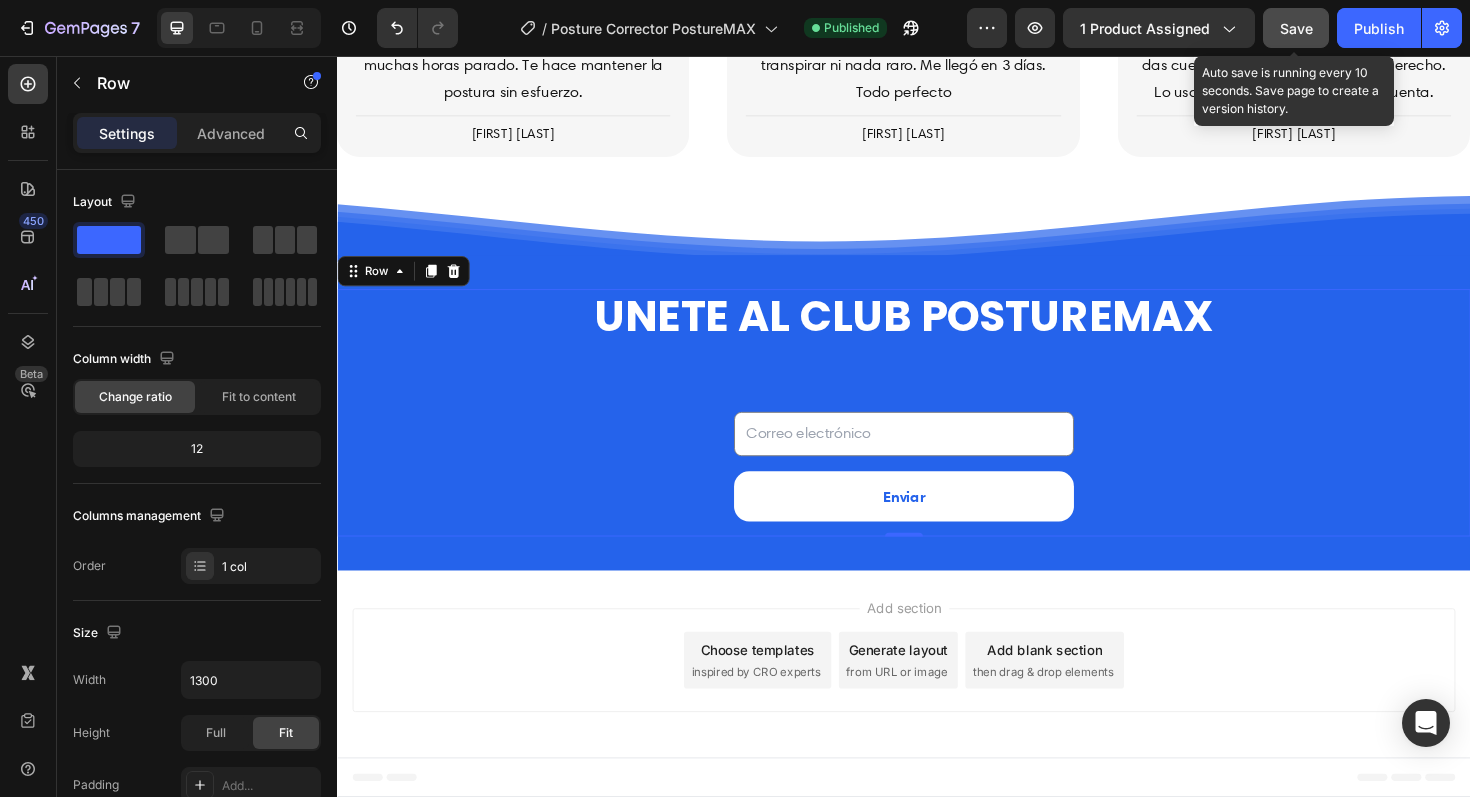 click on "Save" 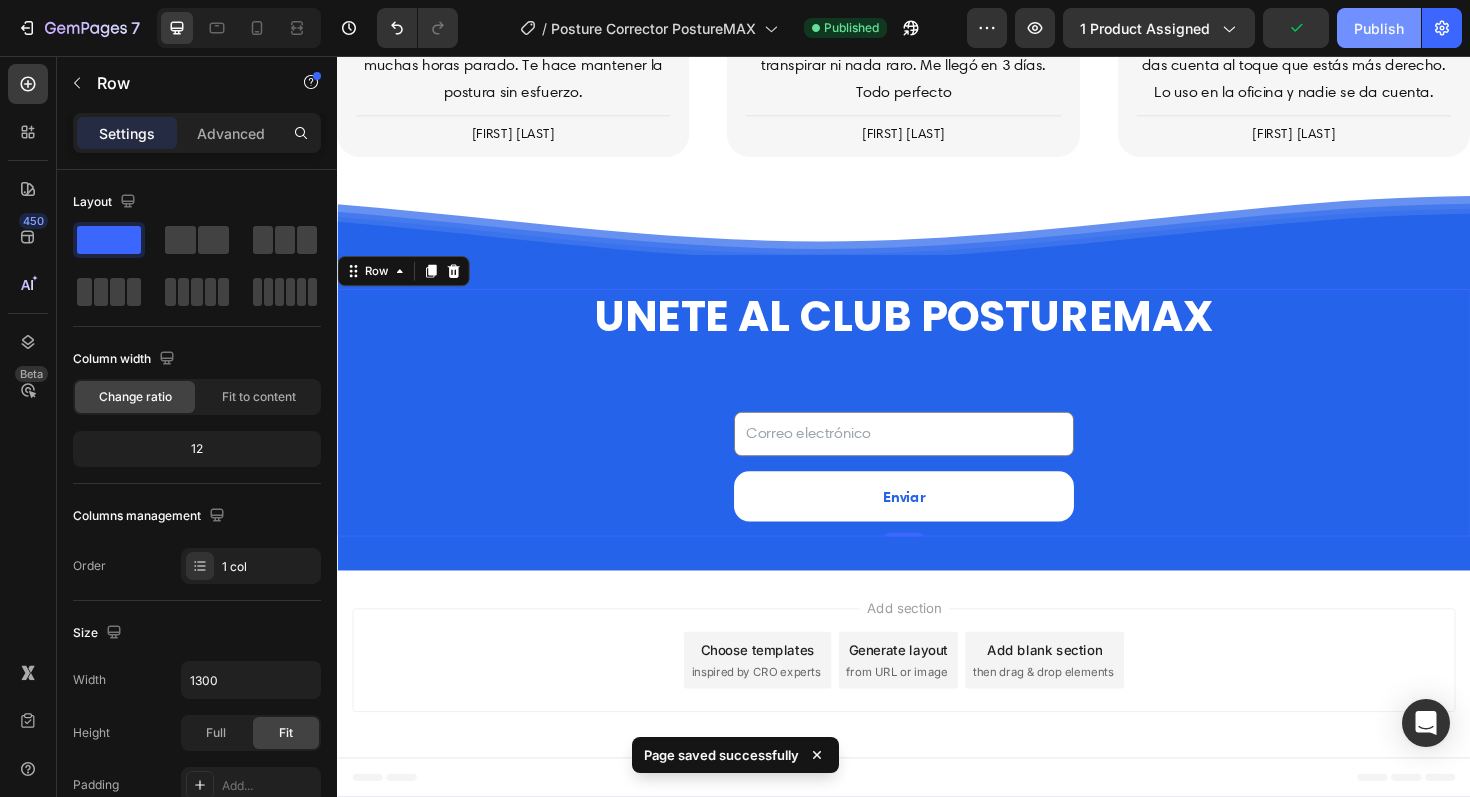 click on "Publish" at bounding box center (1379, 28) 